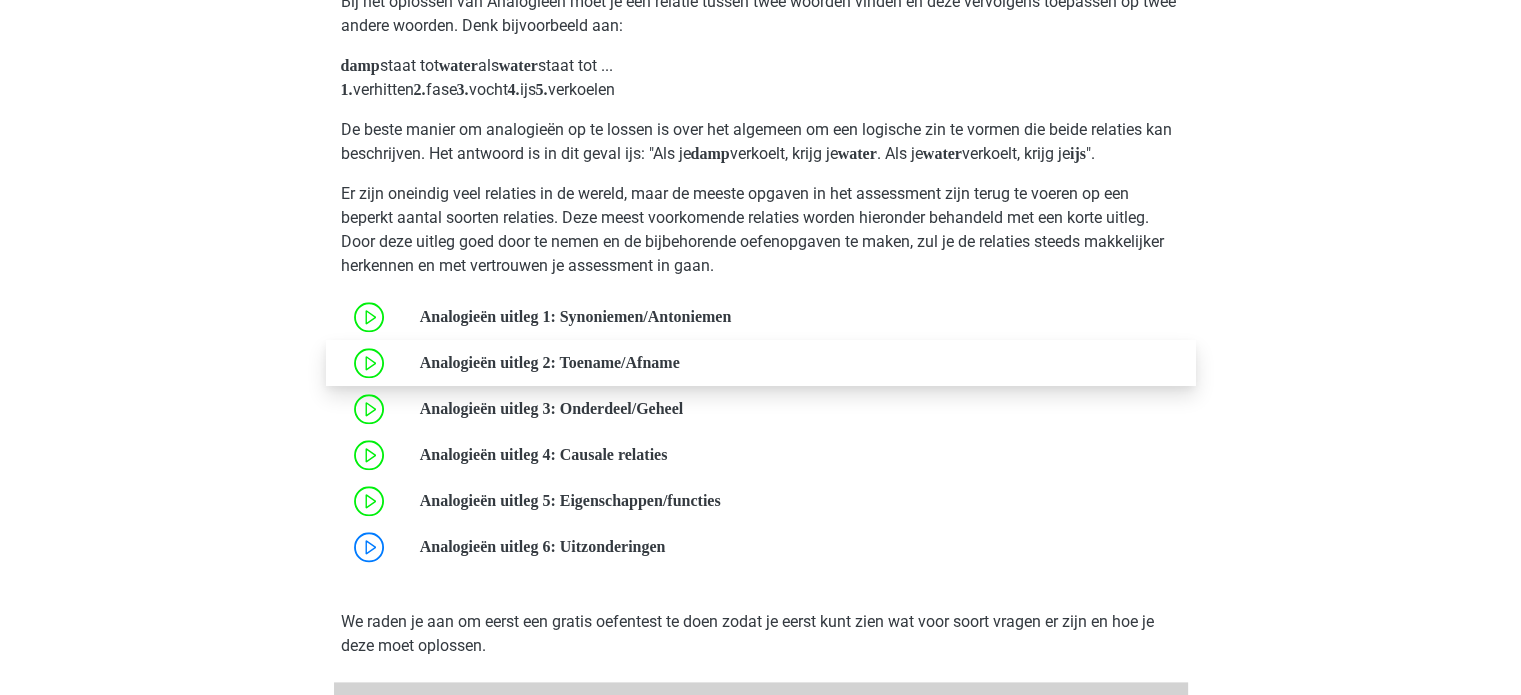 scroll, scrollTop: 2864, scrollLeft: 0, axis: vertical 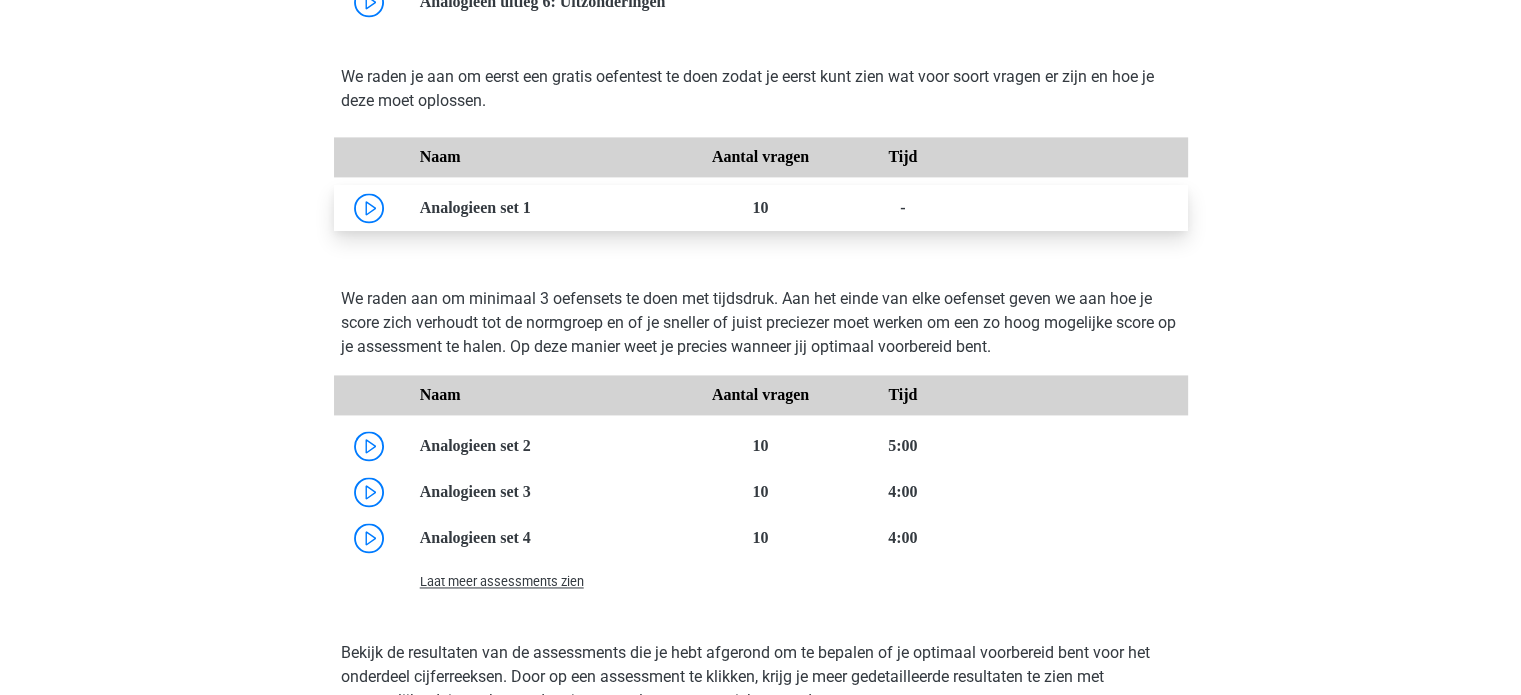 click at bounding box center [531, 207] 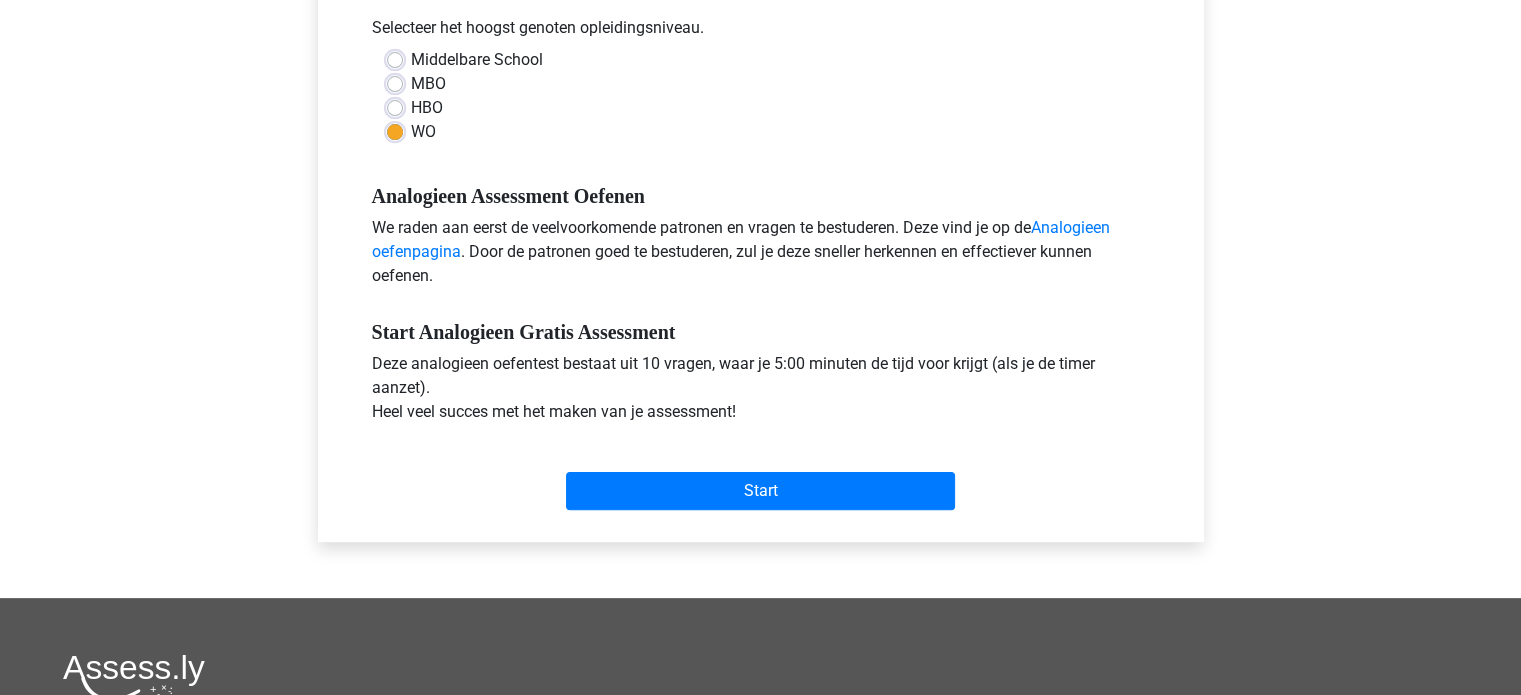 scroll, scrollTop: 452, scrollLeft: 0, axis: vertical 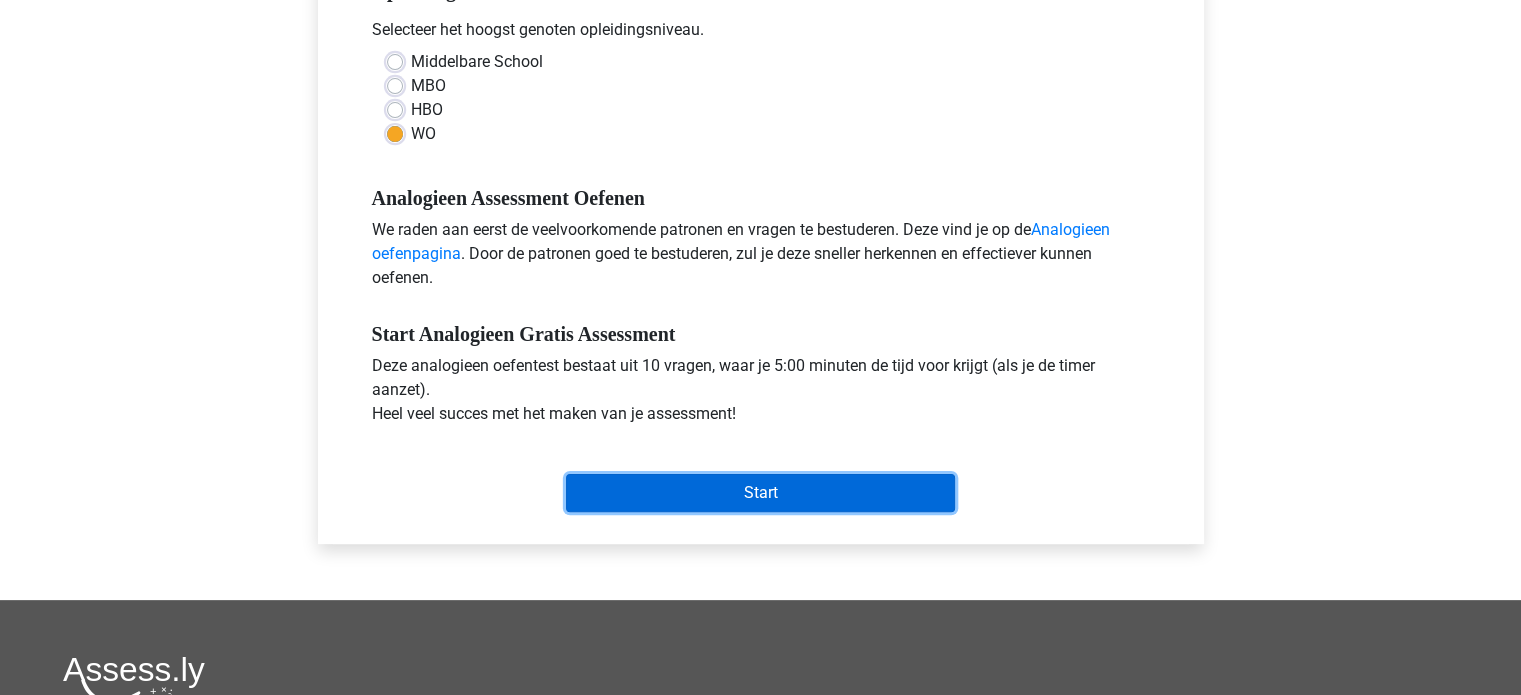 click on "Start" at bounding box center [760, 493] 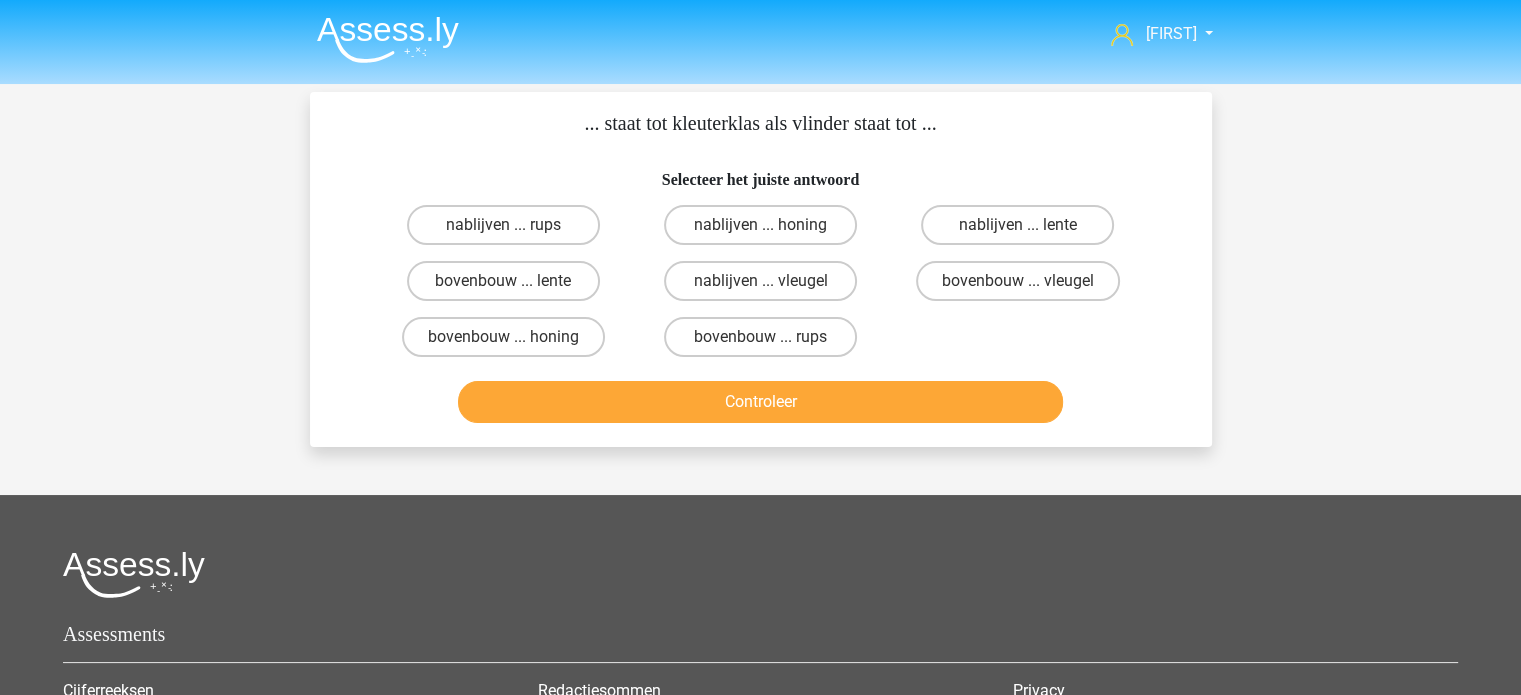scroll, scrollTop: 0, scrollLeft: 0, axis: both 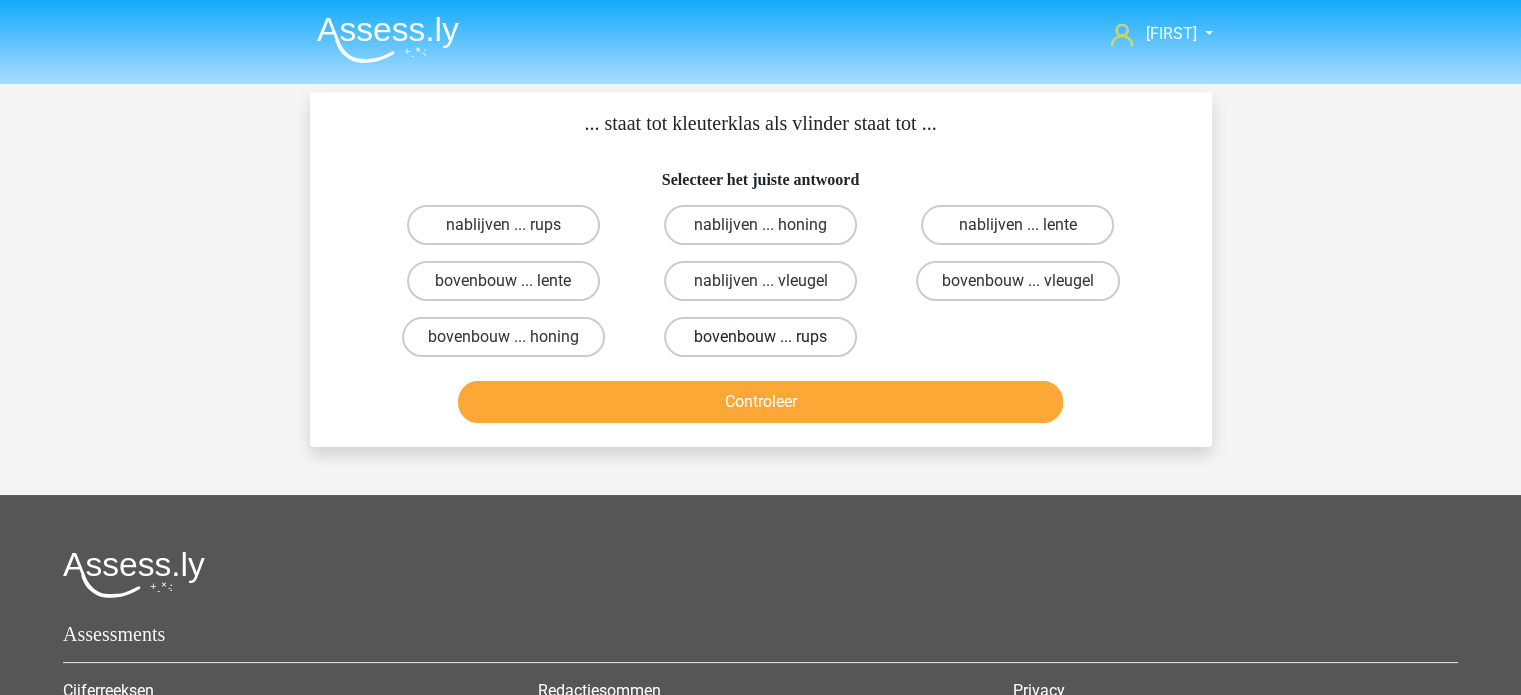 click on "bovenbouw ... rups" at bounding box center [760, 337] 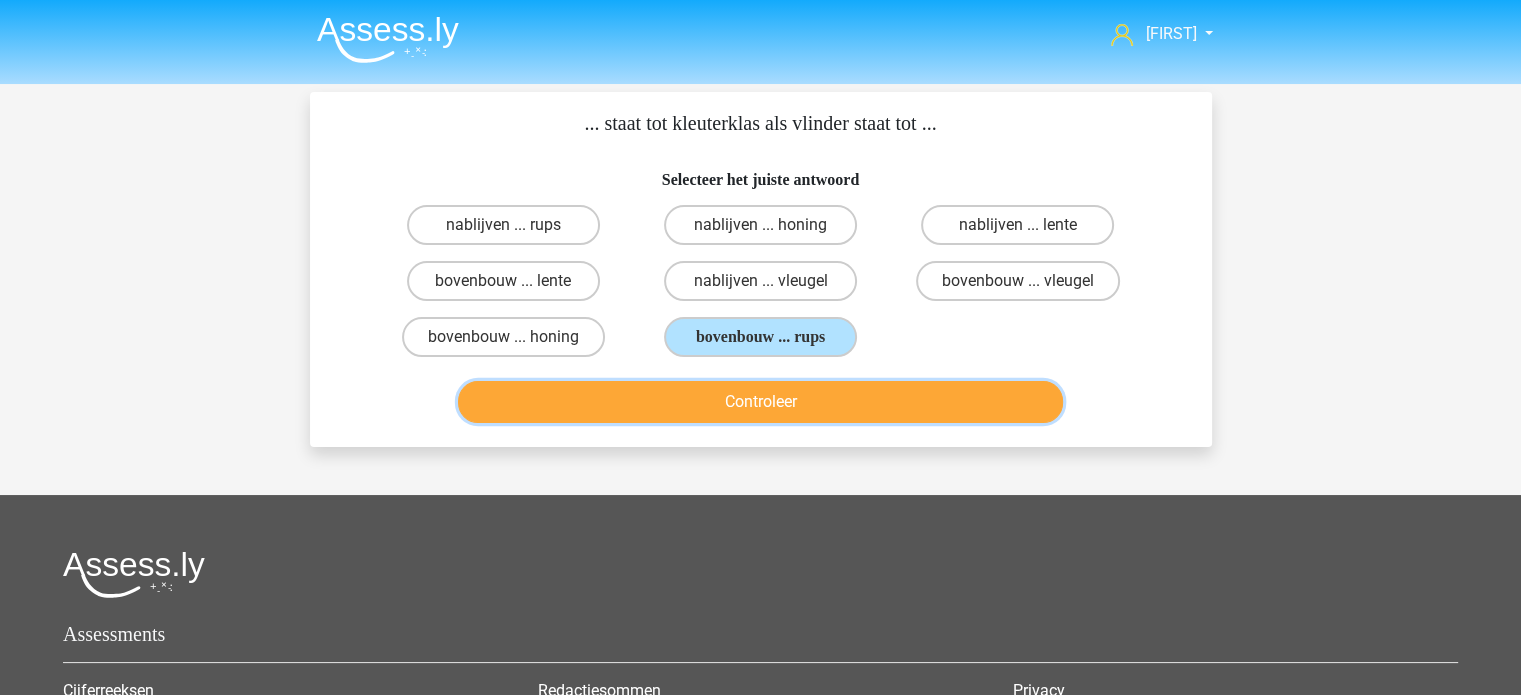 click on "Controleer" at bounding box center [760, 402] 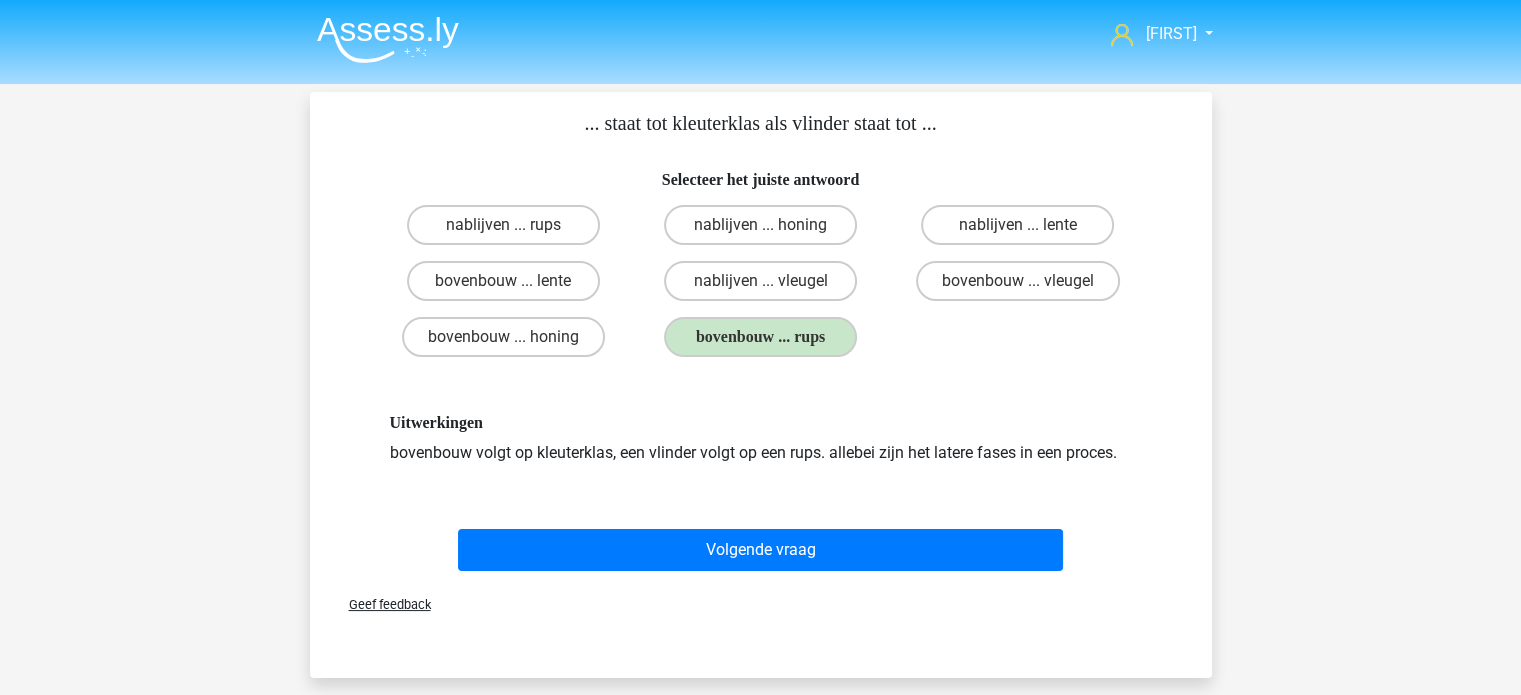 scroll, scrollTop: 107, scrollLeft: 0, axis: vertical 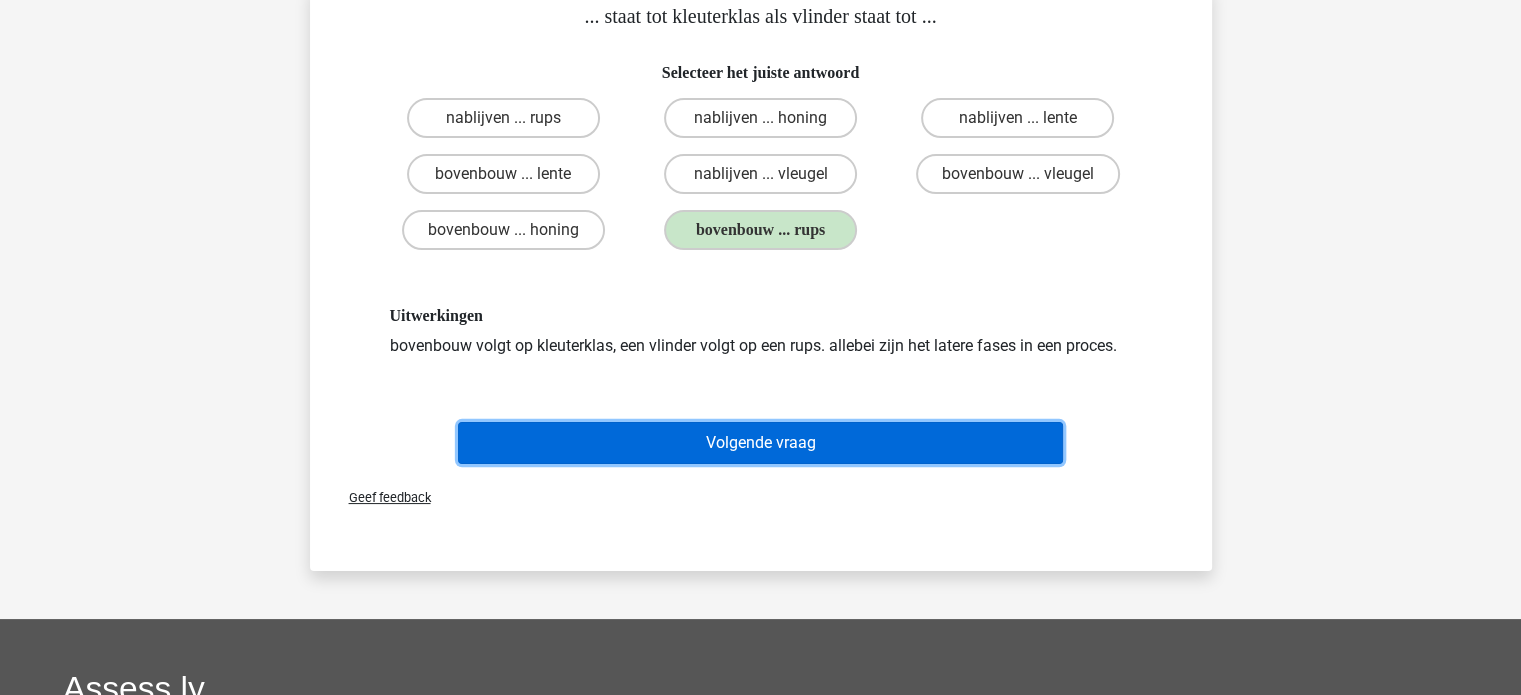 click on "Volgende vraag" at bounding box center (760, 443) 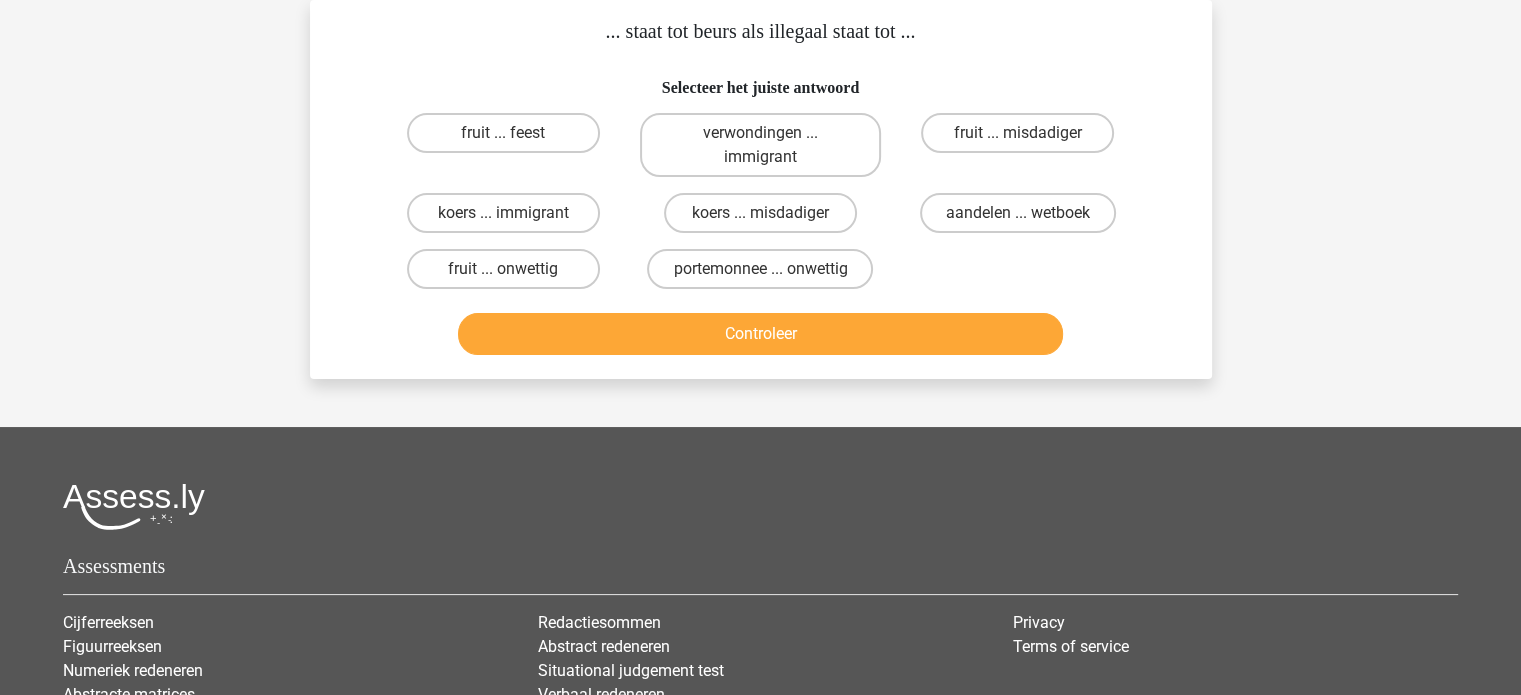 scroll, scrollTop: 0, scrollLeft: 0, axis: both 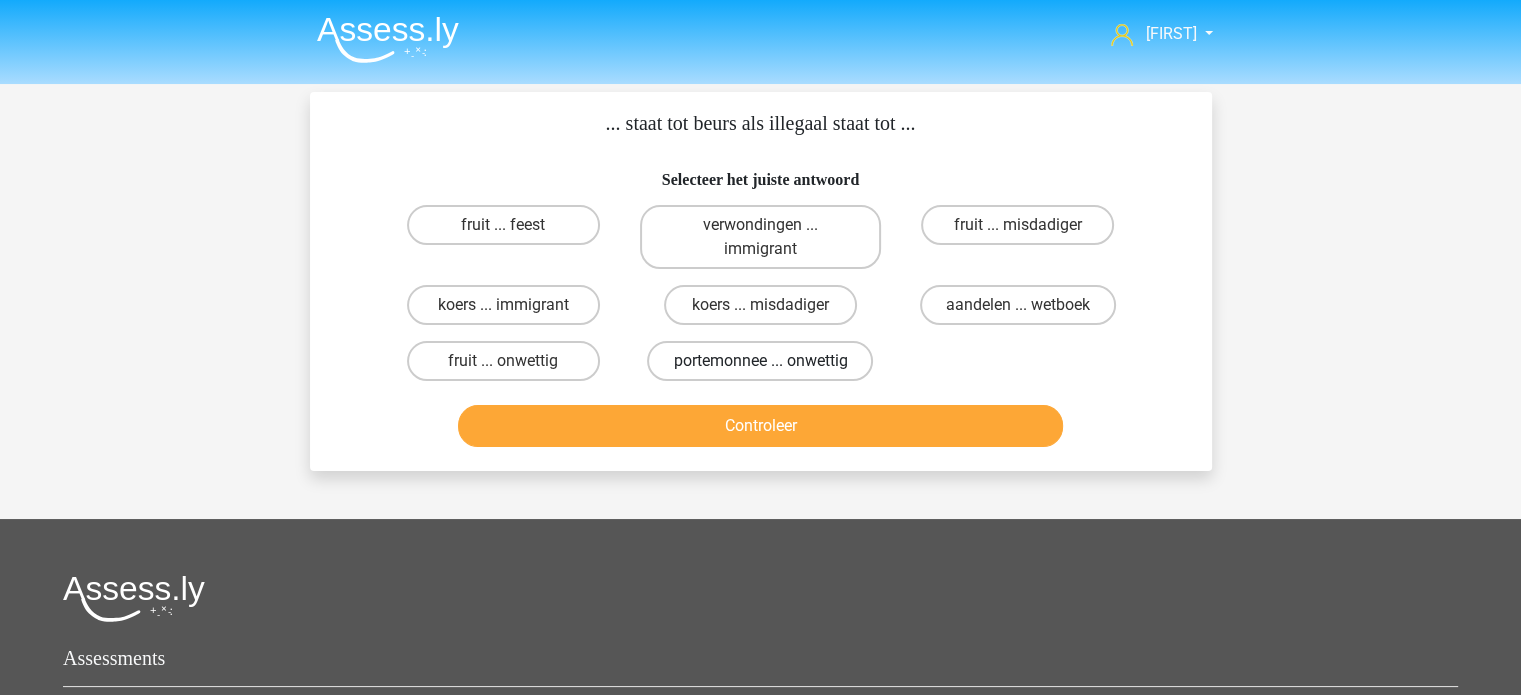 click on "portemonnee ... onwettig" at bounding box center (760, 361) 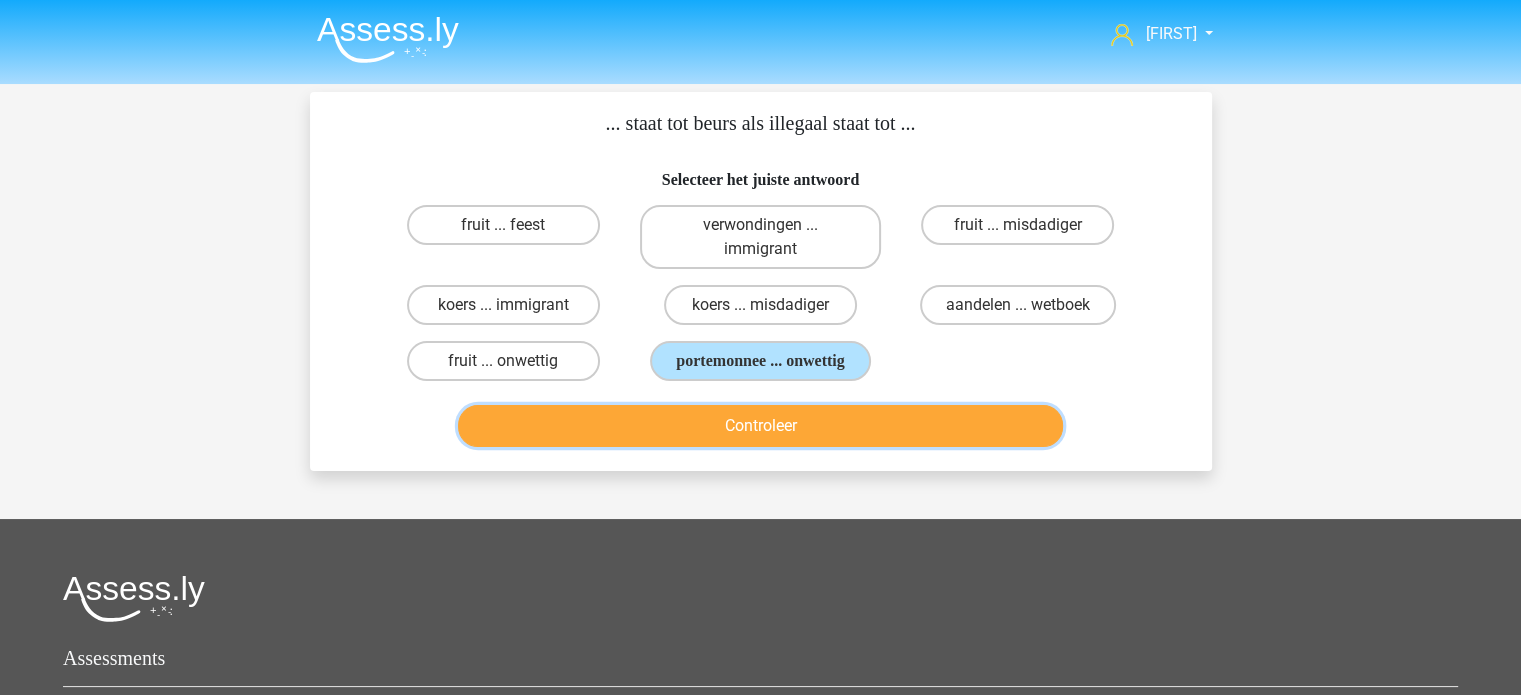 click on "Controleer" at bounding box center [760, 426] 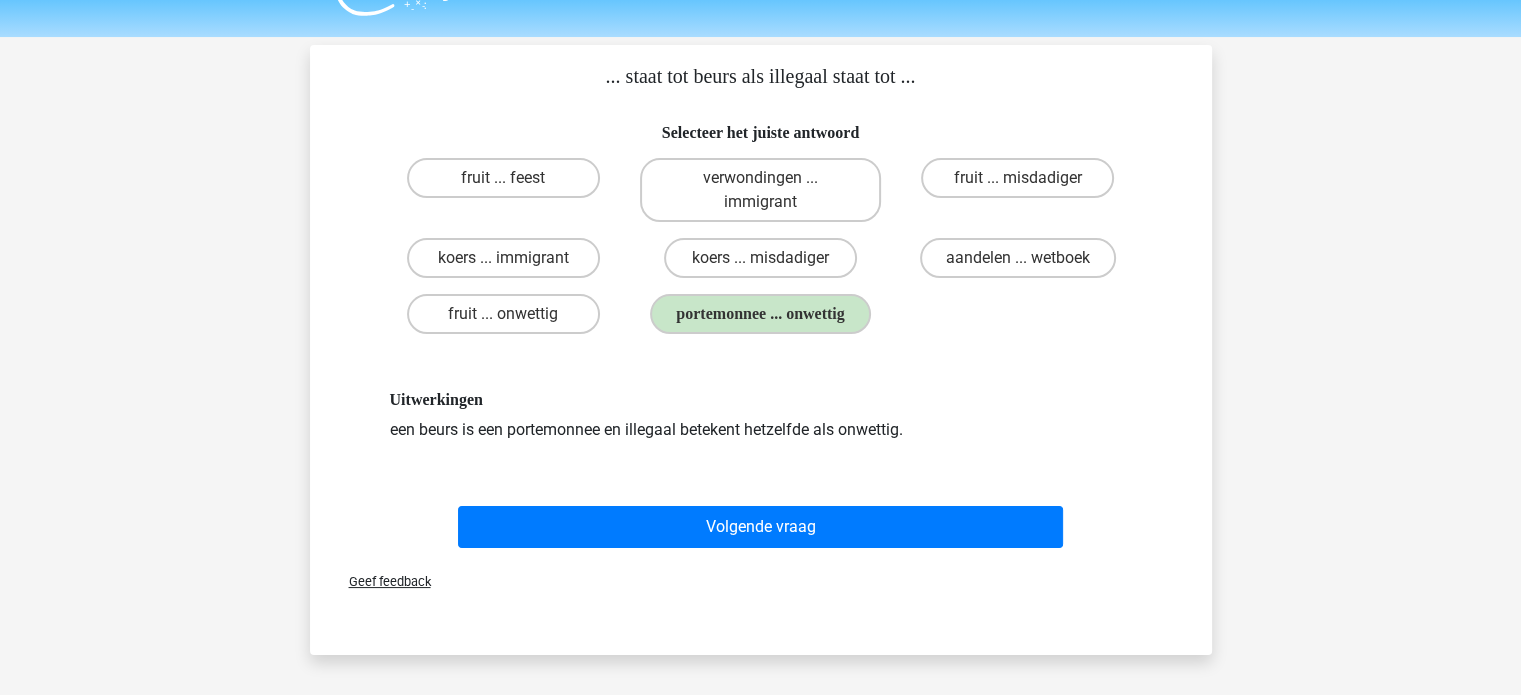 scroll, scrollTop: 48, scrollLeft: 0, axis: vertical 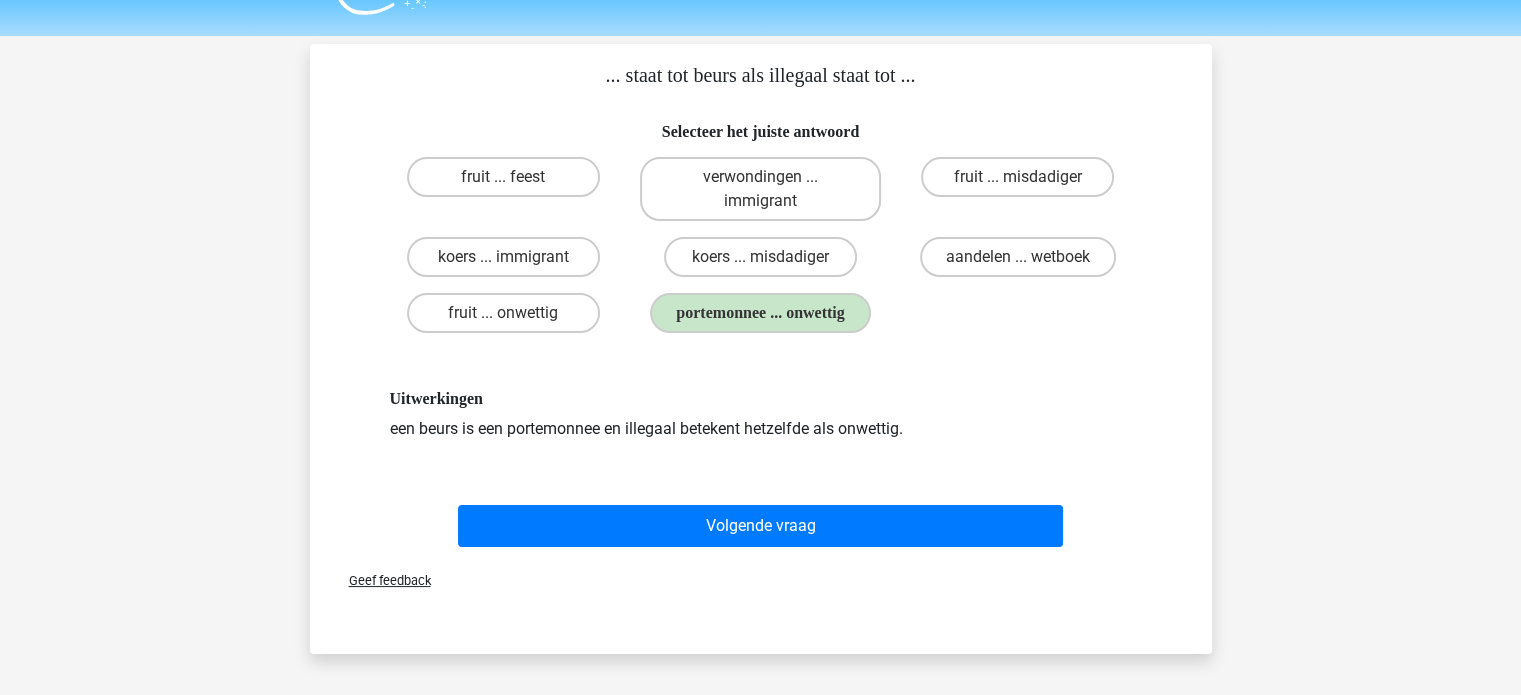 click on "Uitwerkingen
een beurs is een portemonnee en illegaal betekent hetzelfde als onwettig." at bounding box center (761, 414) 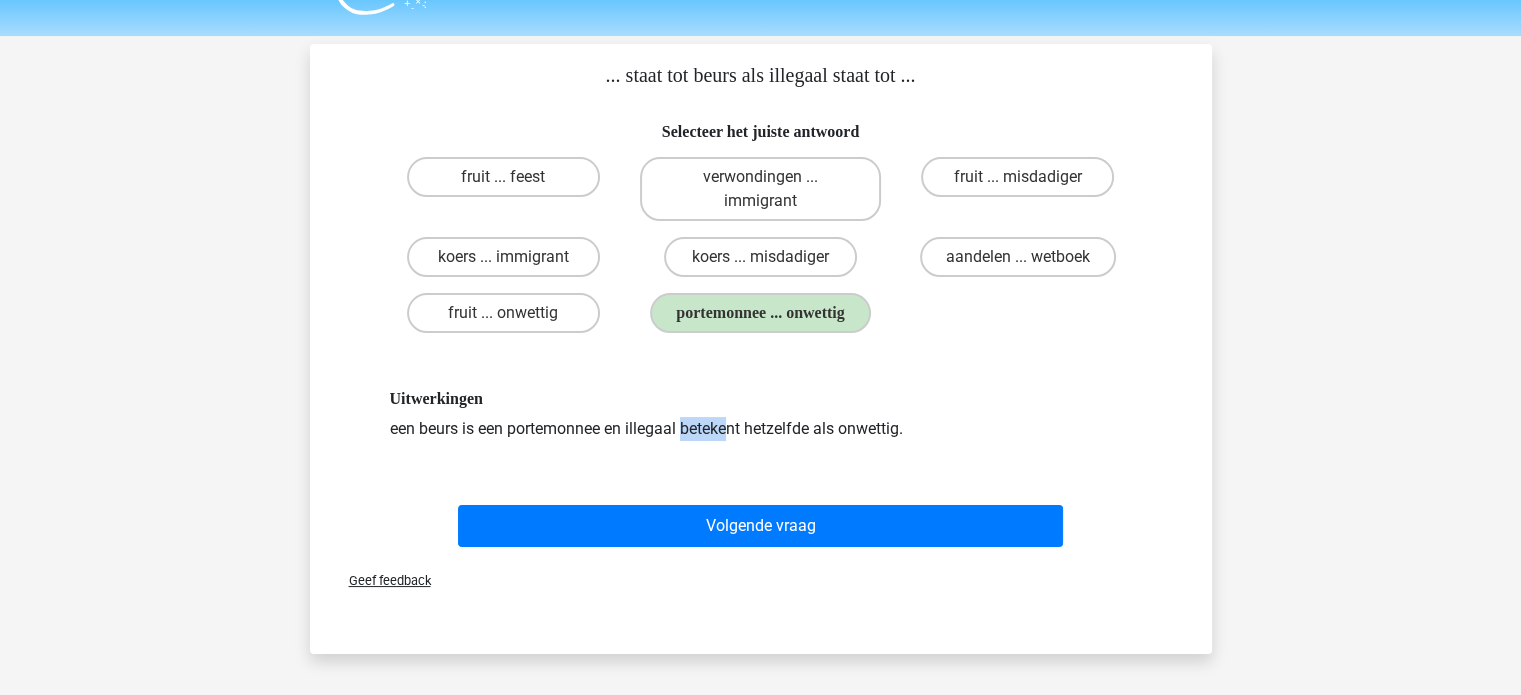 click on "Uitwerkingen
een beurs is een portemonnee en illegaal betekent hetzelfde als onwettig." at bounding box center [761, 414] 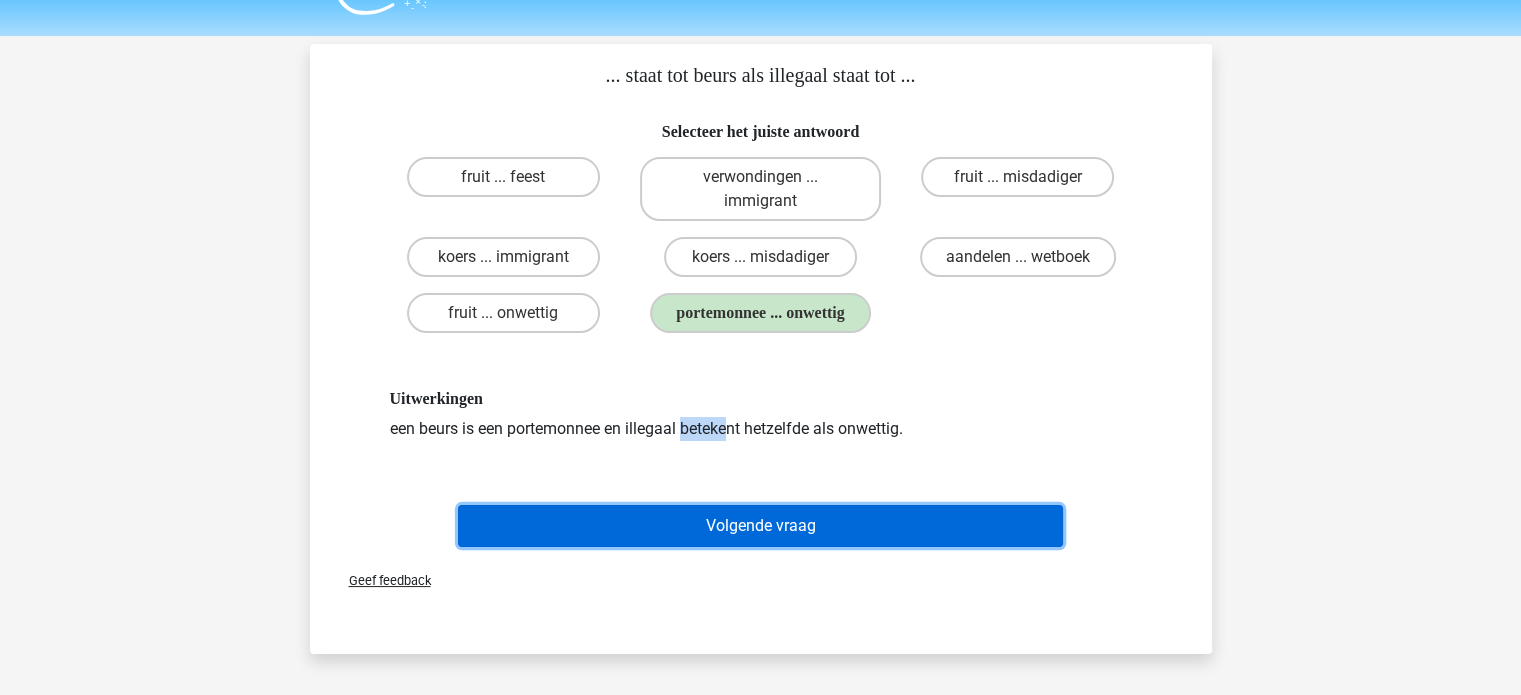 click on "Volgende vraag" at bounding box center (760, 526) 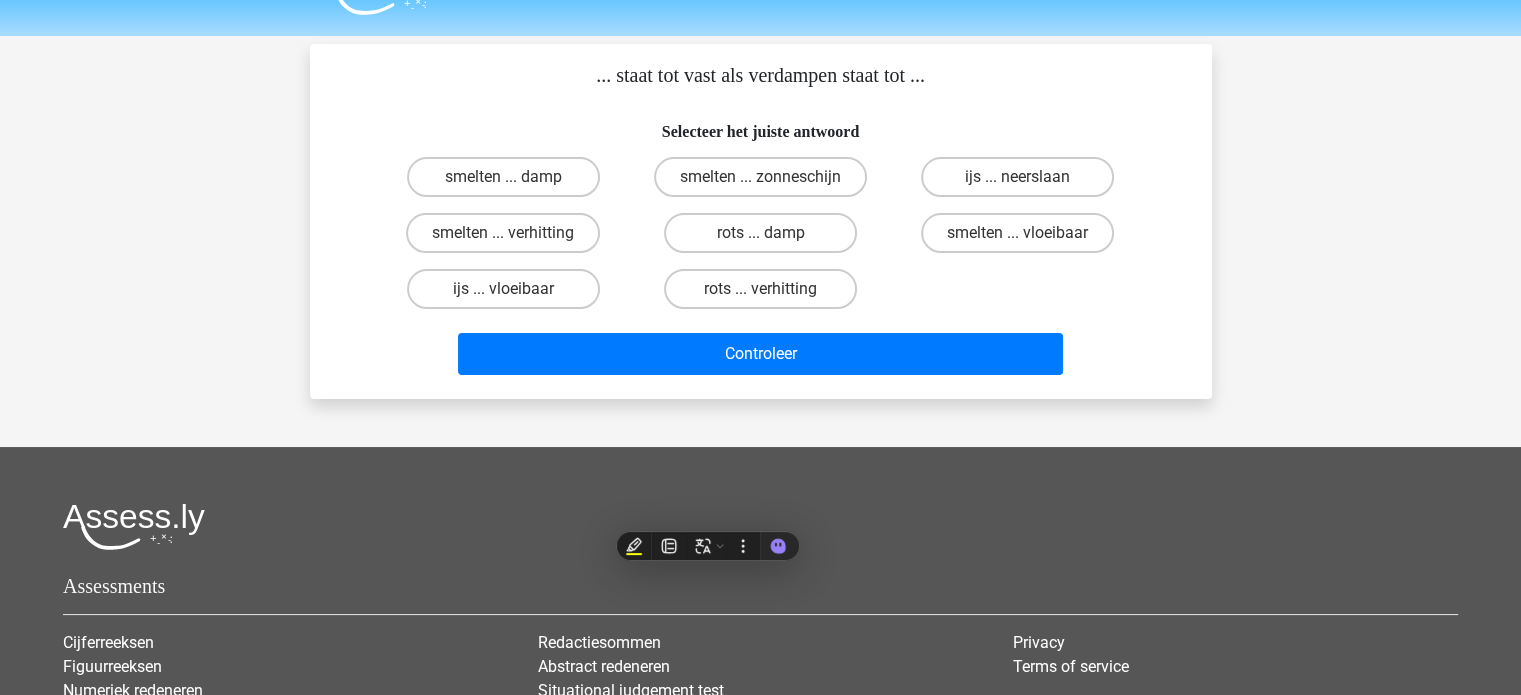 scroll, scrollTop: 92, scrollLeft: 0, axis: vertical 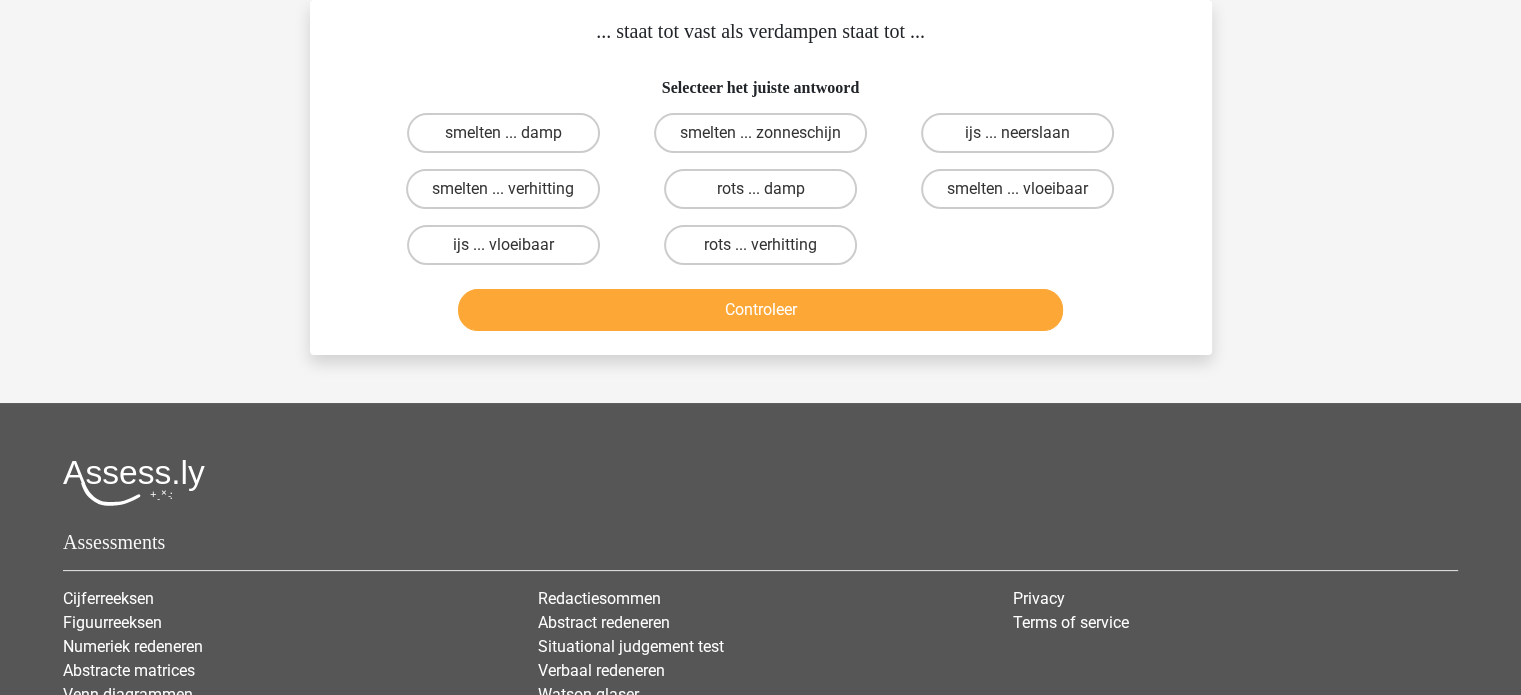click at bounding box center [760, 482] 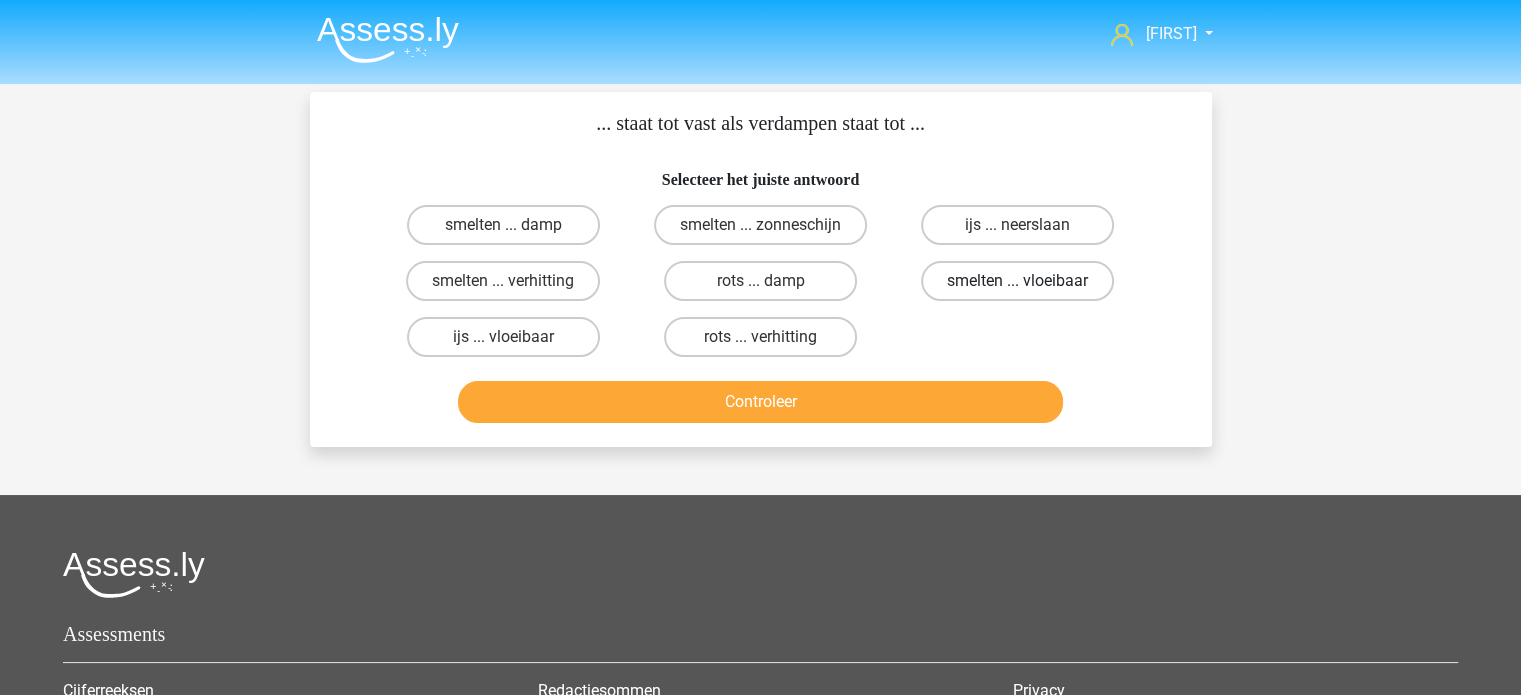 click on "smelten ... vloeibaar" at bounding box center [1017, 281] 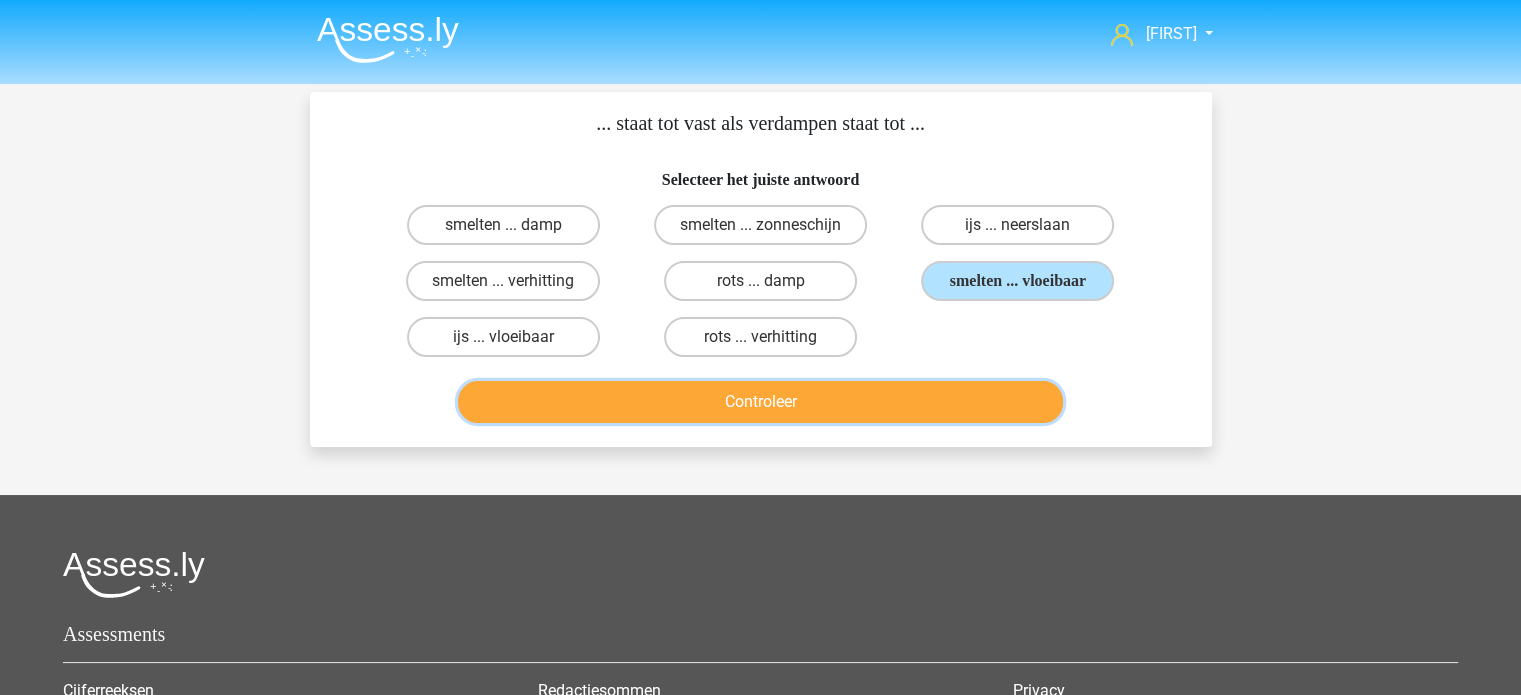 click on "Controleer" at bounding box center (760, 402) 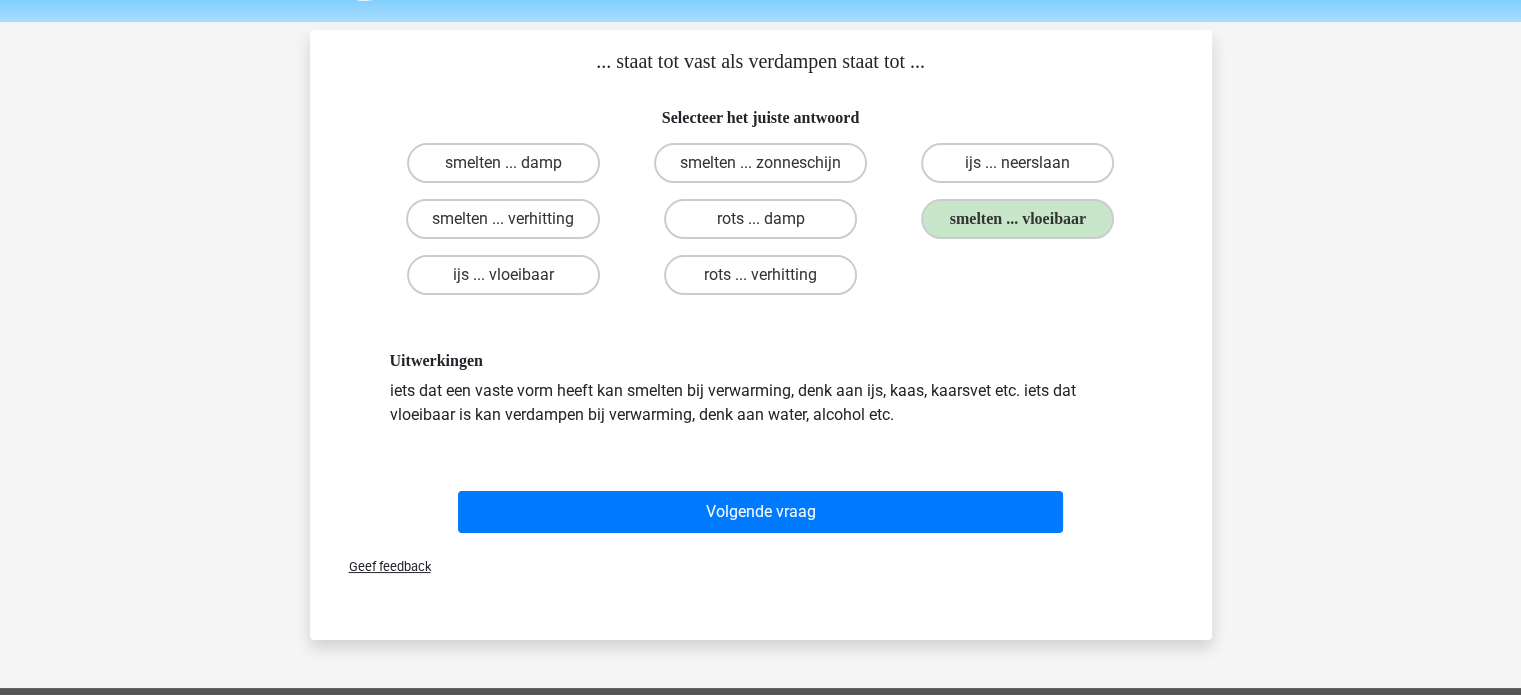 scroll, scrollTop: 63, scrollLeft: 0, axis: vertical 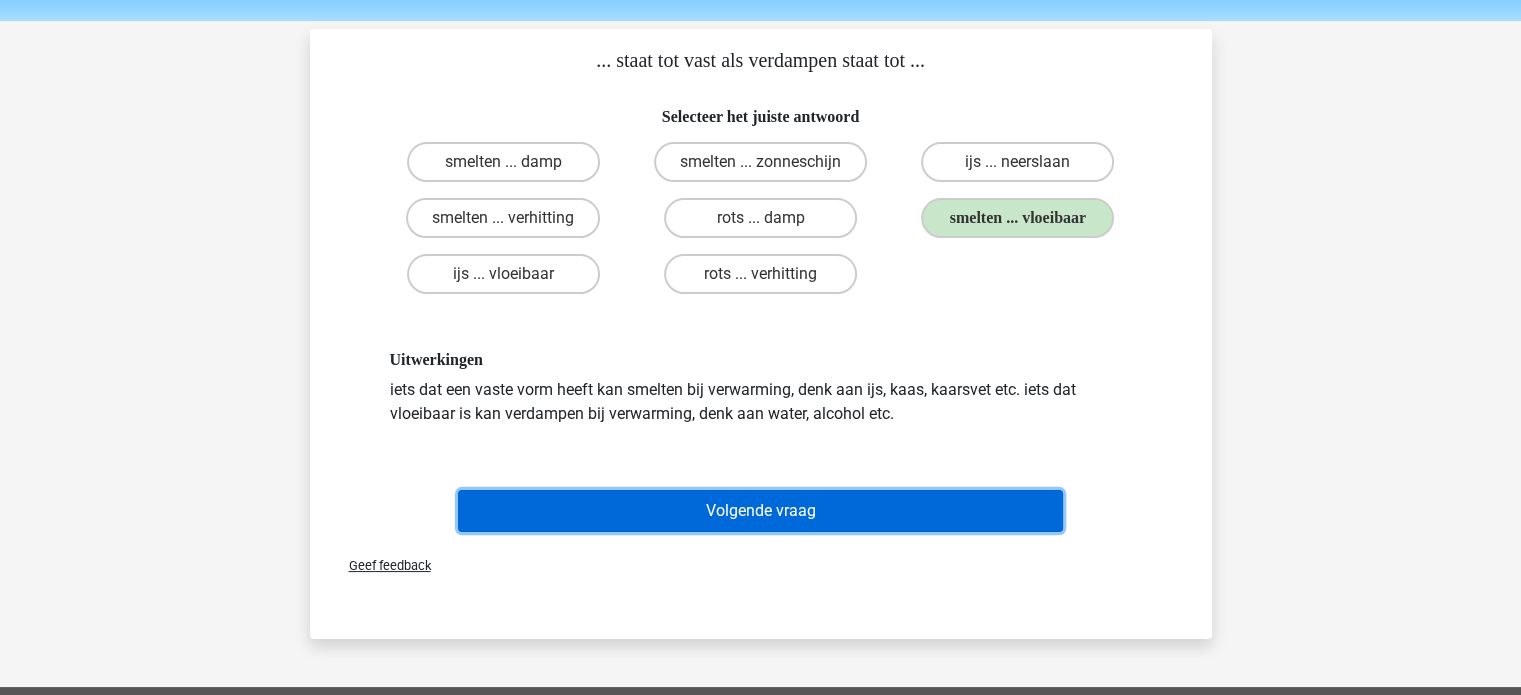 click on "Volgende vraag" at bounding box center [760, 511] 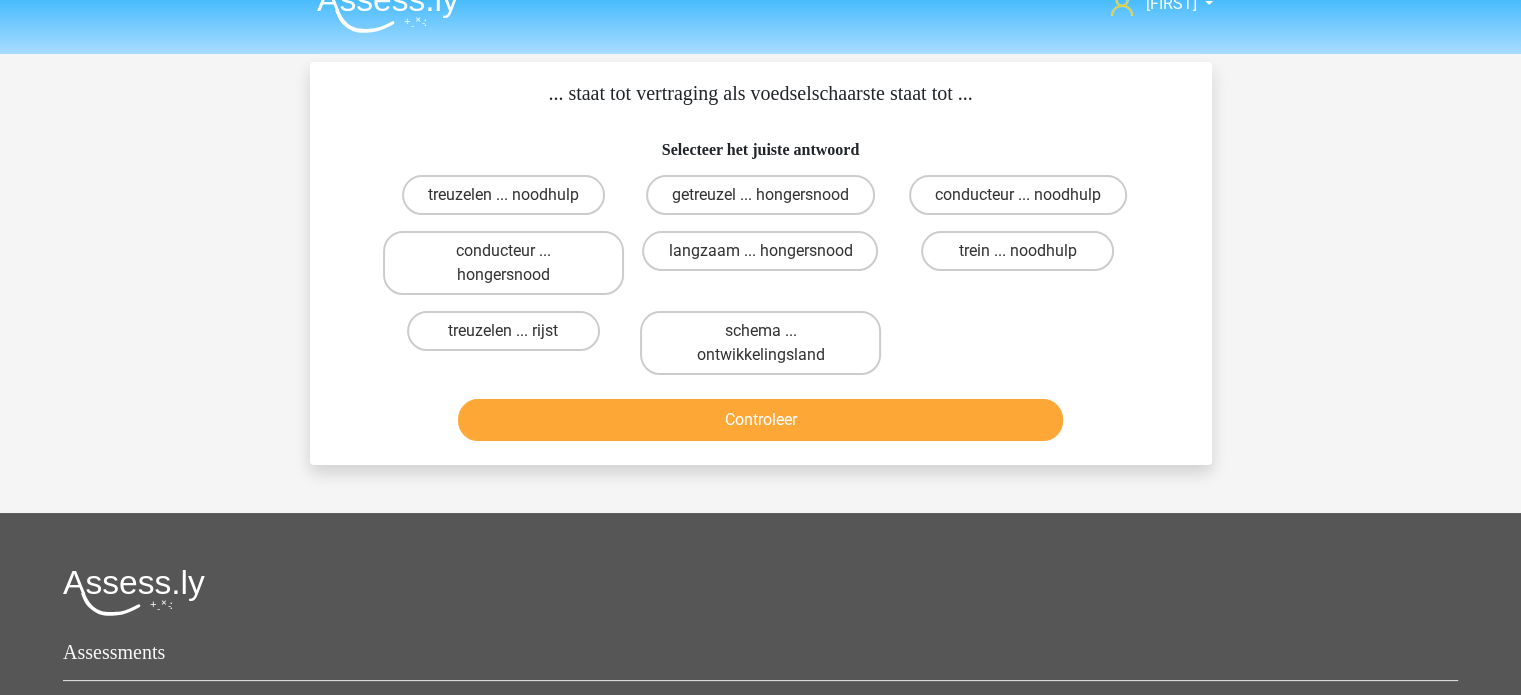 scroll, scrollTop: 28, scrollLeft: 0, axis: vertical 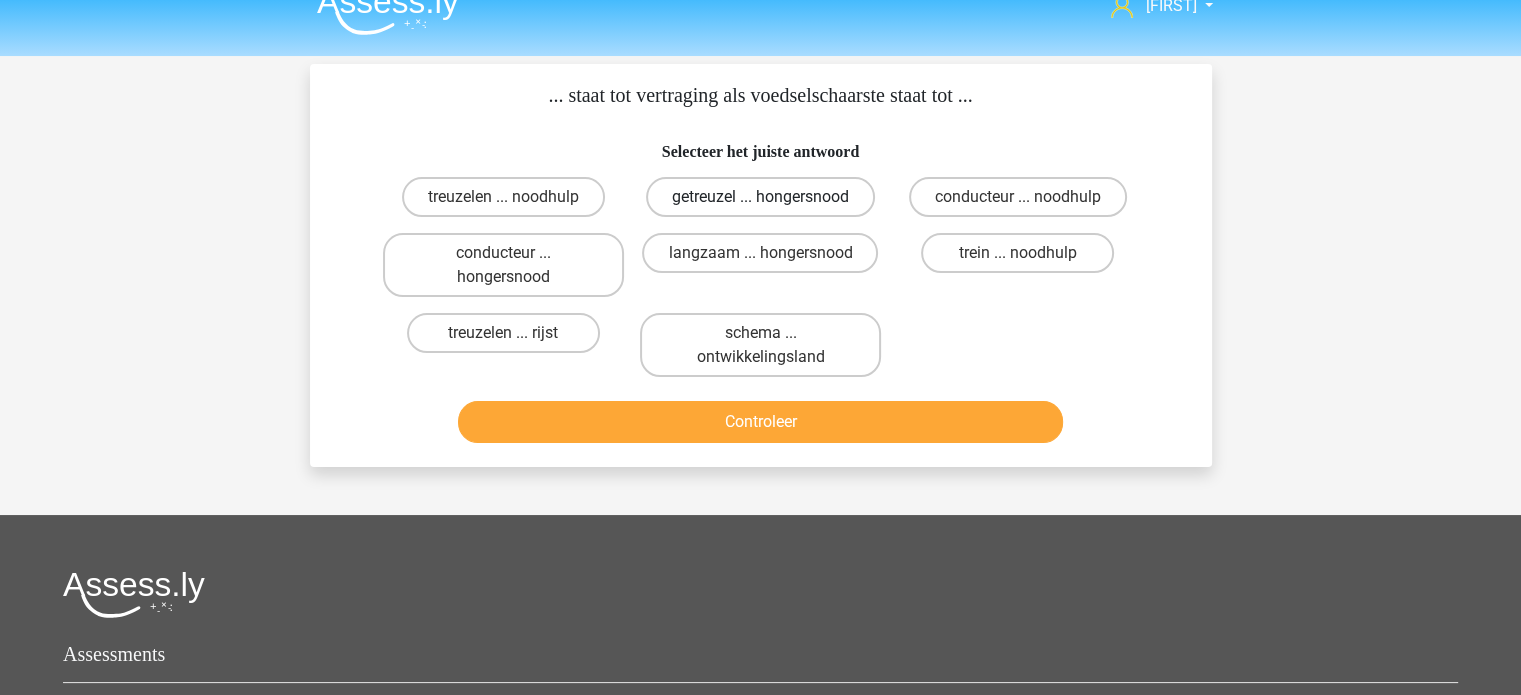 click on "getreuzel ... hongersnood" at bounding box center (760, 197) 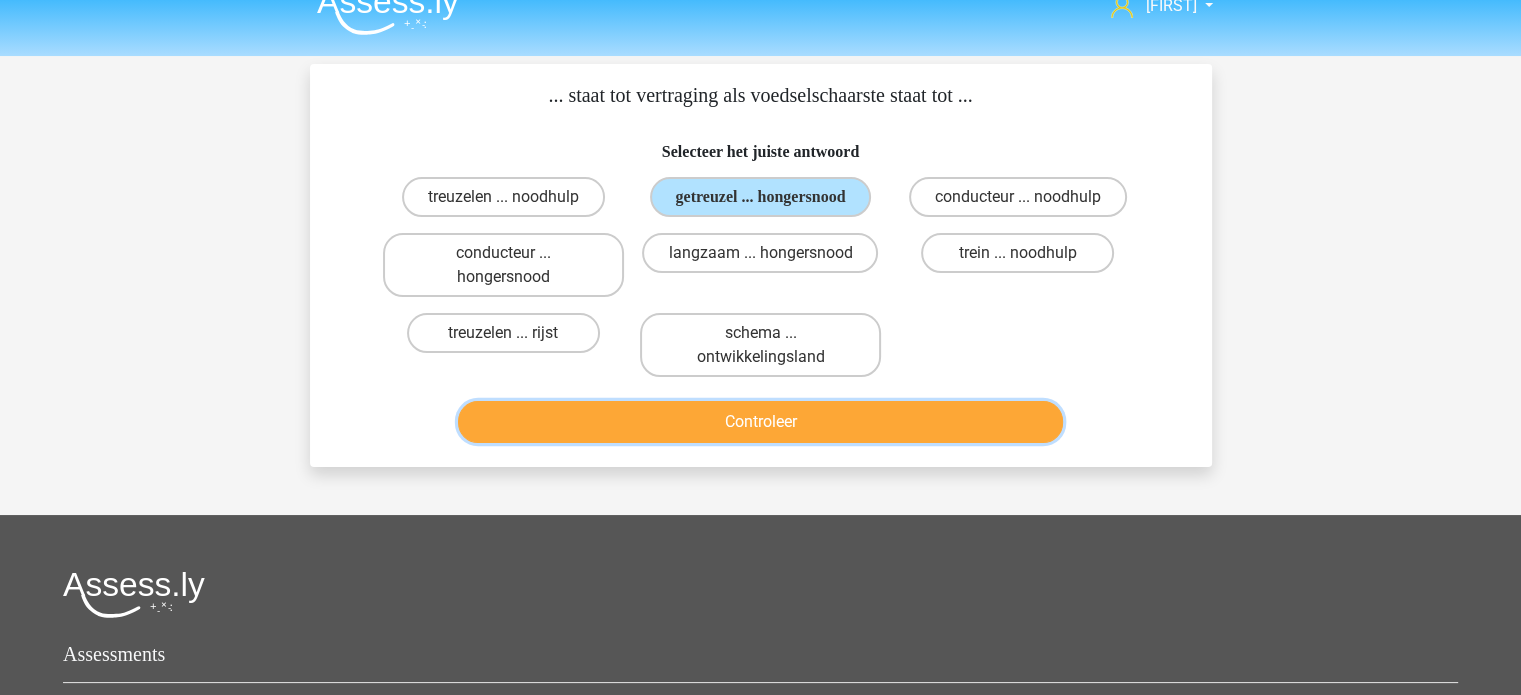 click on "Controleer" at bounding box center [760, 422] 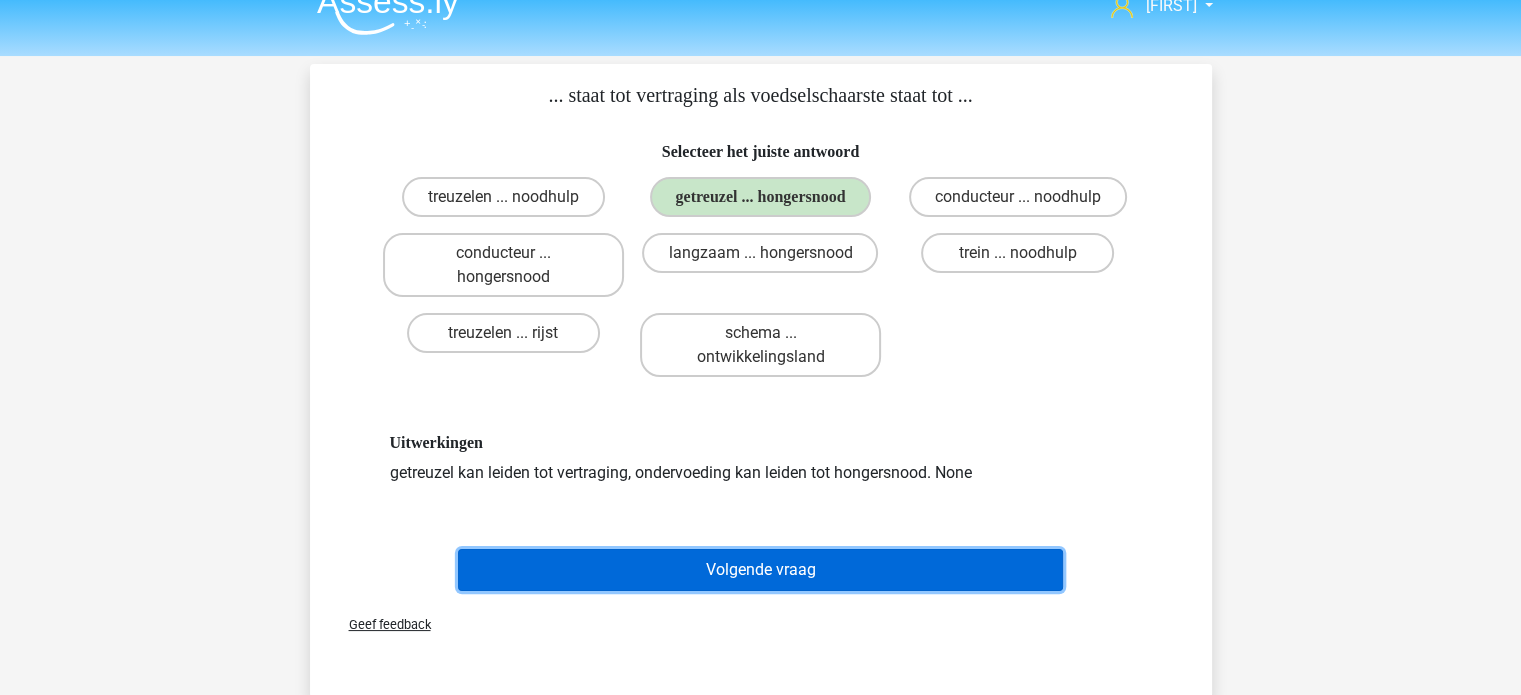 click on "Volgende vraag" at bounding box center (760, 570) 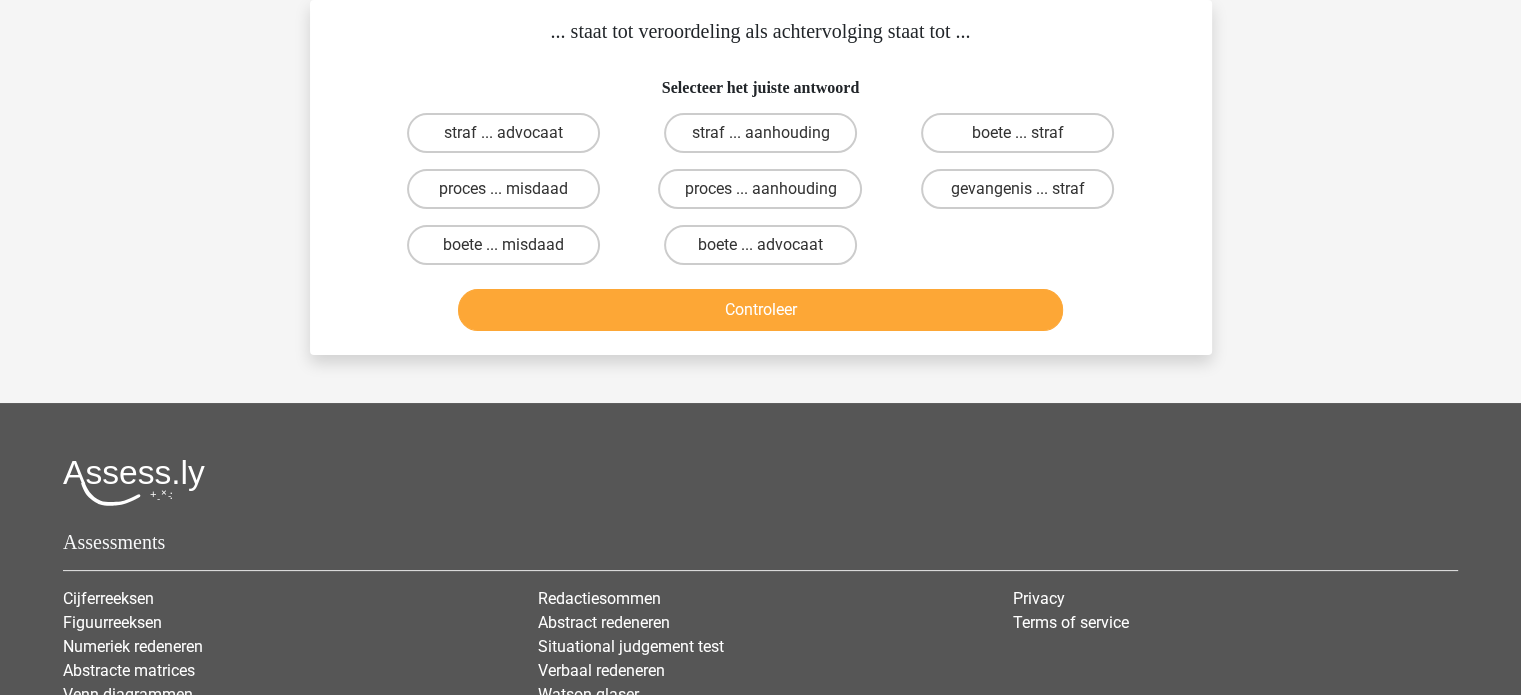 scroll, scrollTop: 0, scrollLeft: 0, axis: both 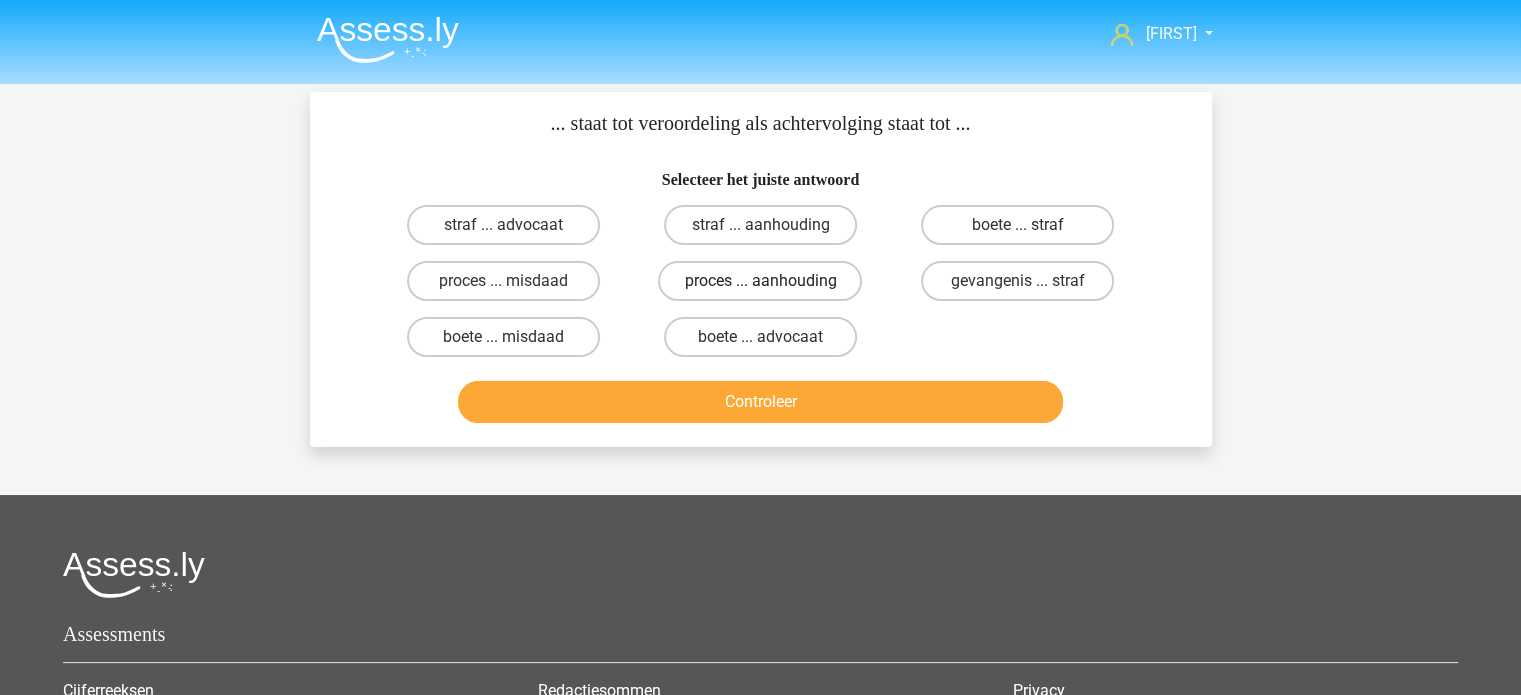 click on "proces ... aanhouding" at bounding box center (760, 281) 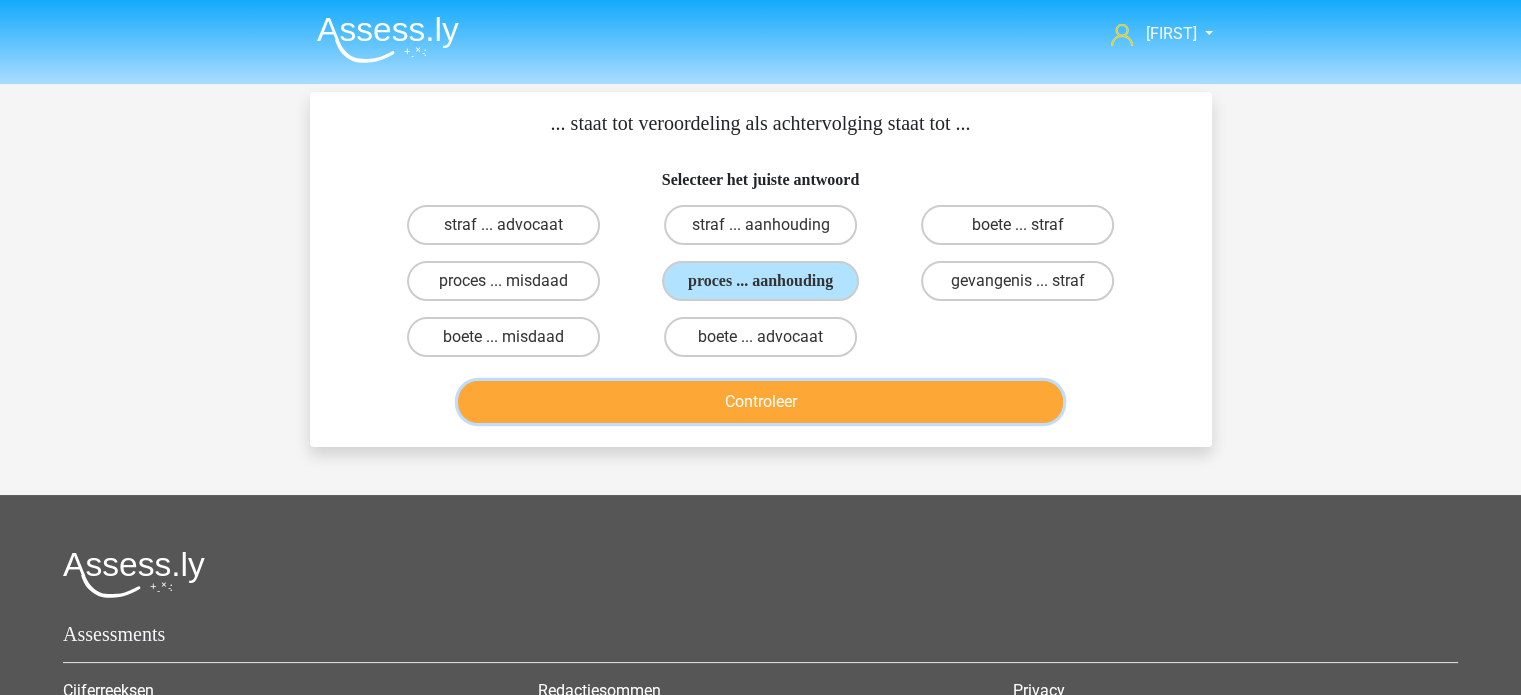 click on "Controleer" at bounding box center [760, 402] 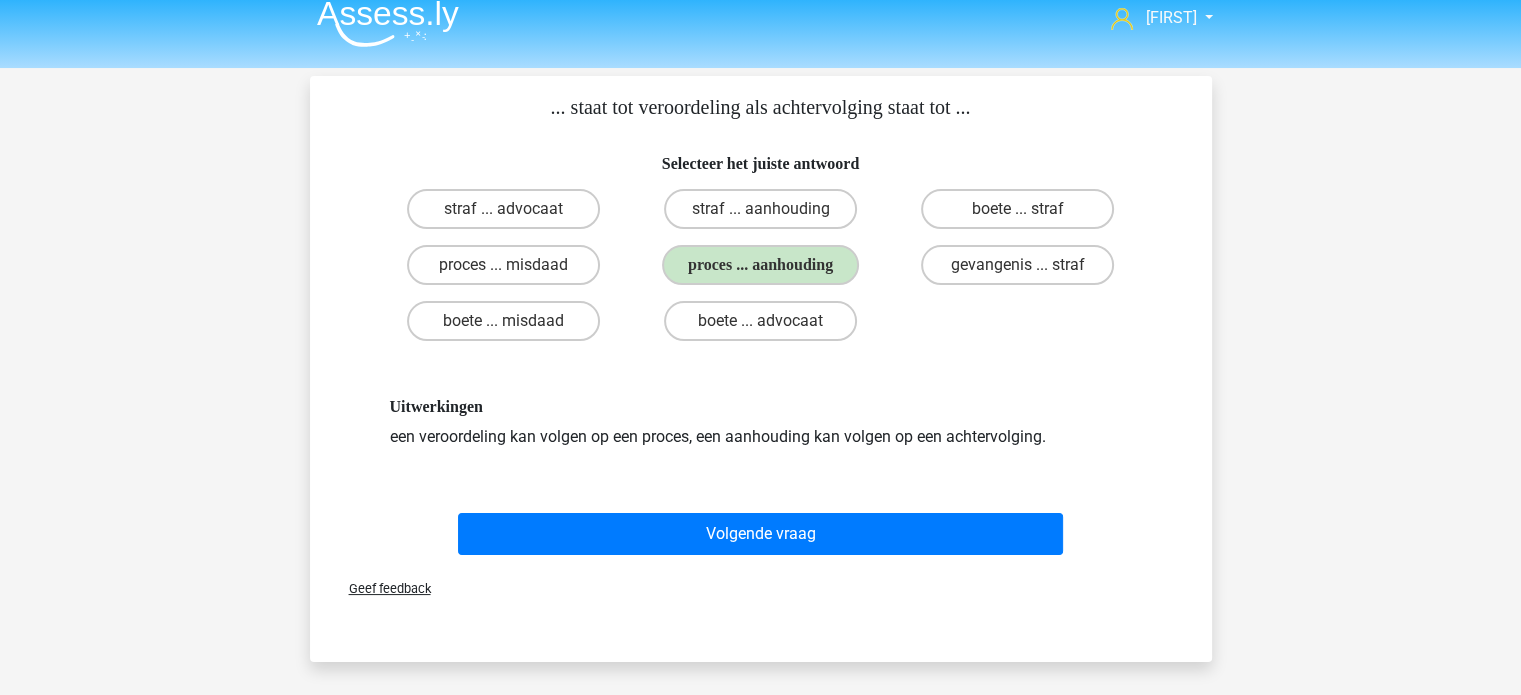 scroll, scrollTop: 18, scrollLeft: 0, axis: vertical 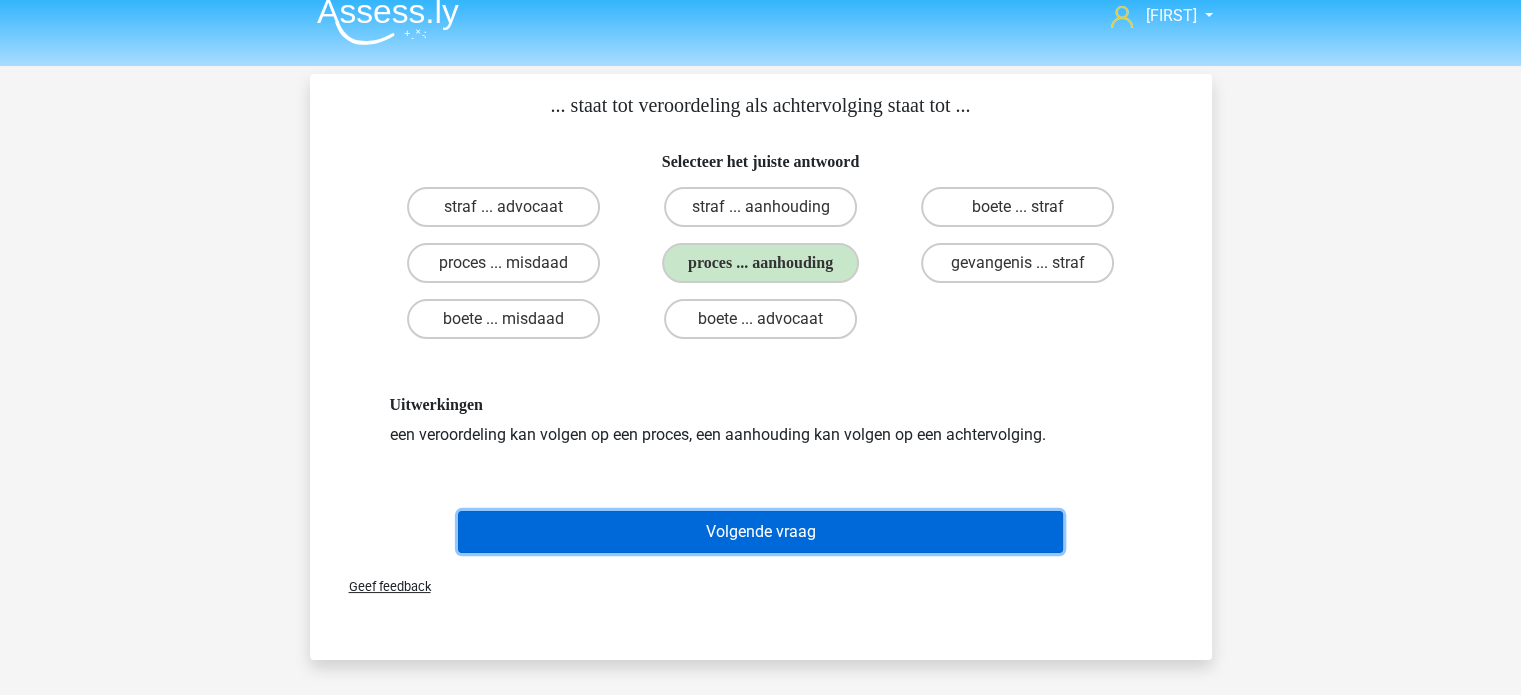 click on "Volgende vraag" at bounding box center [760, 532] 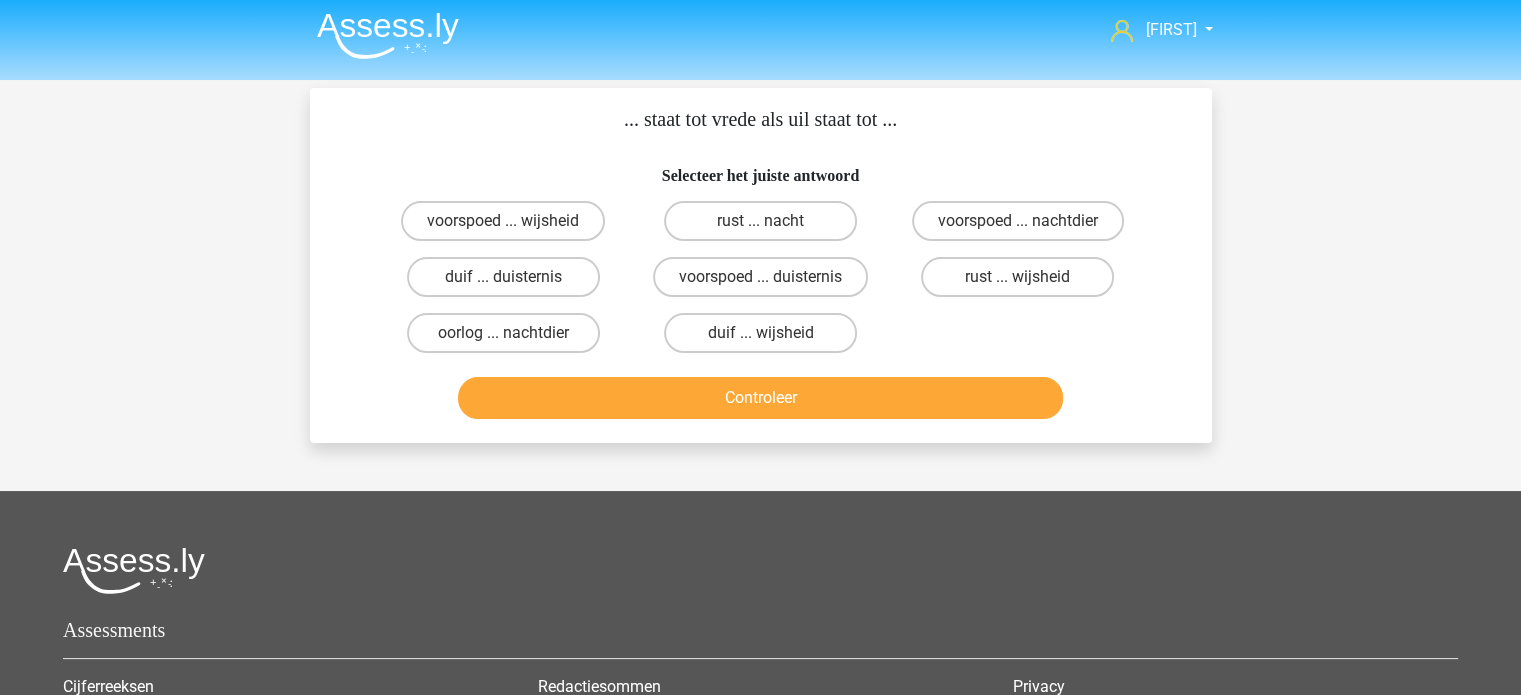 scroll, scrollTop: 7, scrollLeft: 0, axis: vertical 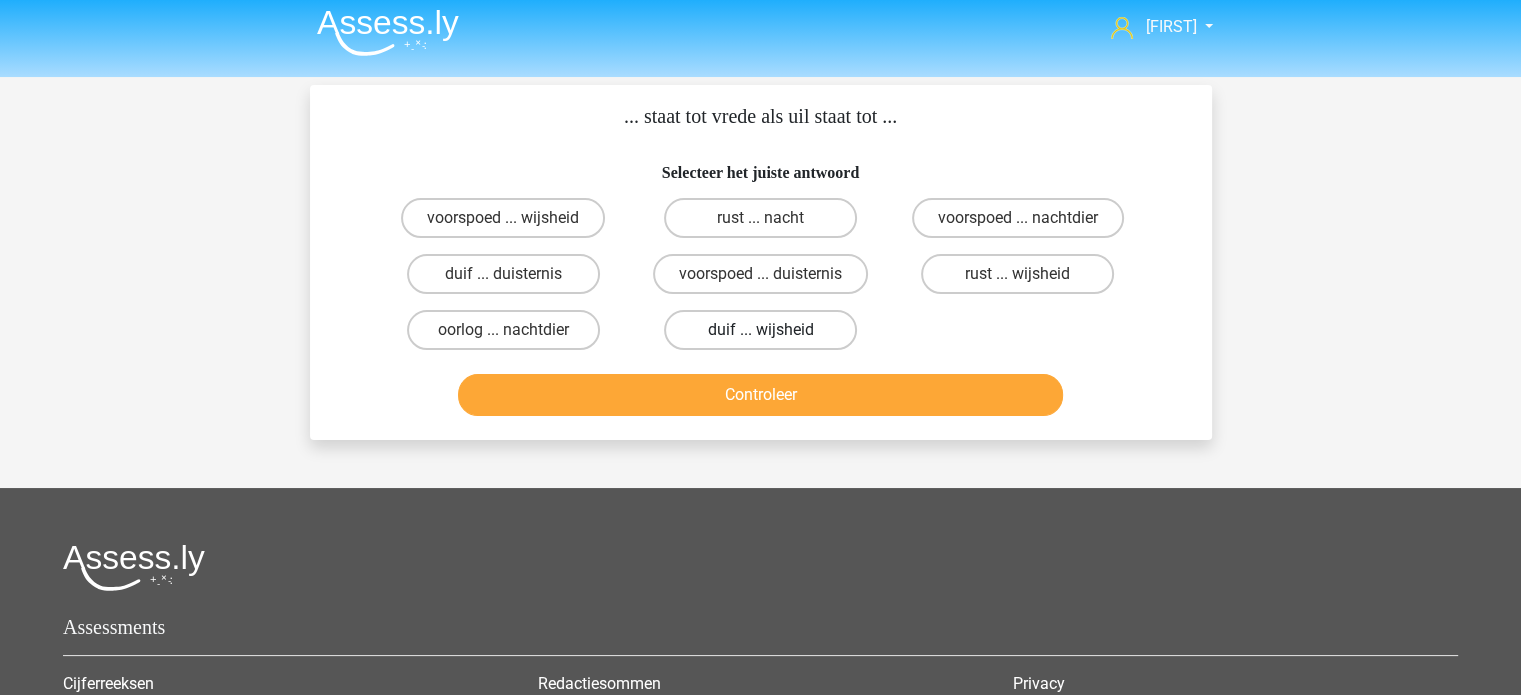 click on "duif ... wijsheid" at bounding box center (760, 330) 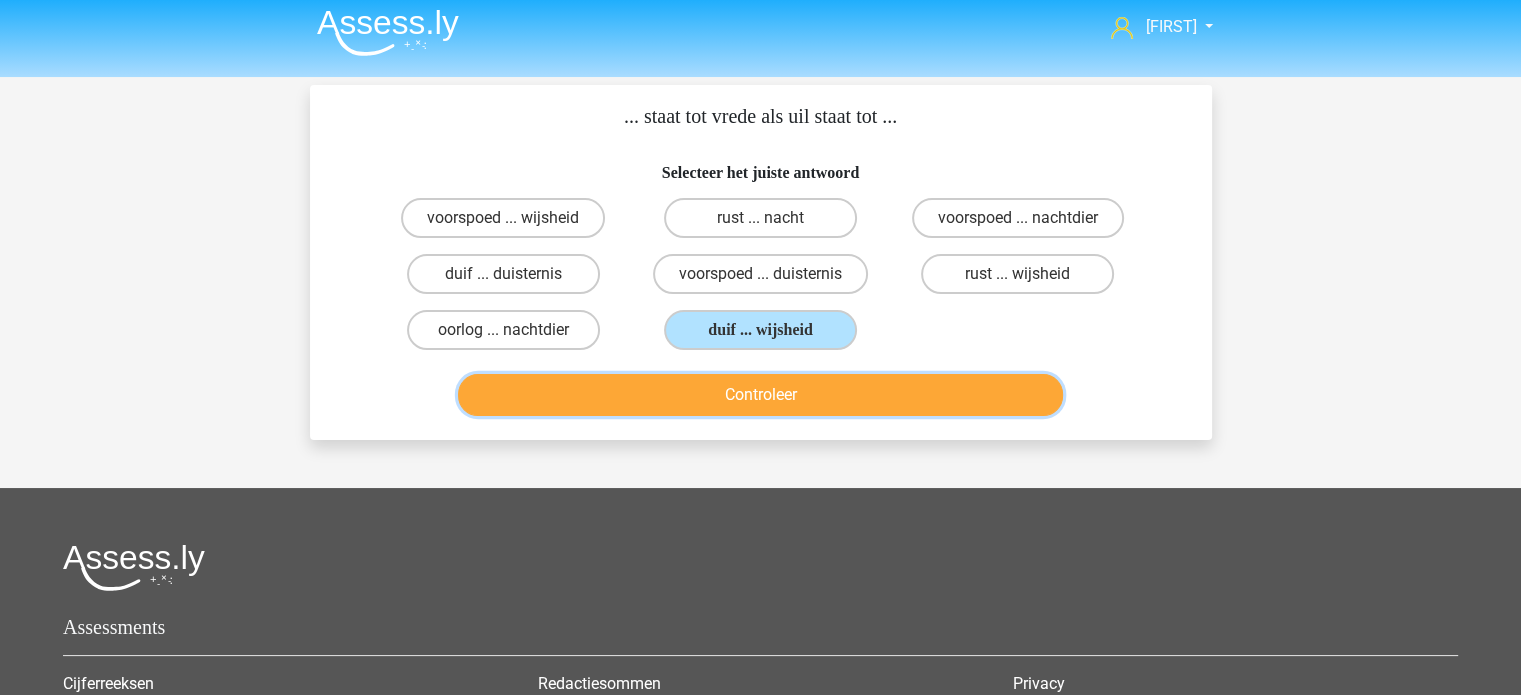 click on "Controleer" at bounding box center [760, 395] 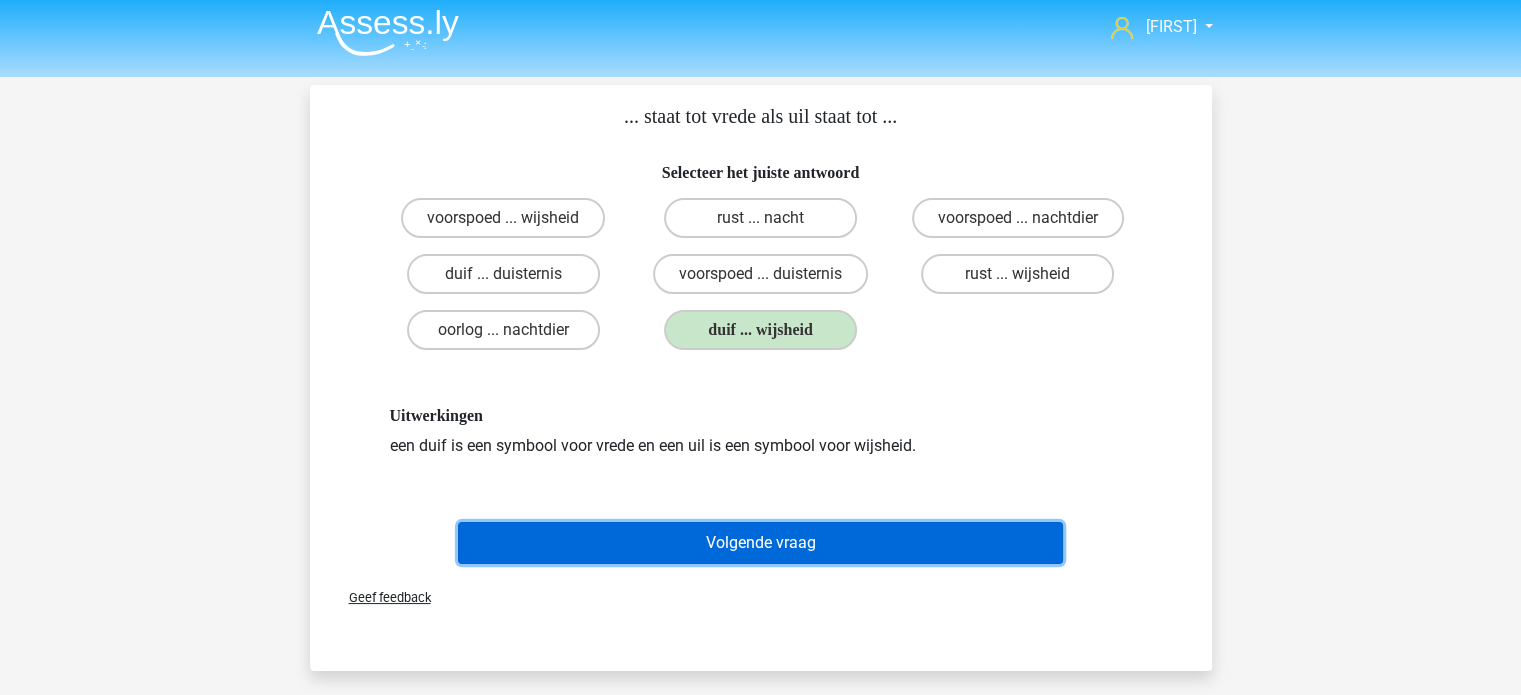 click on "Volgende vraag" at bounding box center (760, 543) 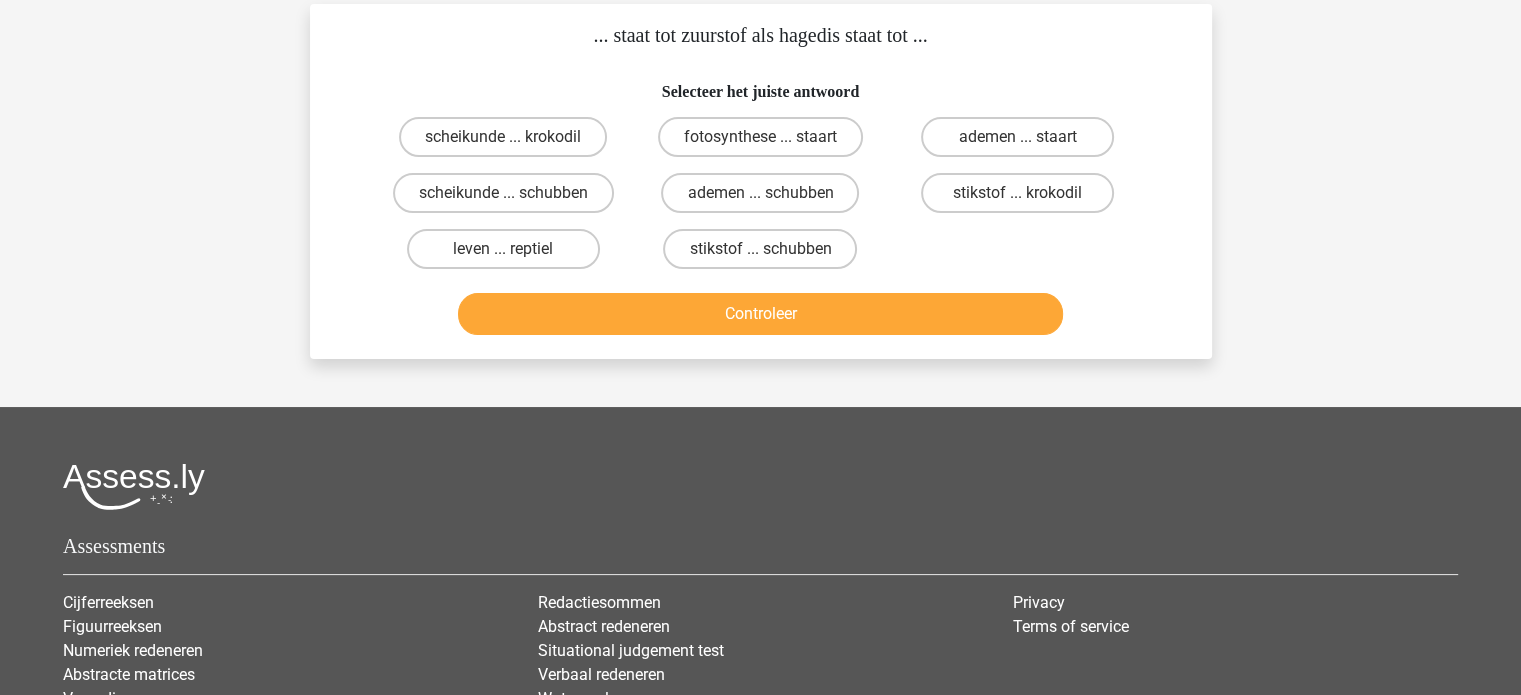 scroll, scrollTop: 92, scrollLeft: 0, axis: vertical 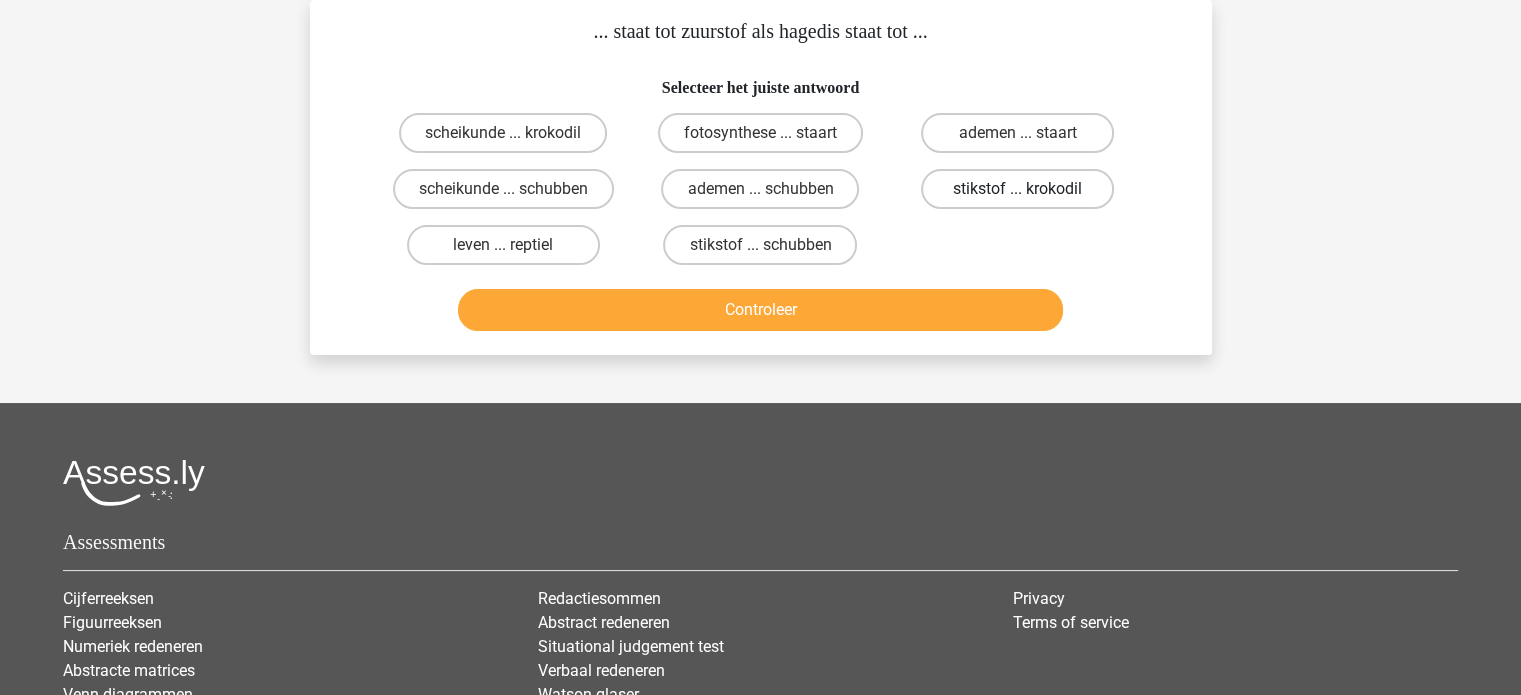 click on "stikstof ... krokodil" at bounding box center [1017, 189] 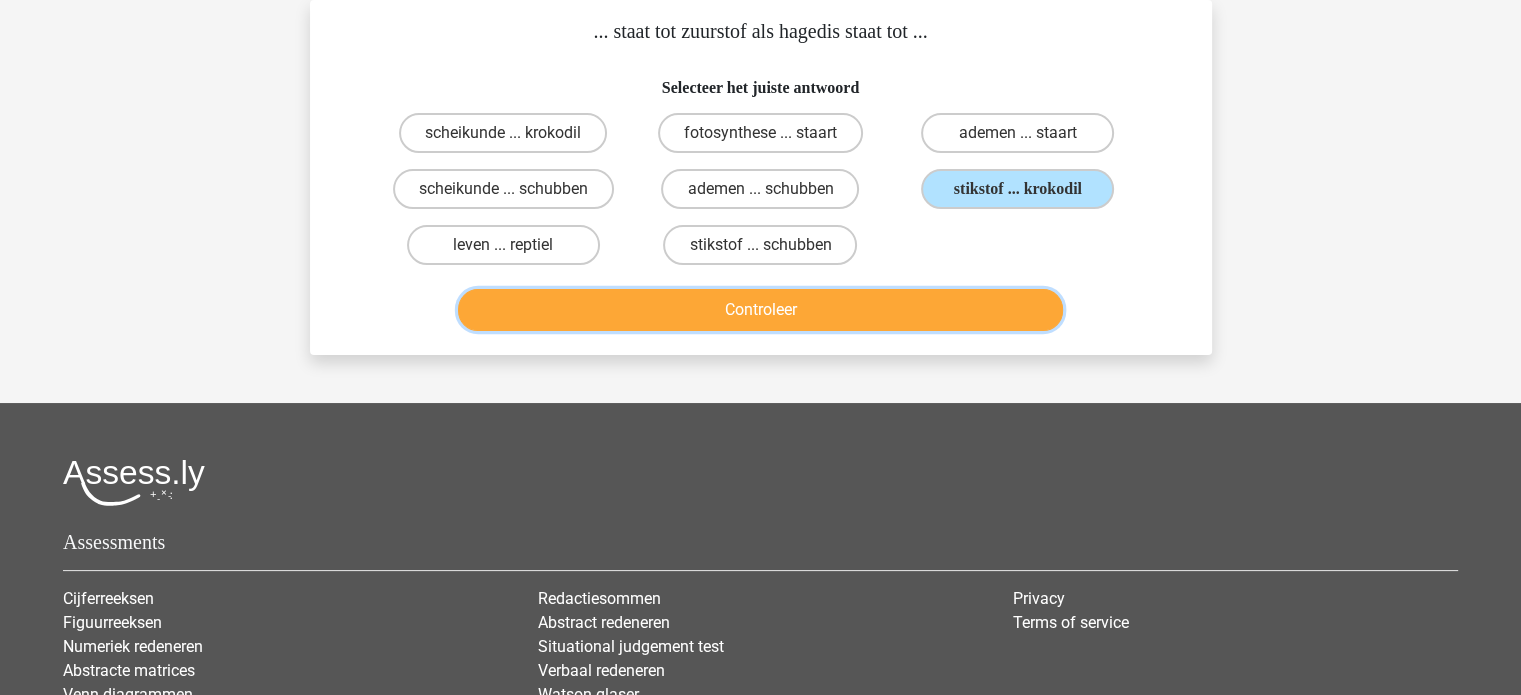 click on "Controleer" at bounding box center (760, 310) 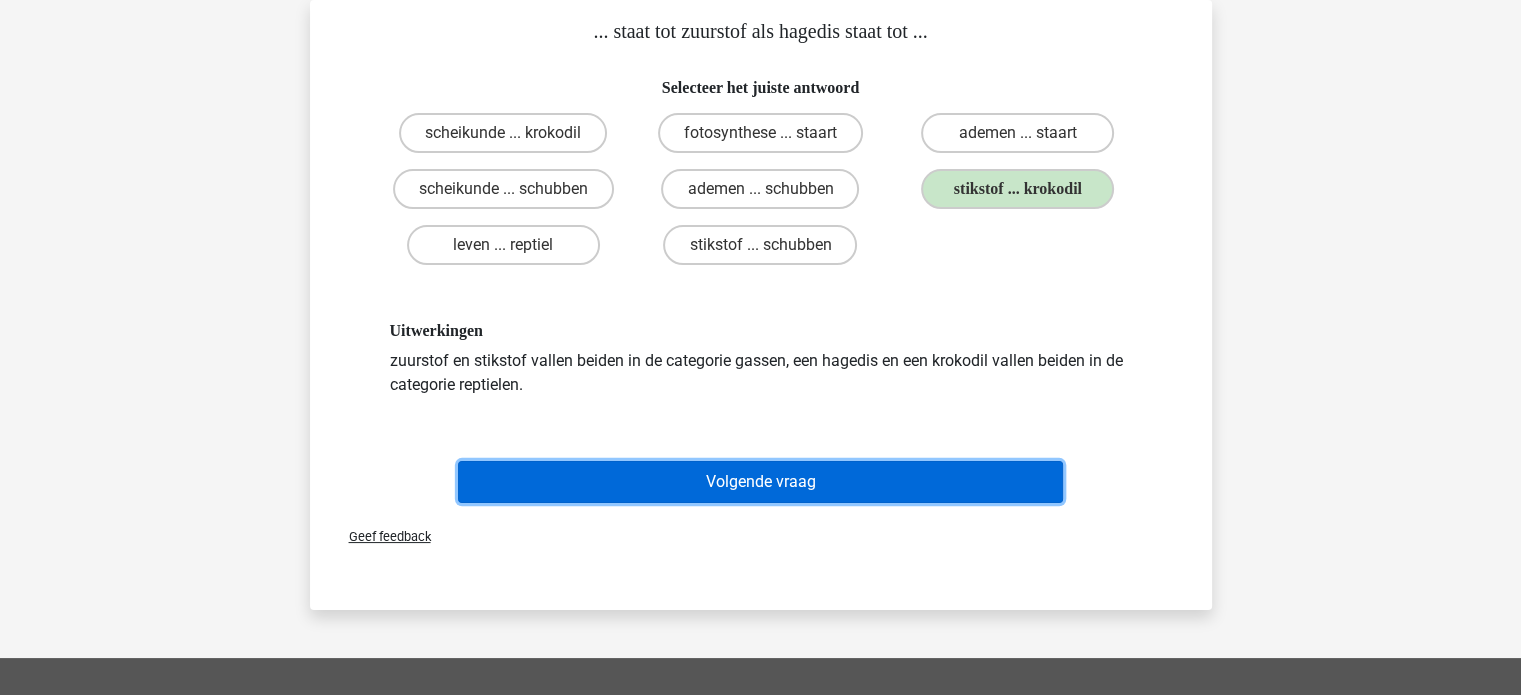 click on "Volgende vraag" at bounding box center (760, 482) 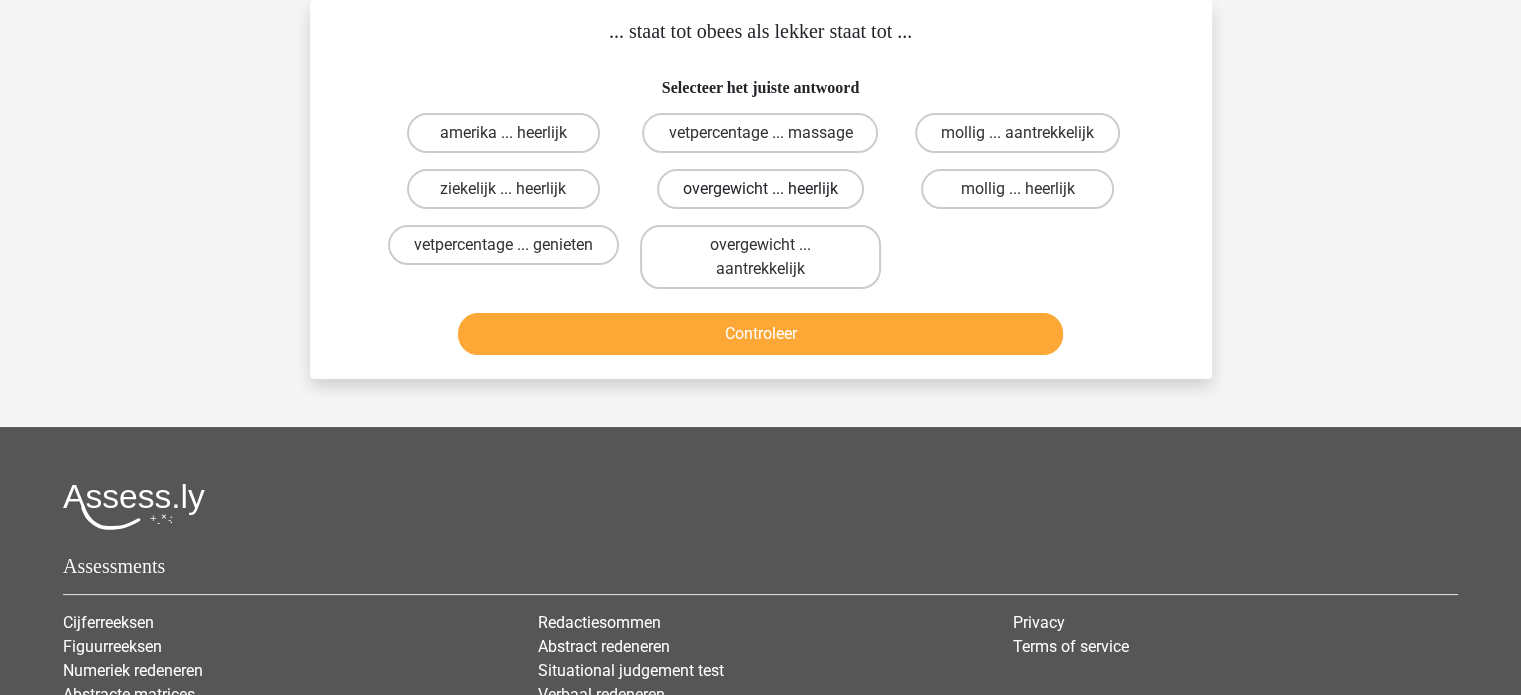 click on "overgewicht ... heerlijk" at bounding box center (760, 189) 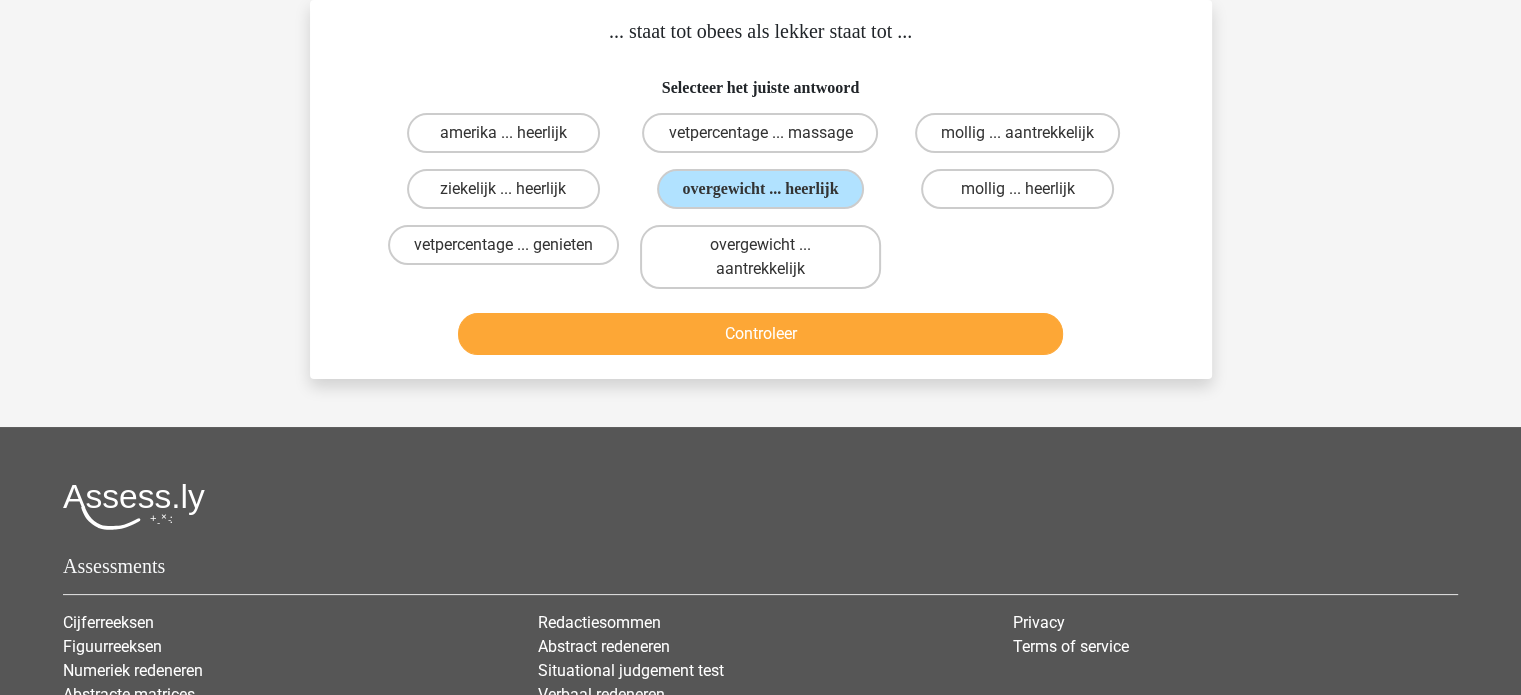 click on "Controleer" at bounding box center [761, 338] 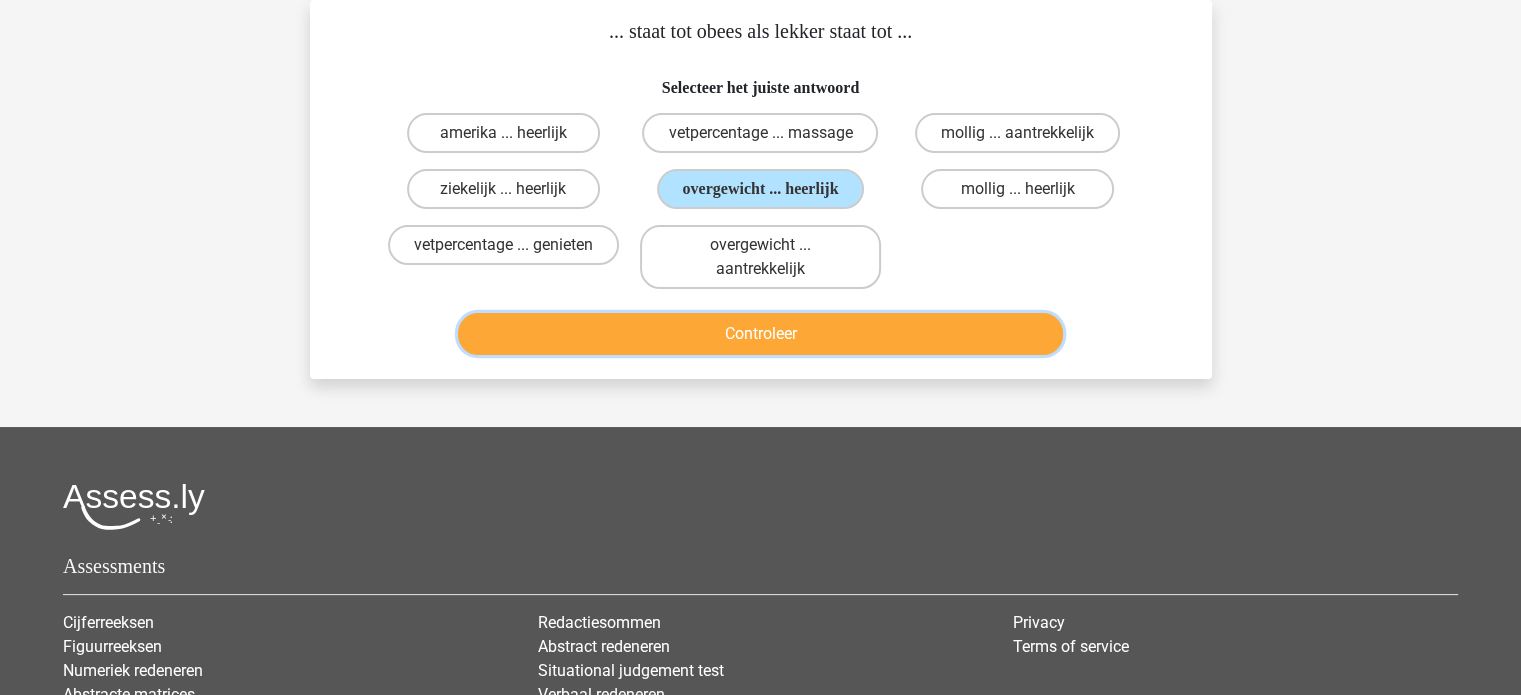 click on "Controleer" at bounding box center (760, 334) 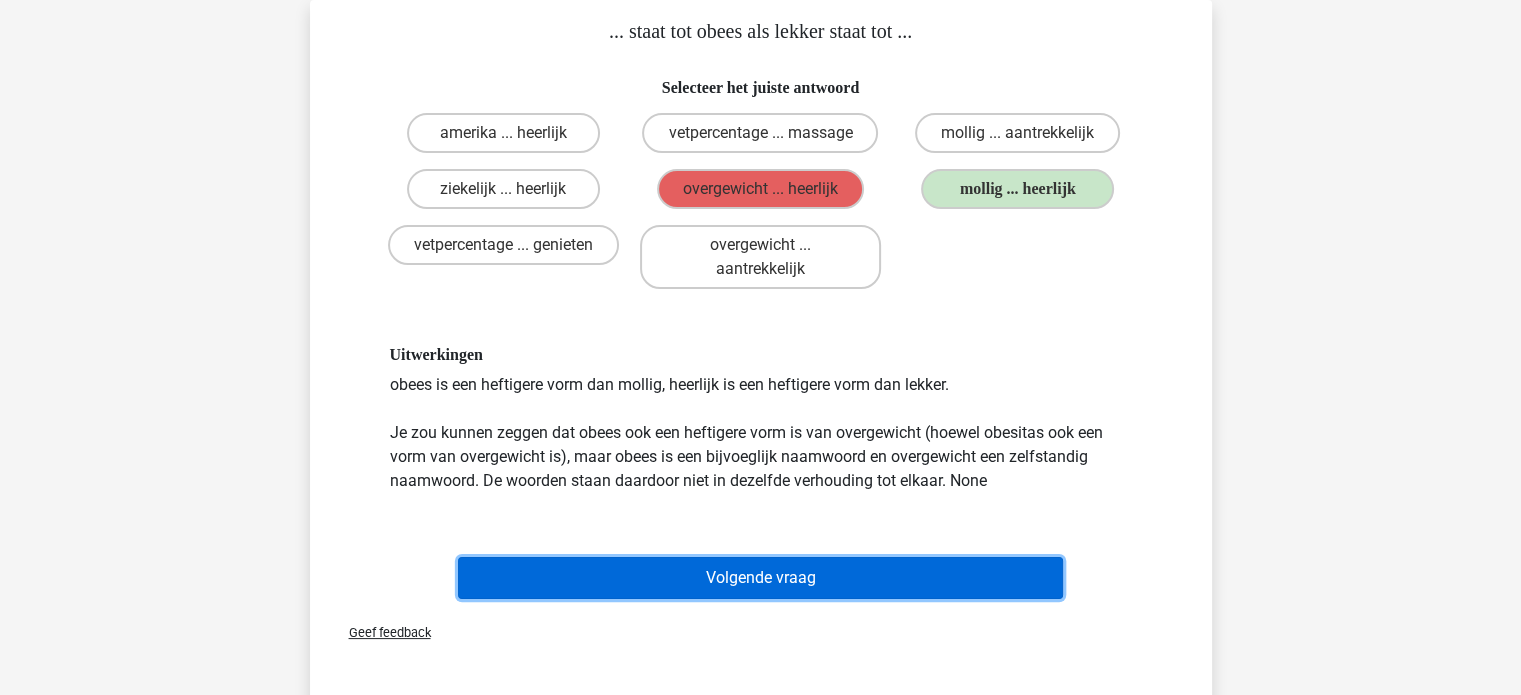 click on "Volgende vraag" at bounding box center (760, 578) 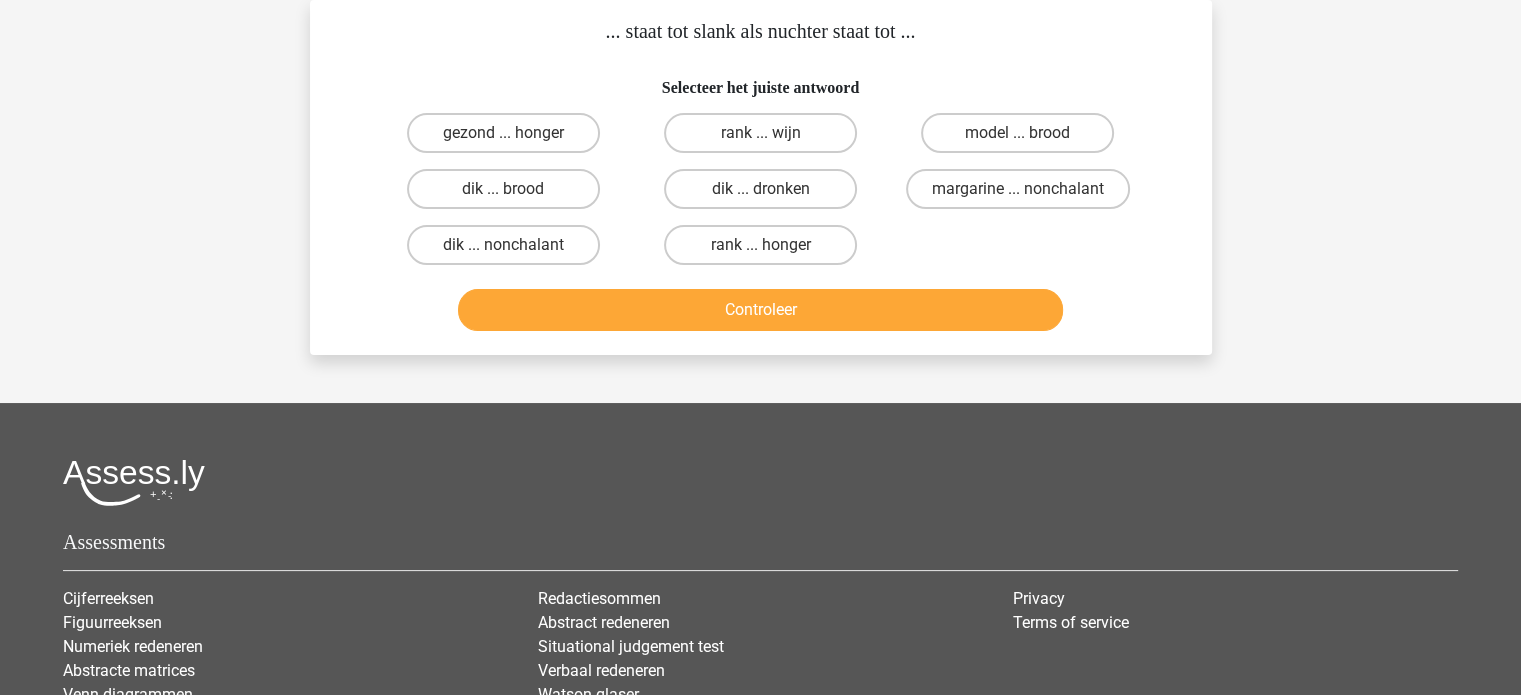 scroll, scrollTop: 0, scrollLeft: 0, axis: both 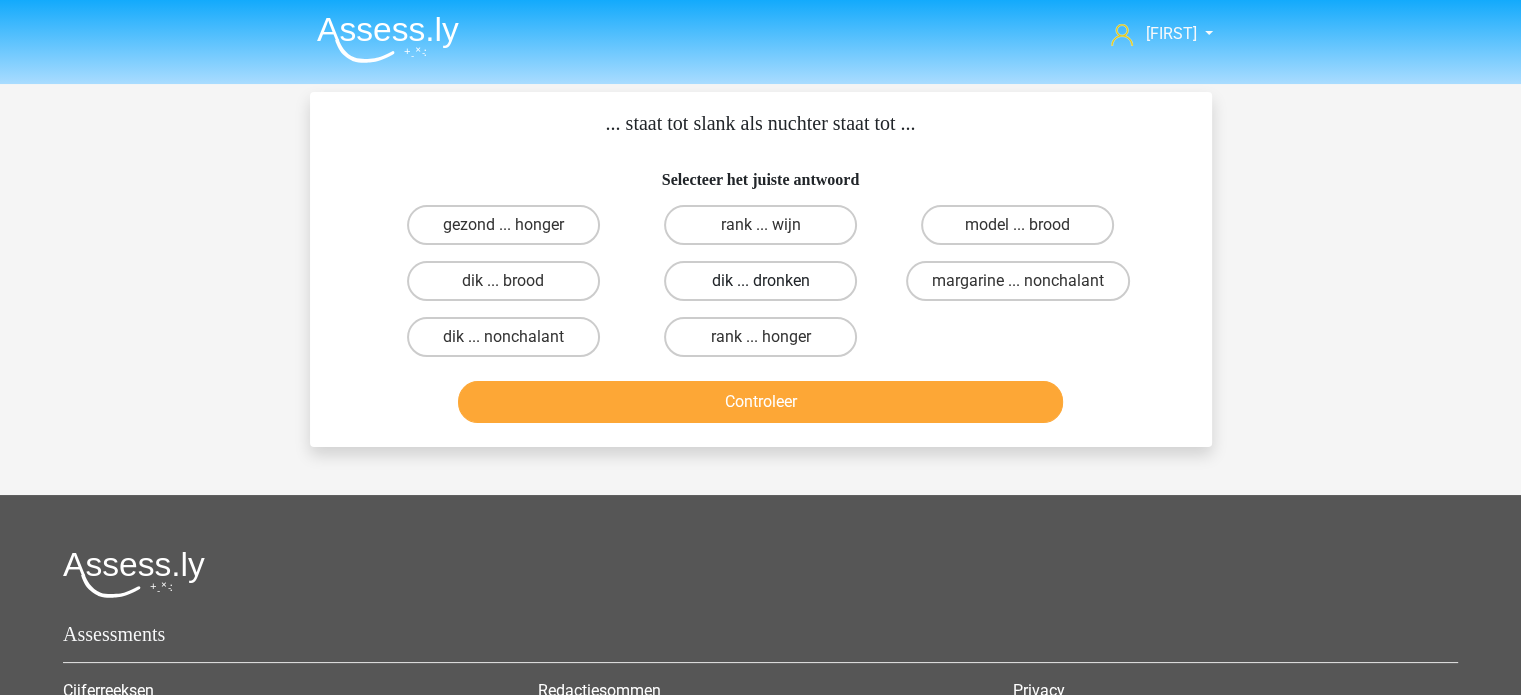 click on "dik ... dronken" at bounding box center [760, 281] 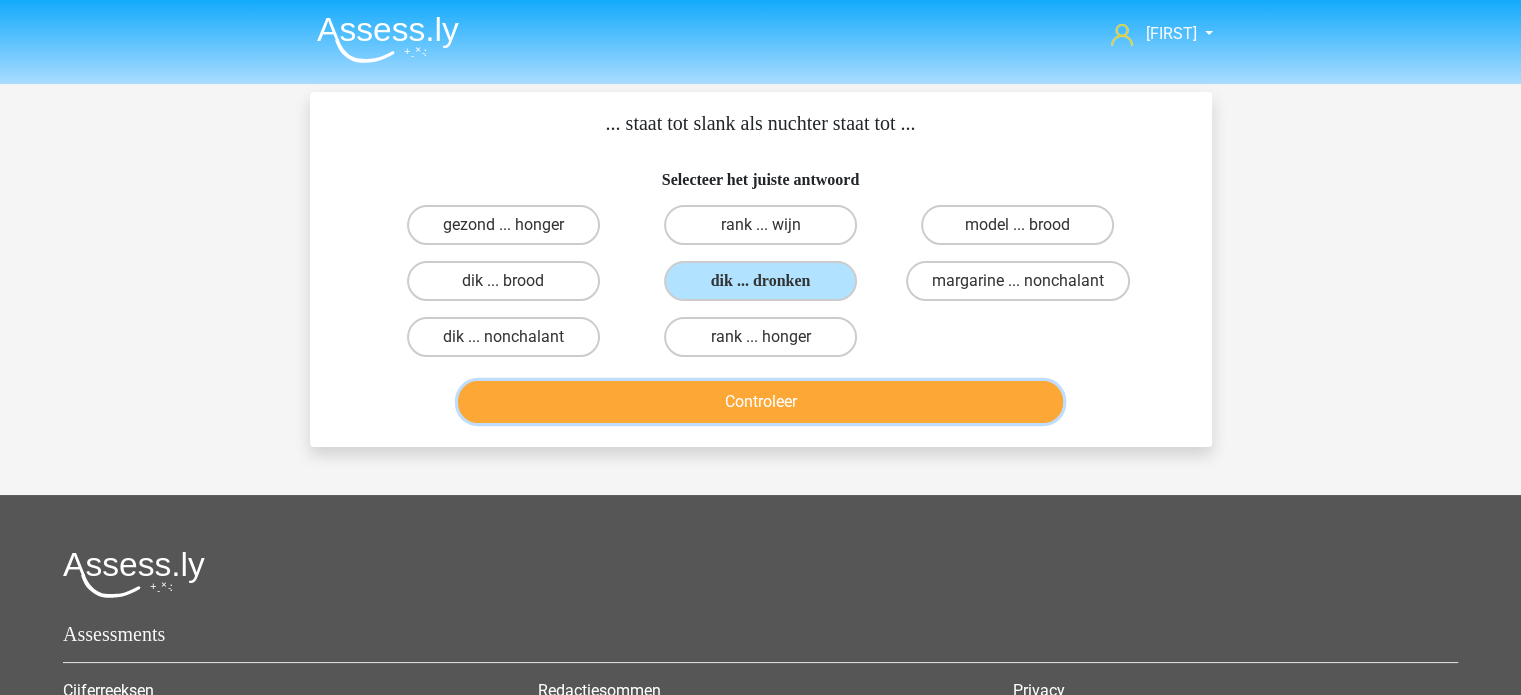 click on "Controleer" at bounding box center [760, 402] 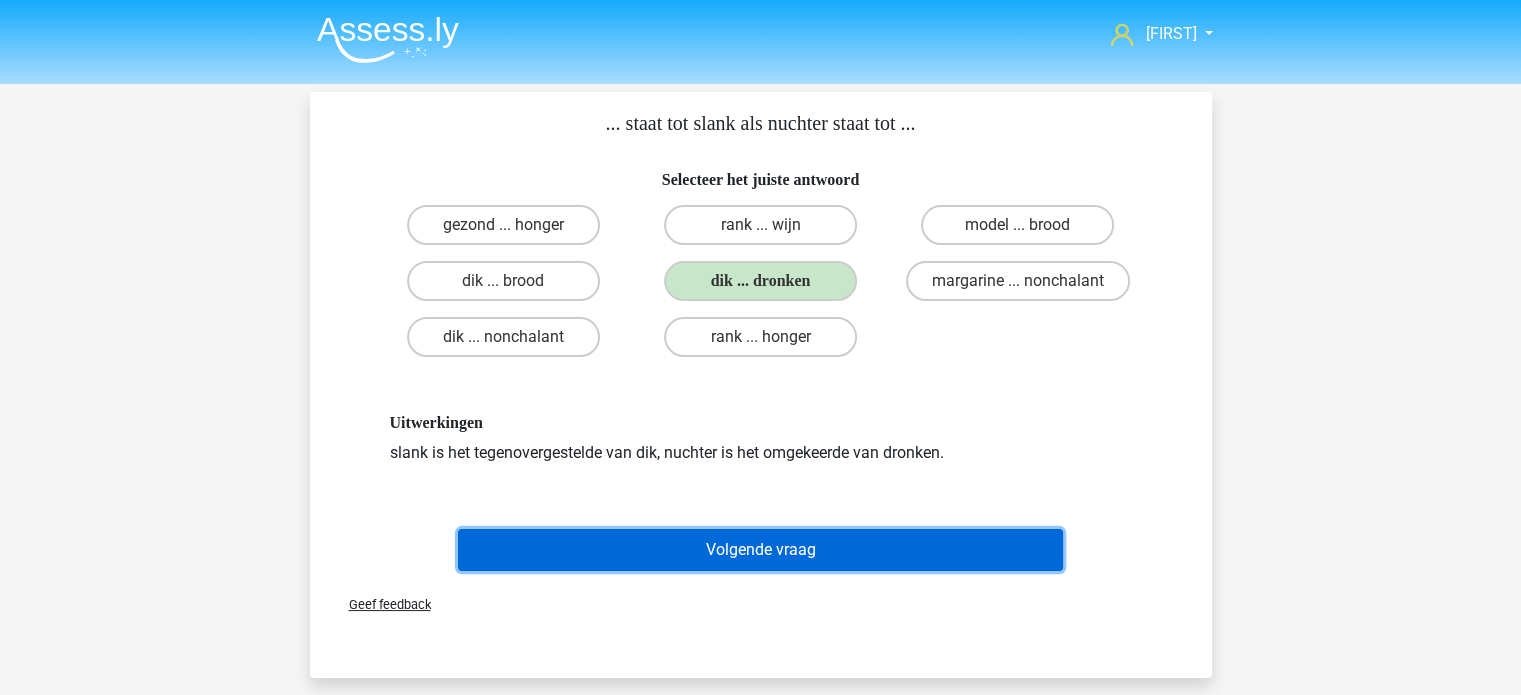 click on "Volgende vraag" at bounding box center [760, 550] 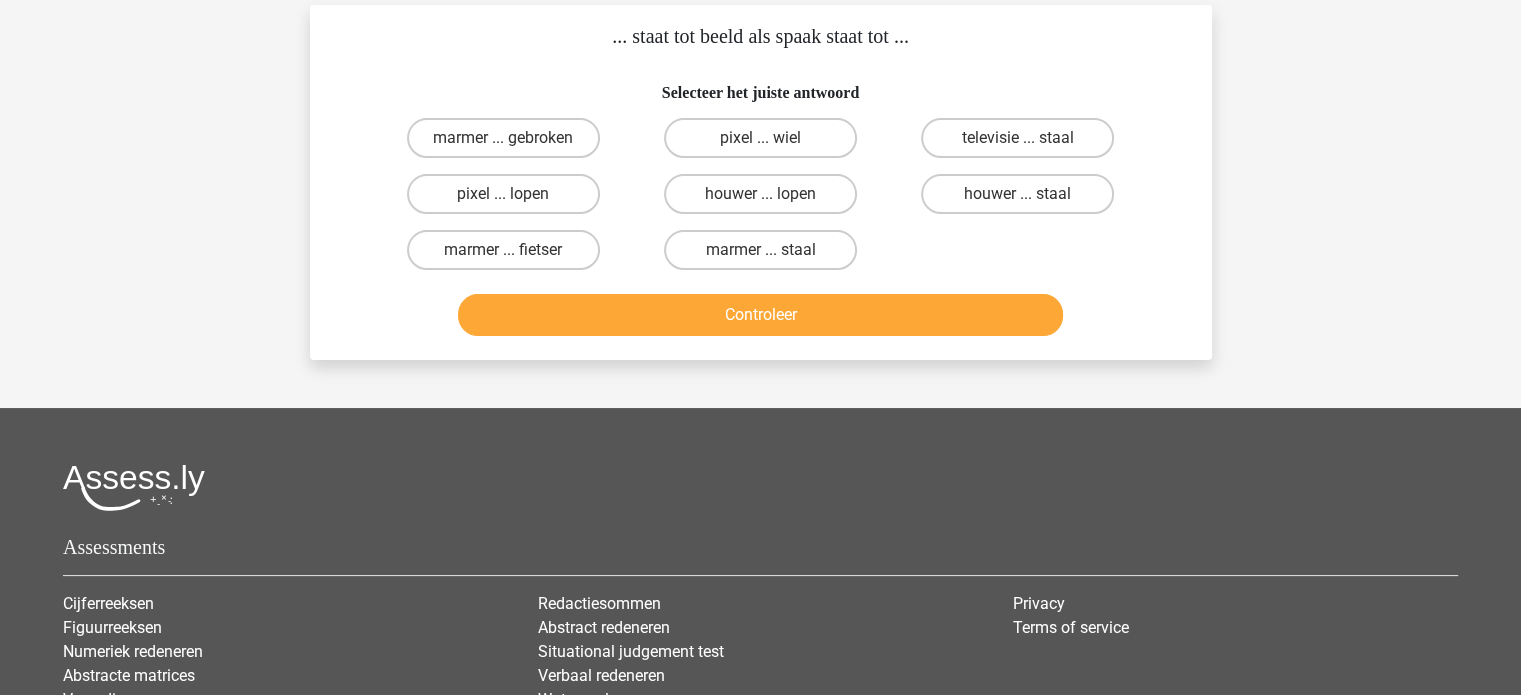 scroll, scrollTop: 92, scrollLeft: 0, axis: vertical 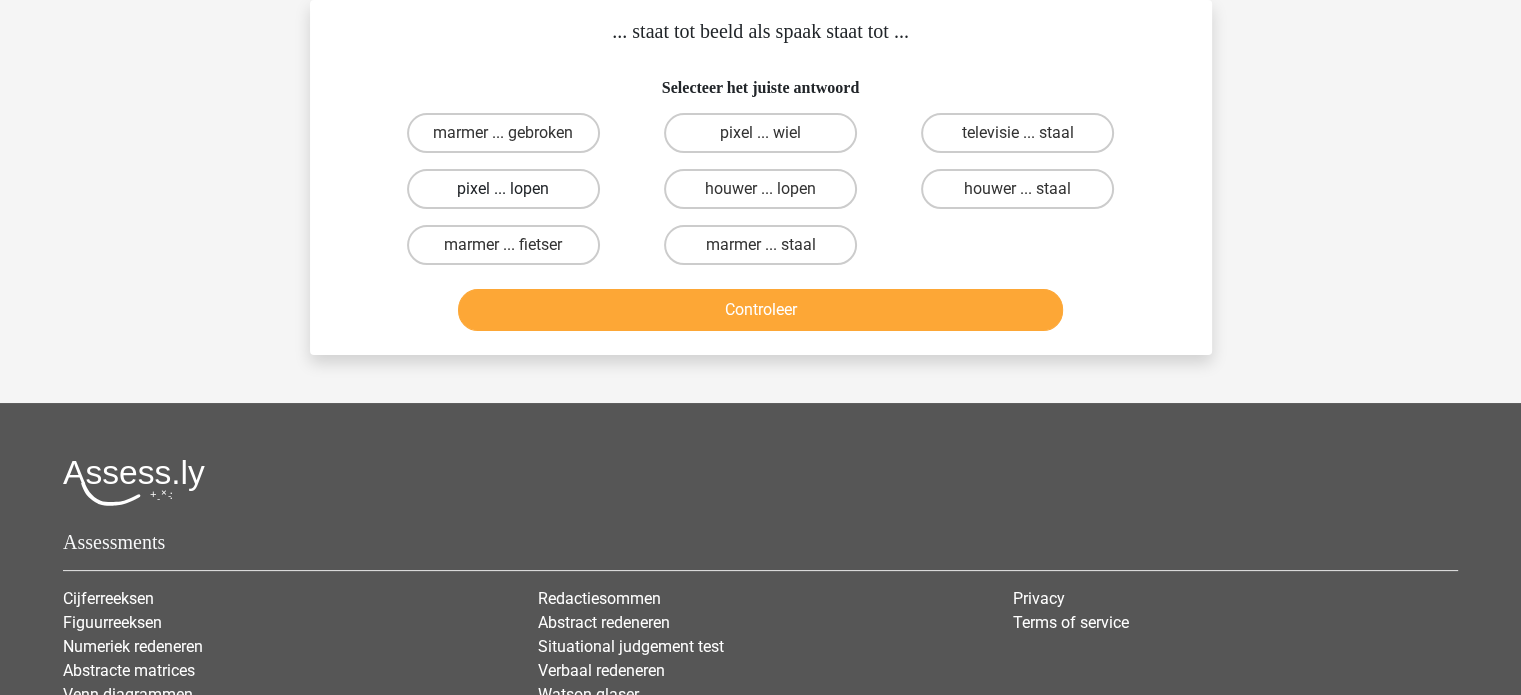 click on "pixel ... lopen" at bounding box center [503, 189] 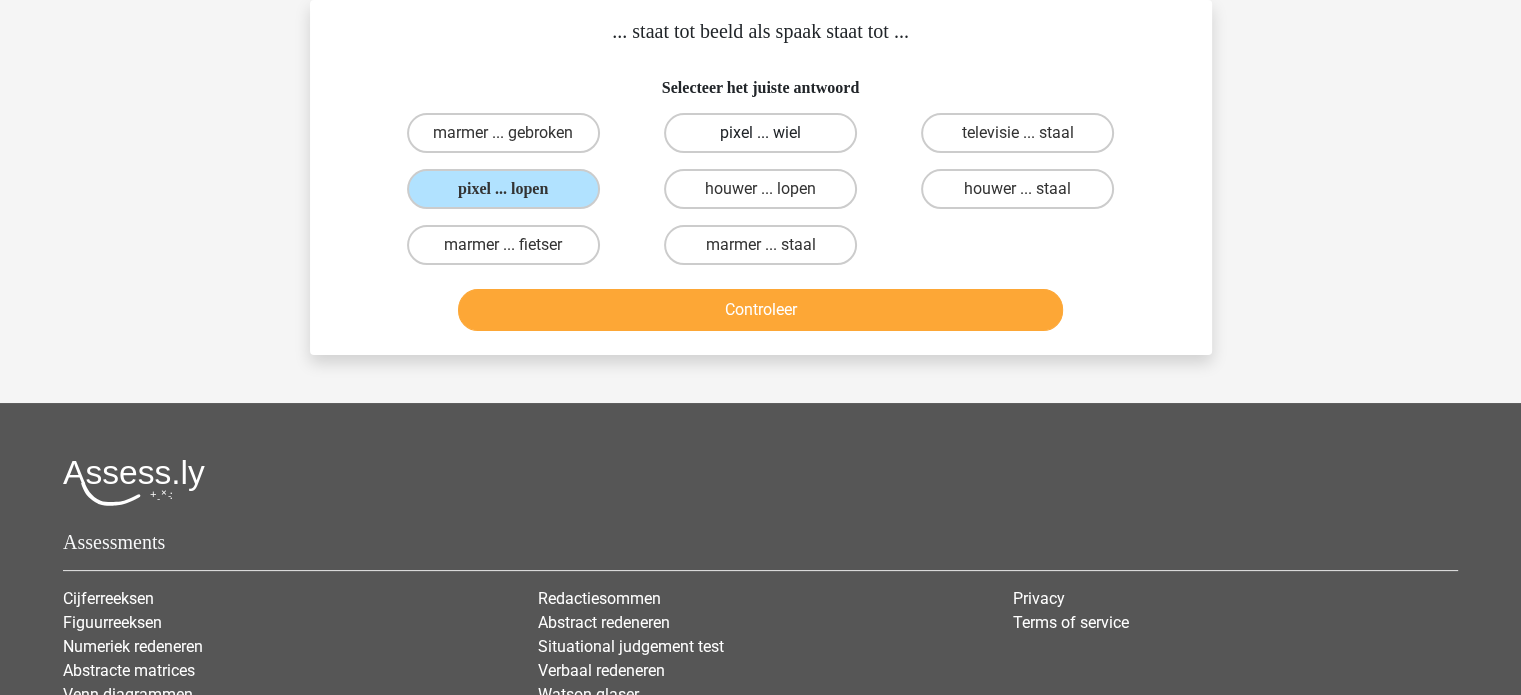 click on "pixel ... wiel" at bounding box center (760, 133) 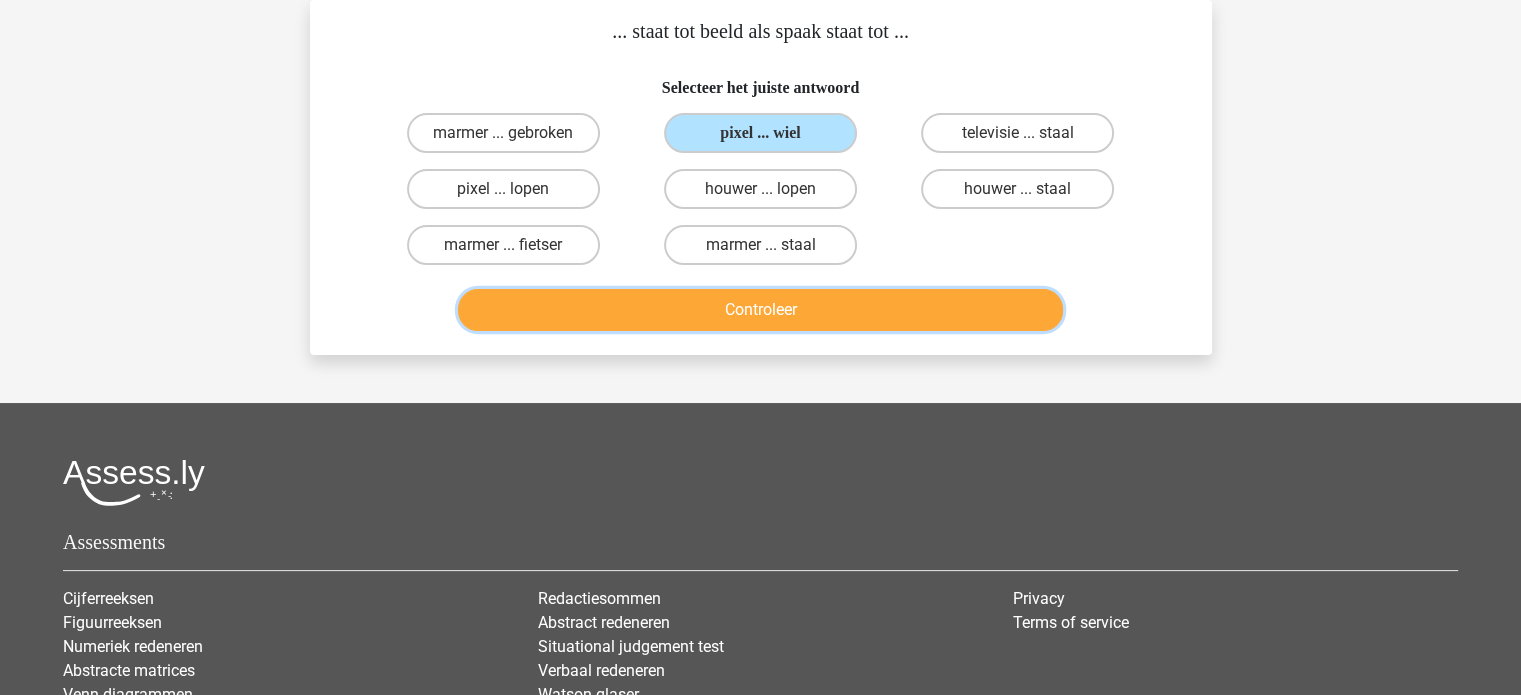 click on "Controleer" at bounding box center [760, 310] 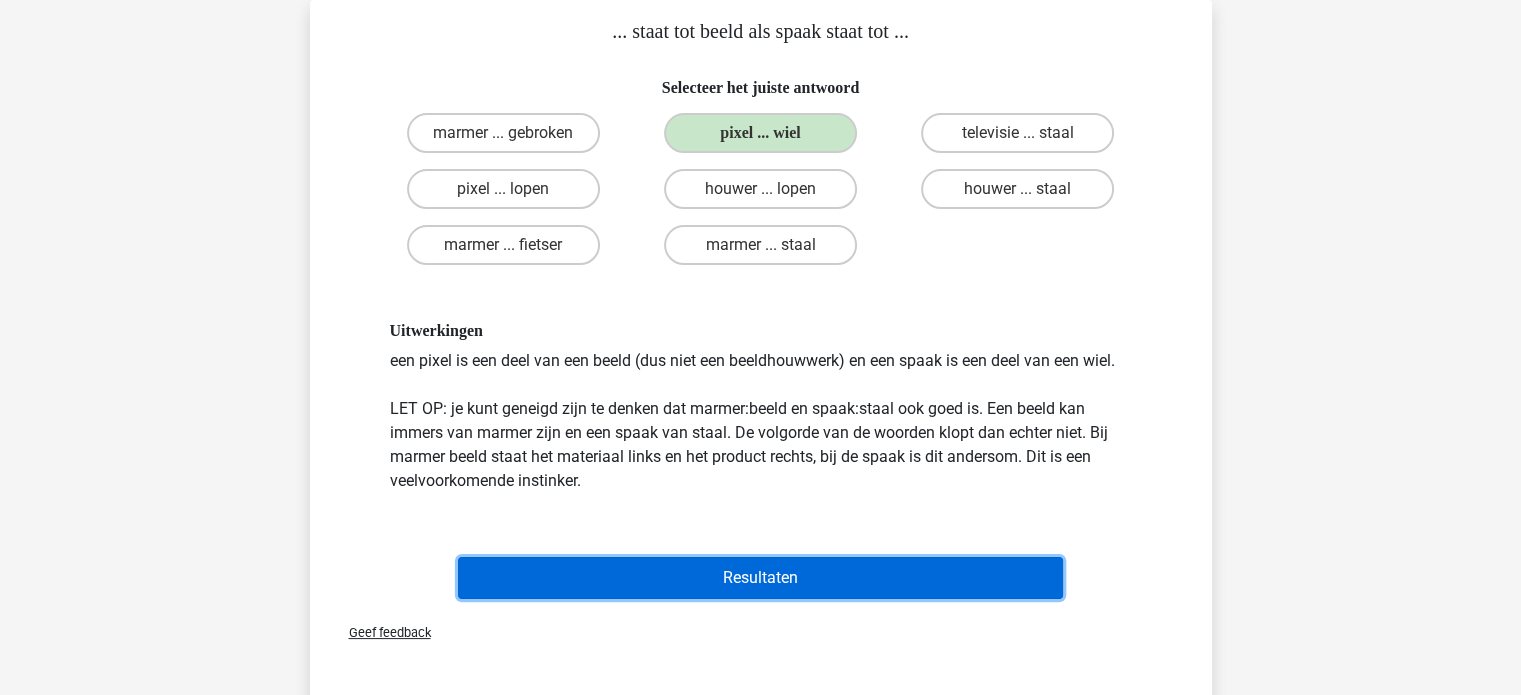 click on "Resultaten" at bounding box center (760, 578) 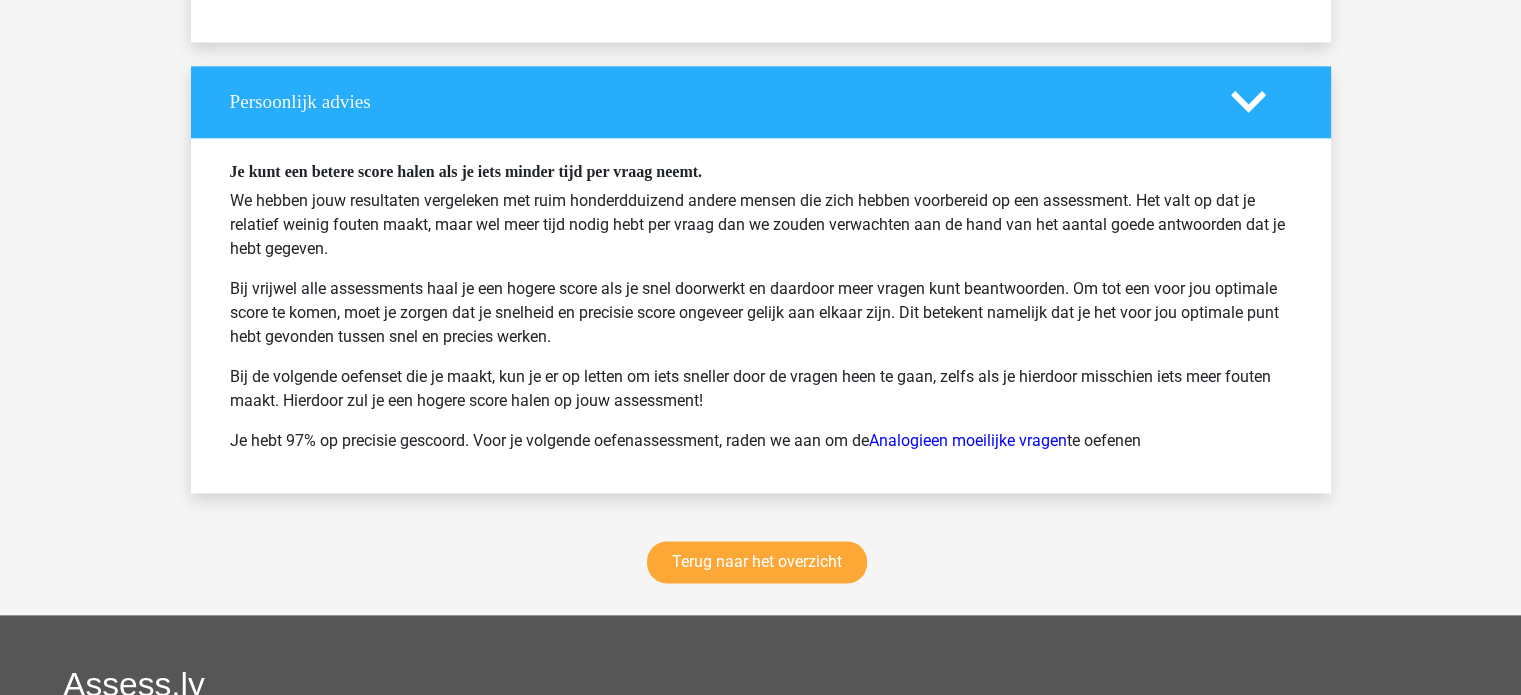 scroll, scrollTop: 2628, scrollLeft: 0, axis: vertical 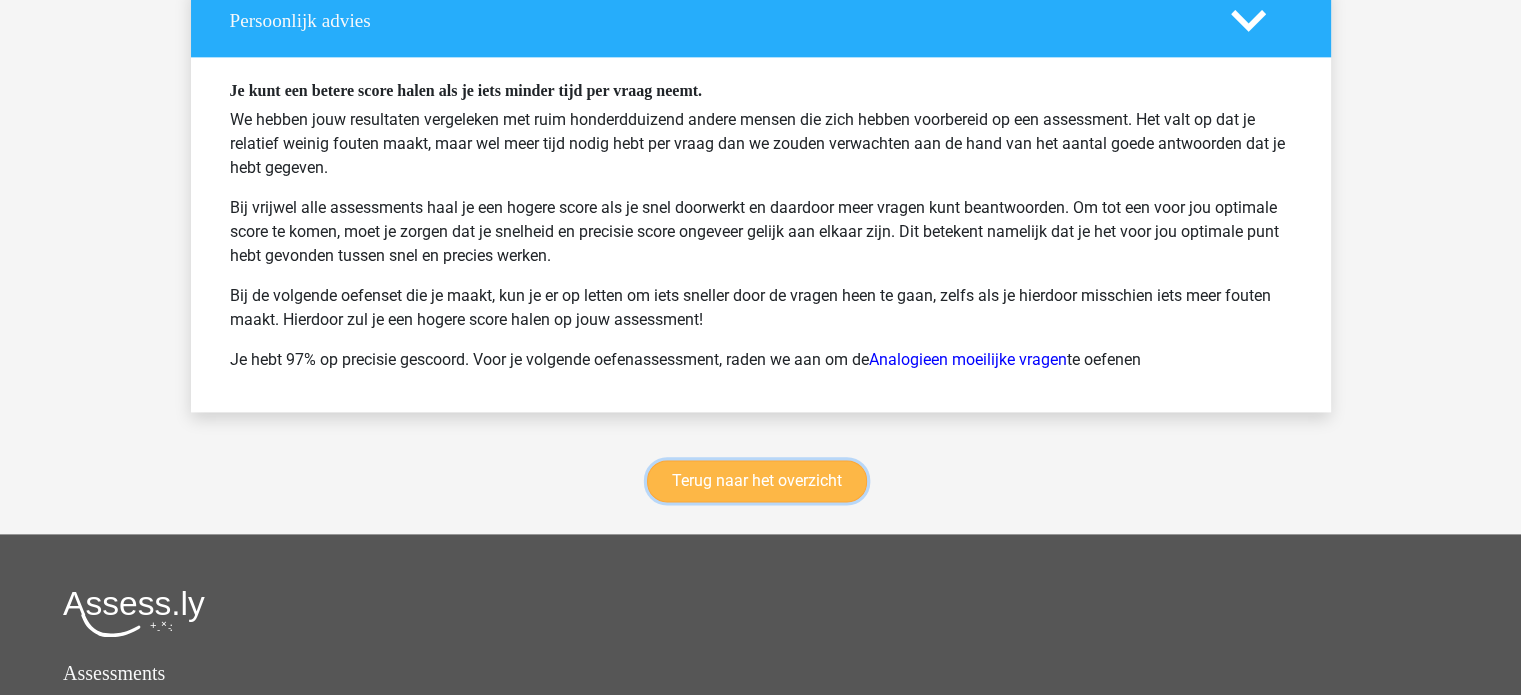 click on "Terug naar het overzicht" at bounding box center [757, 481] 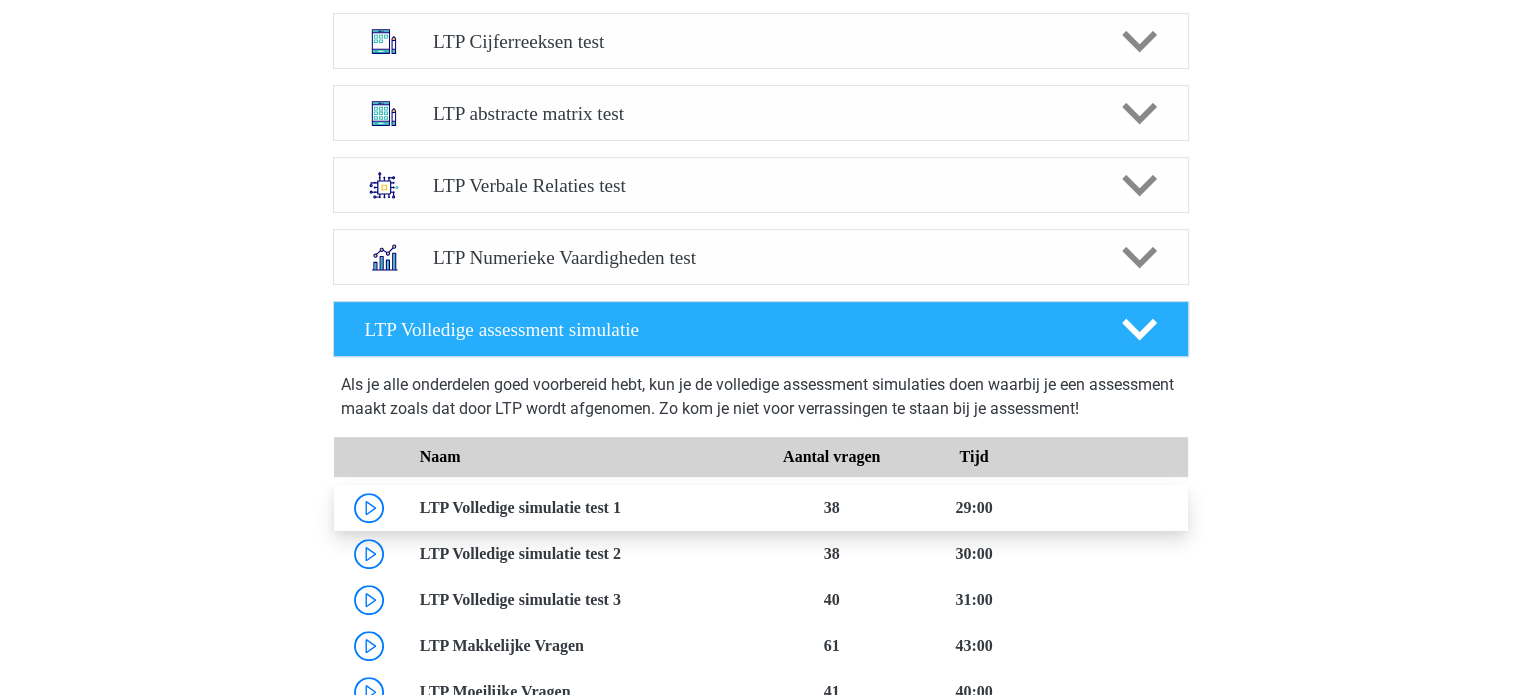 scroll, scrollTop: 838, scrollLeft: 0, axis: vertical 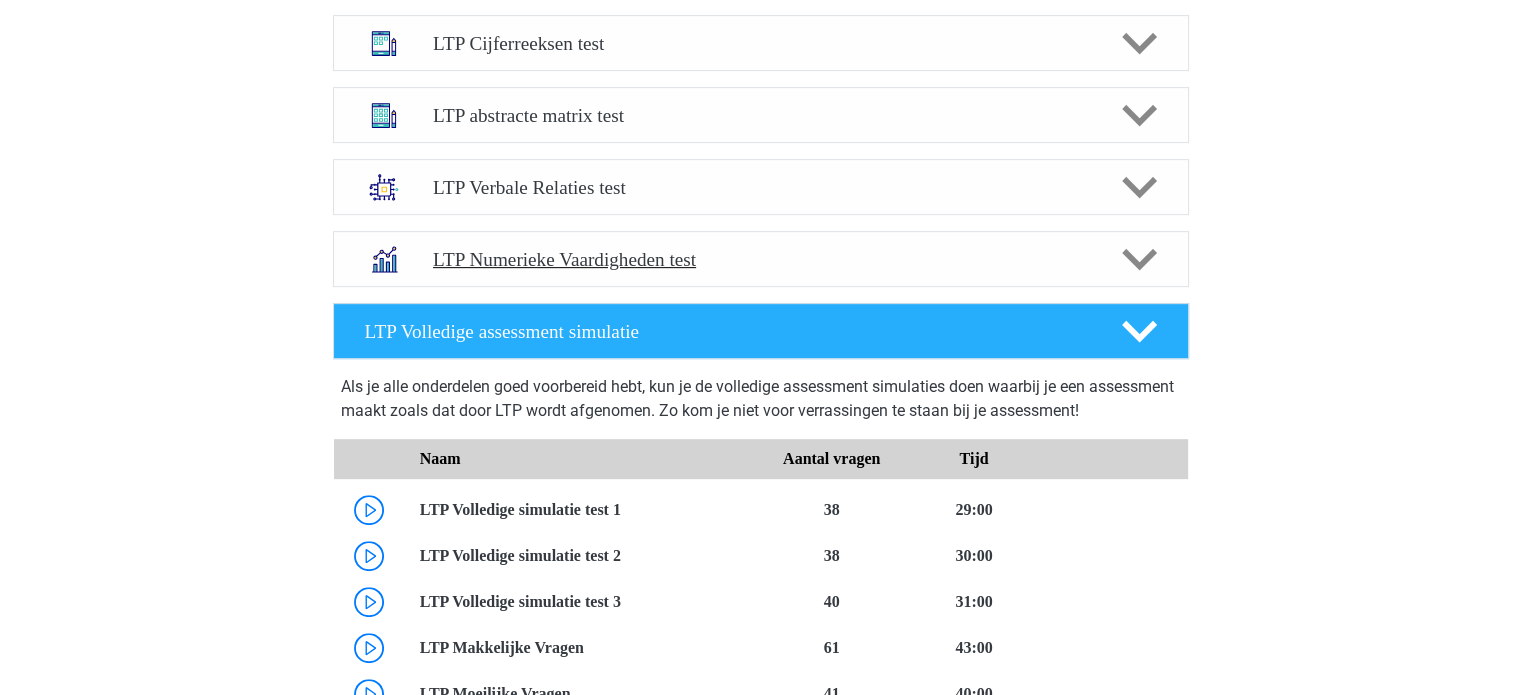click on "LTP Numerieke Vaardigheden test" at bounding box center [761, 259] 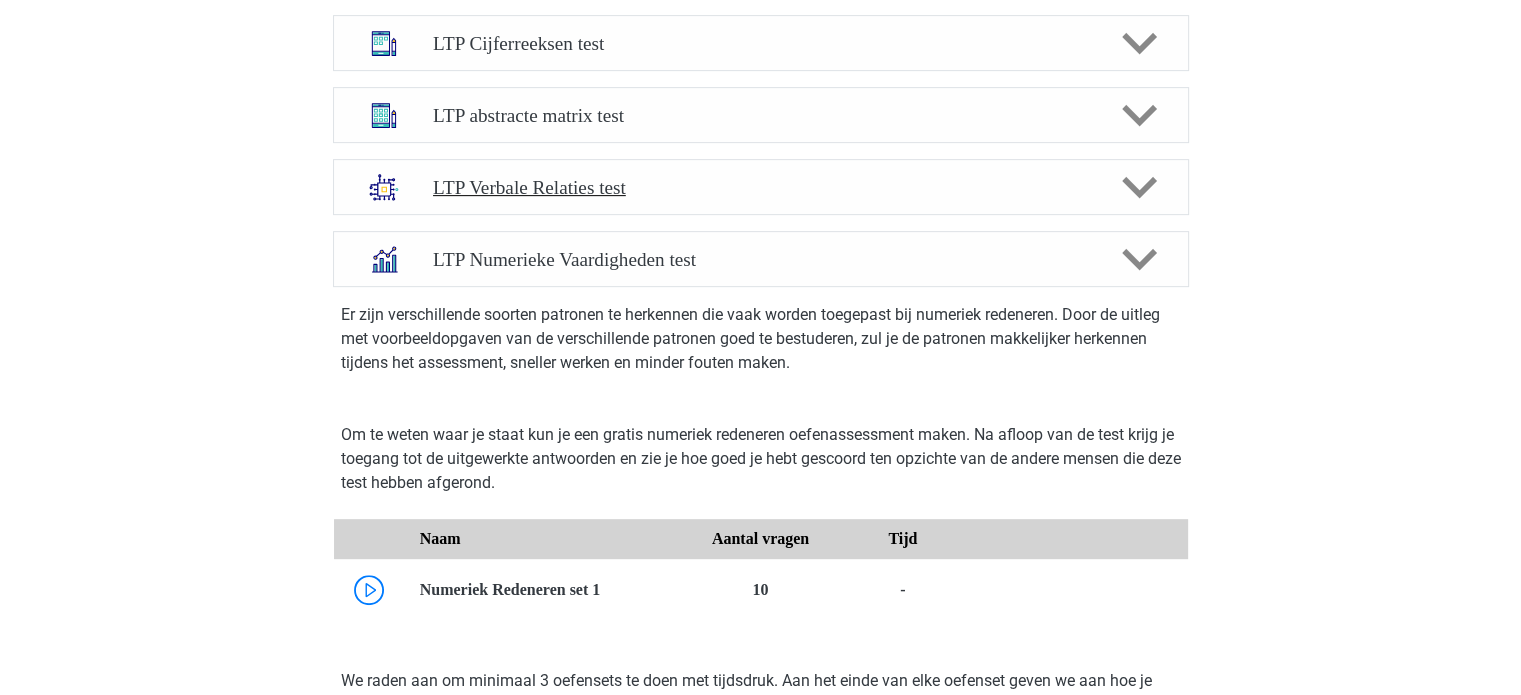 click on "LTP Verbale Relaties test" at bounding box center [760, 187] 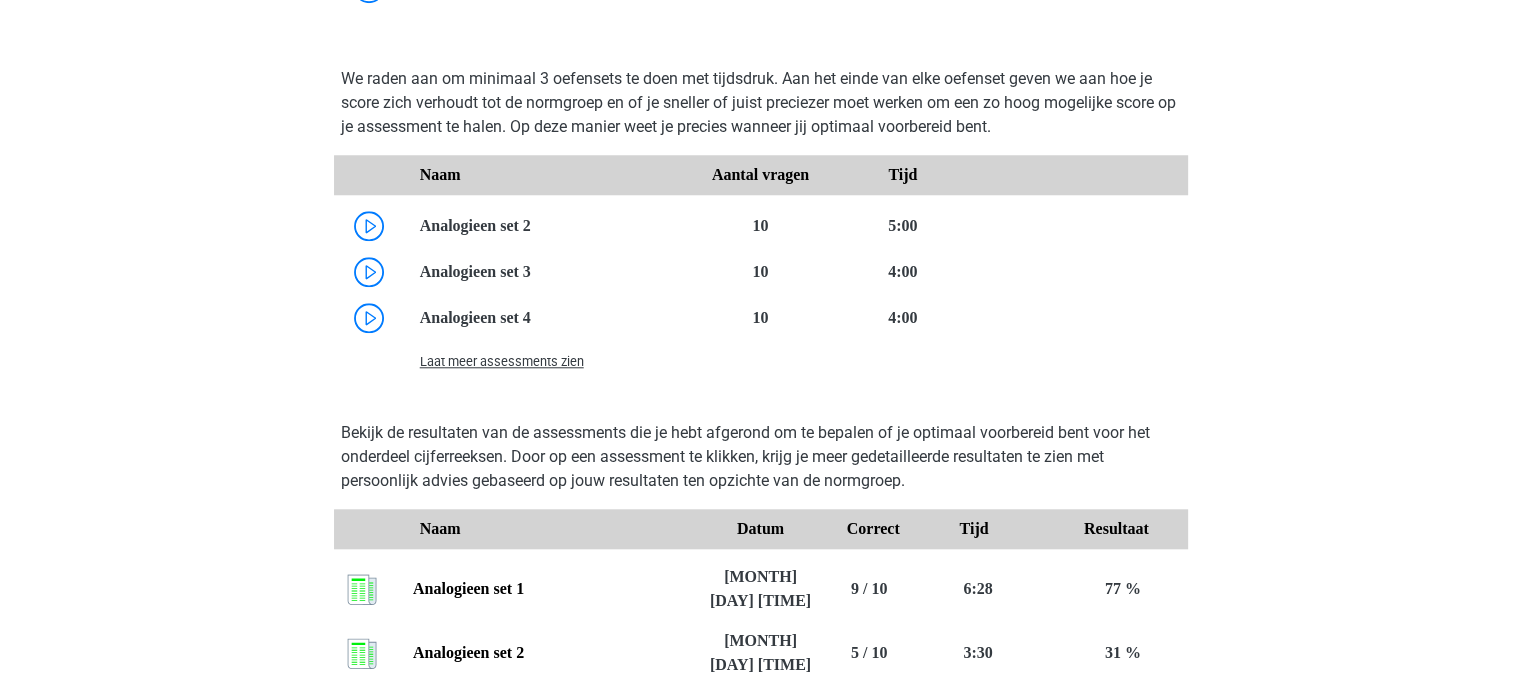 scroll, scrollTop: 1844, scrollLeft: 0, axis: vertical 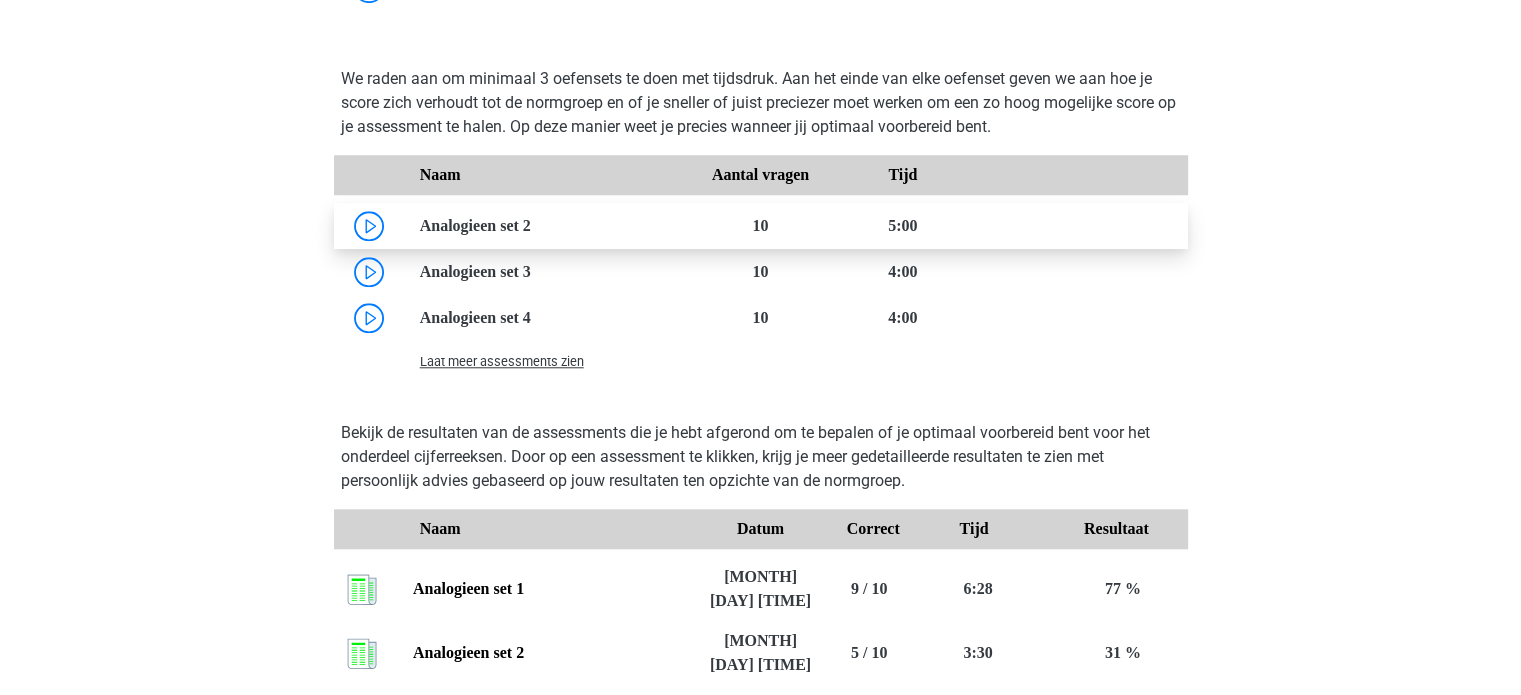 click at bounding box center (531, 225) 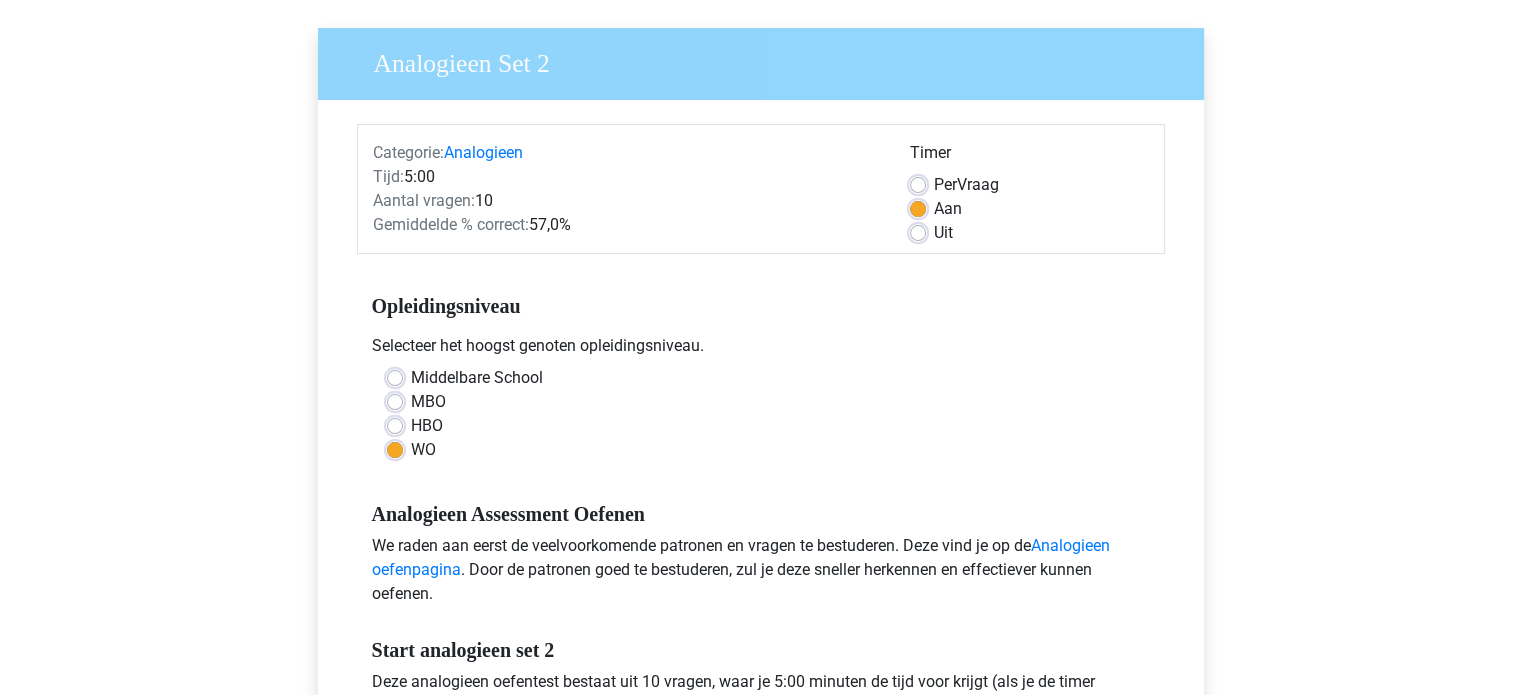 scroll, scrollTop: 132, scrollLeft: 0, axis: vertical 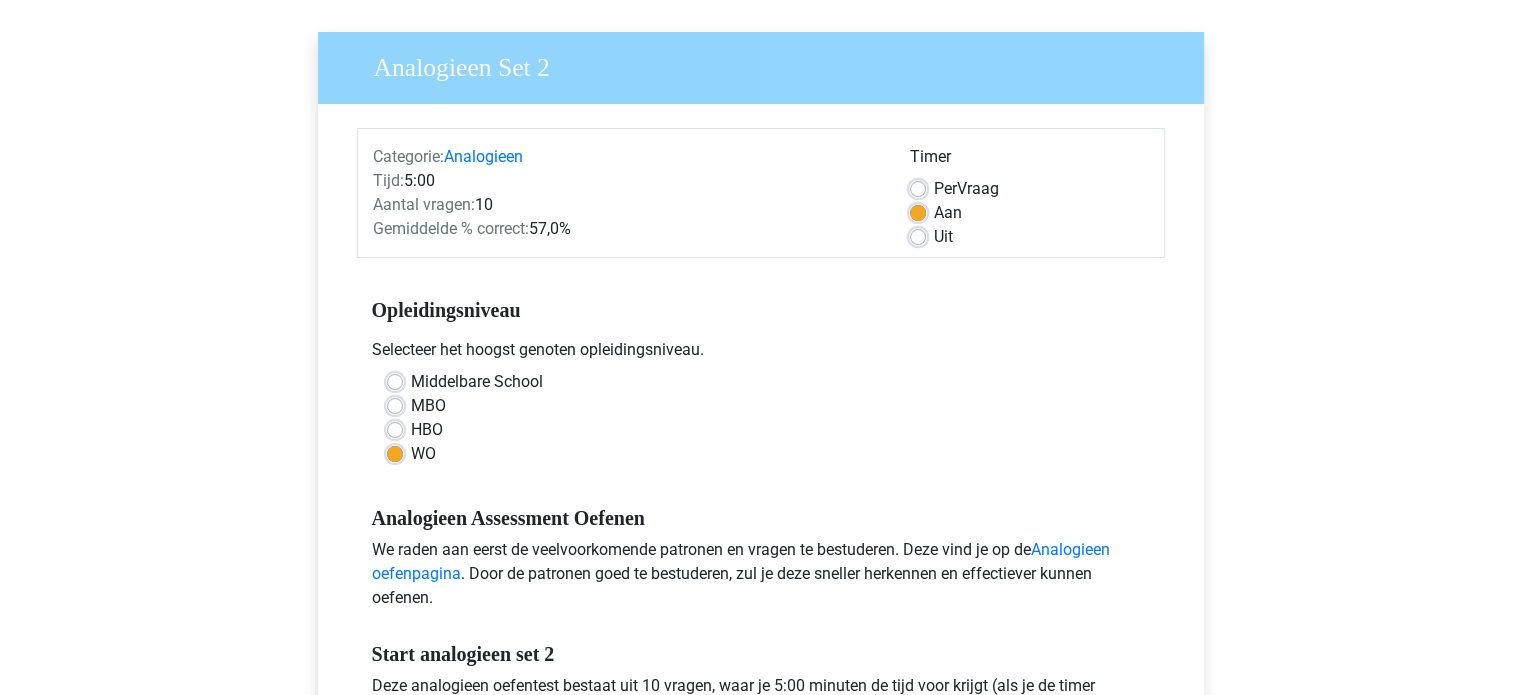 click on "Uit" at bounding box center [943, 237] 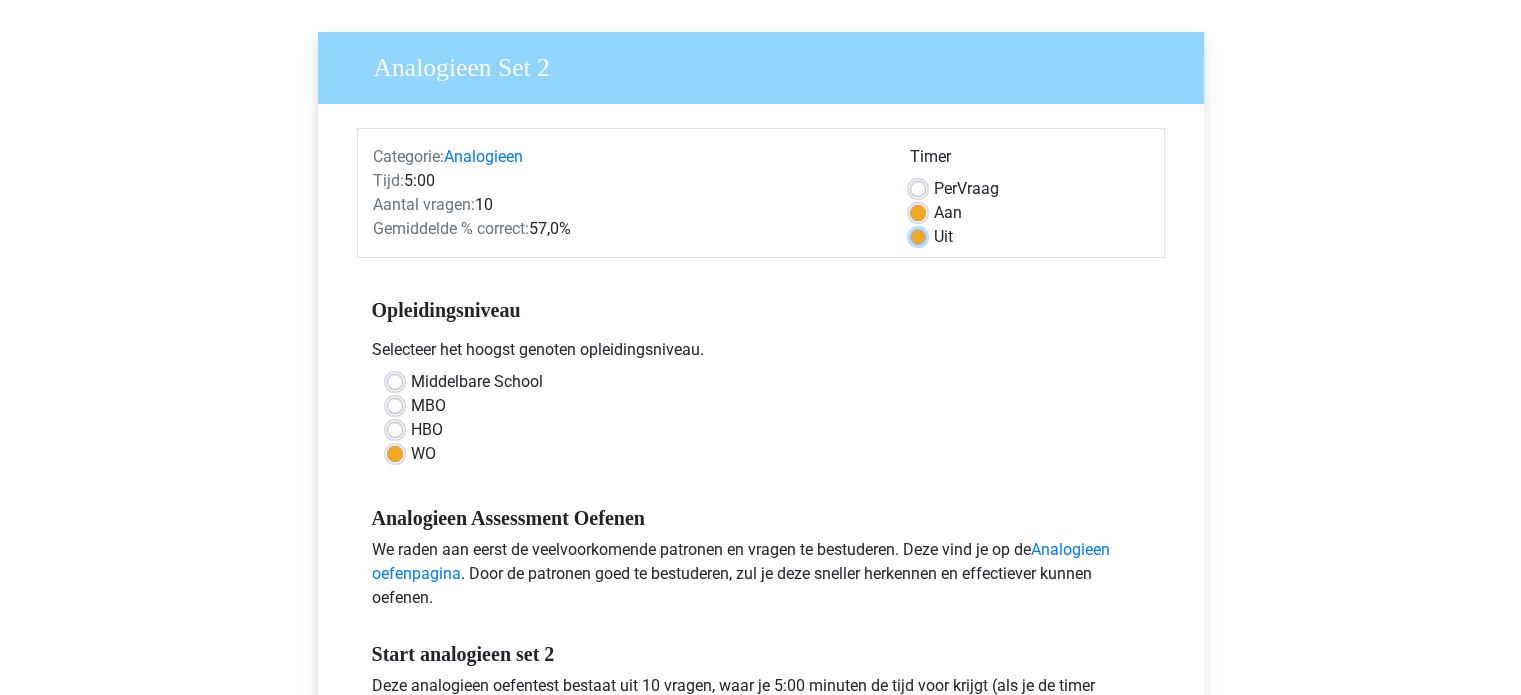 click on "Uit" at bounding box center [918, 235] 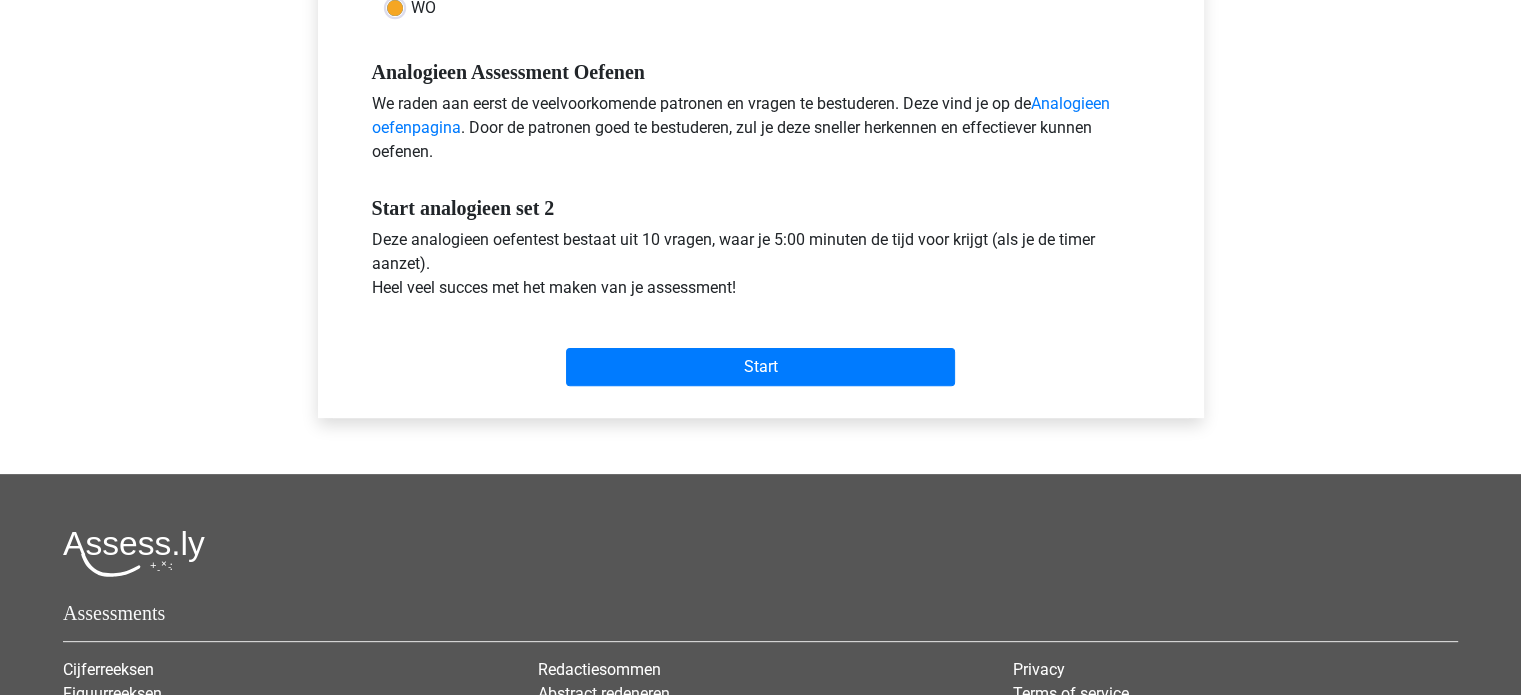 scroll, scrollTop: 580, scrollLeft: 0, axis: vertical 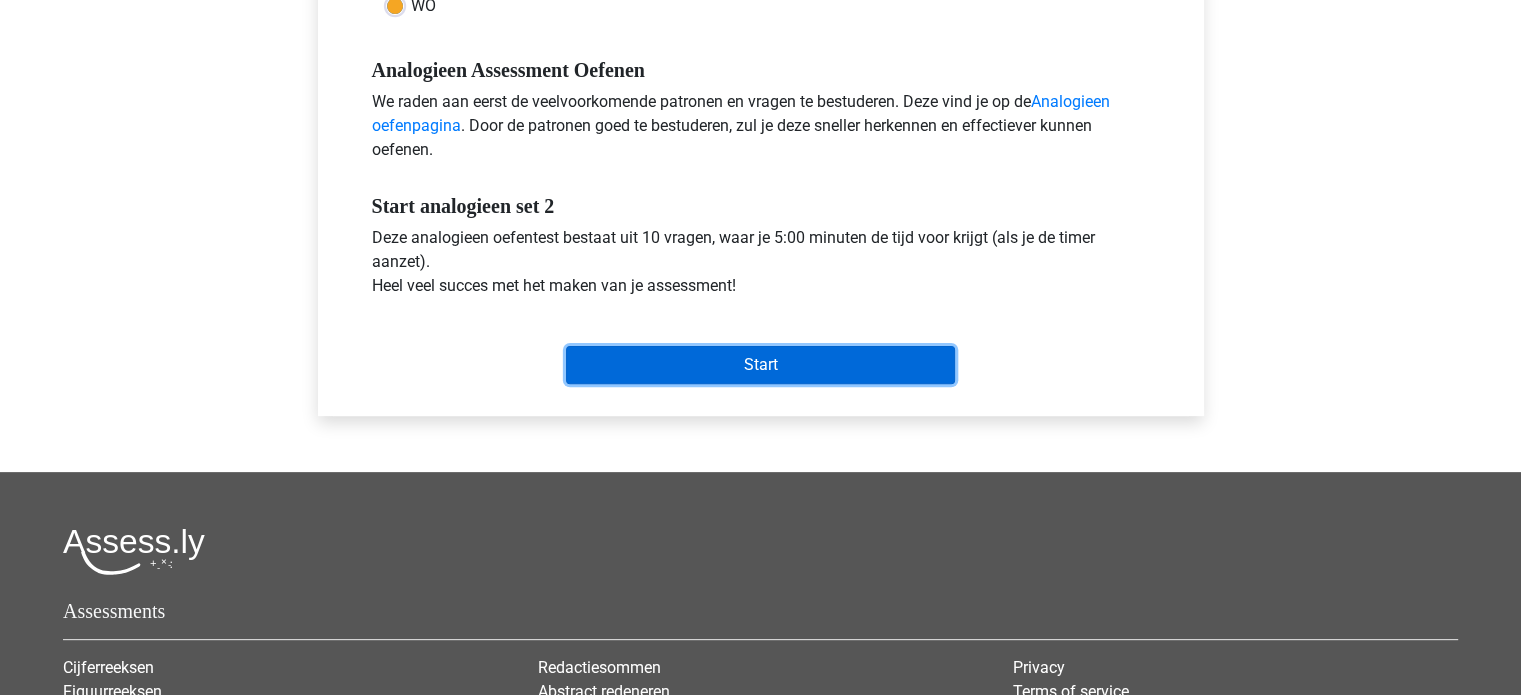 click on "Start" at bounding box center (760, 365) 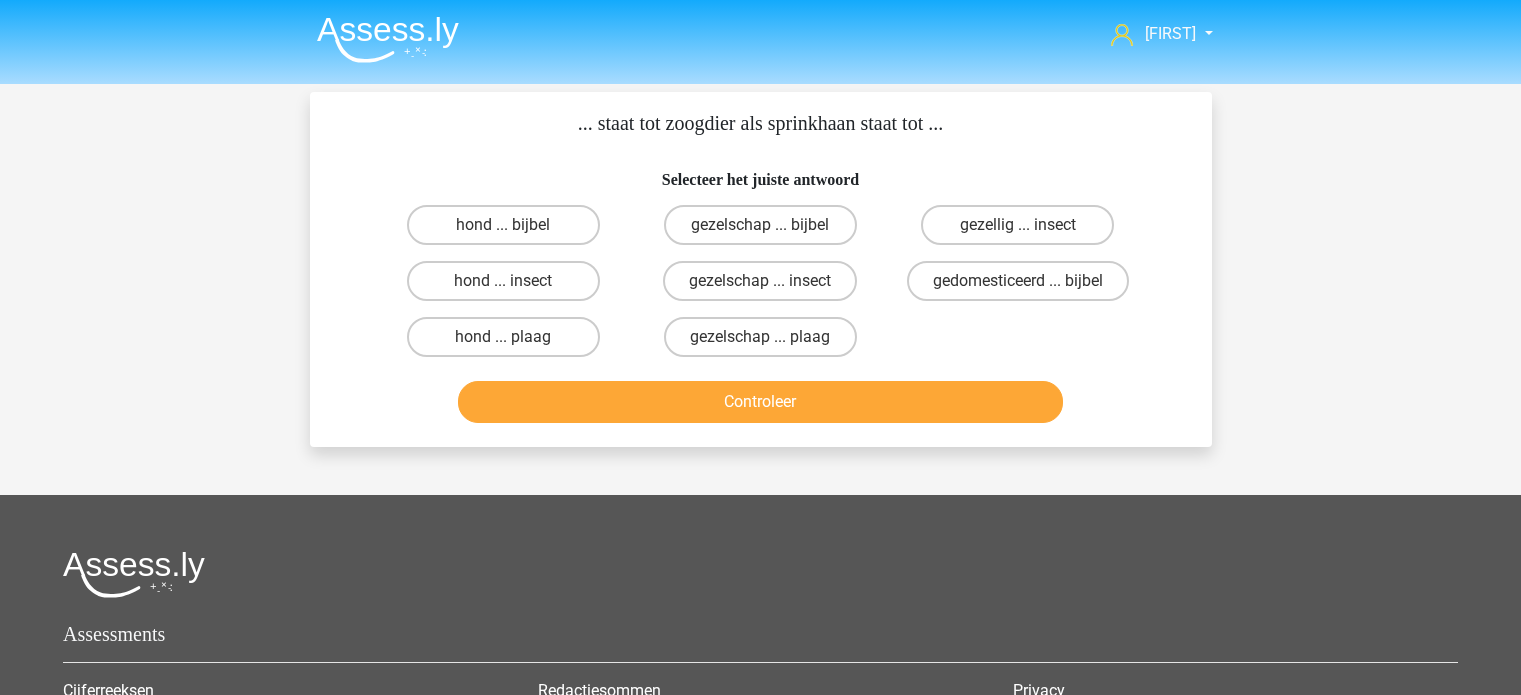 scroll, scrollTop: 0, scrollLeft: 0, axis: both 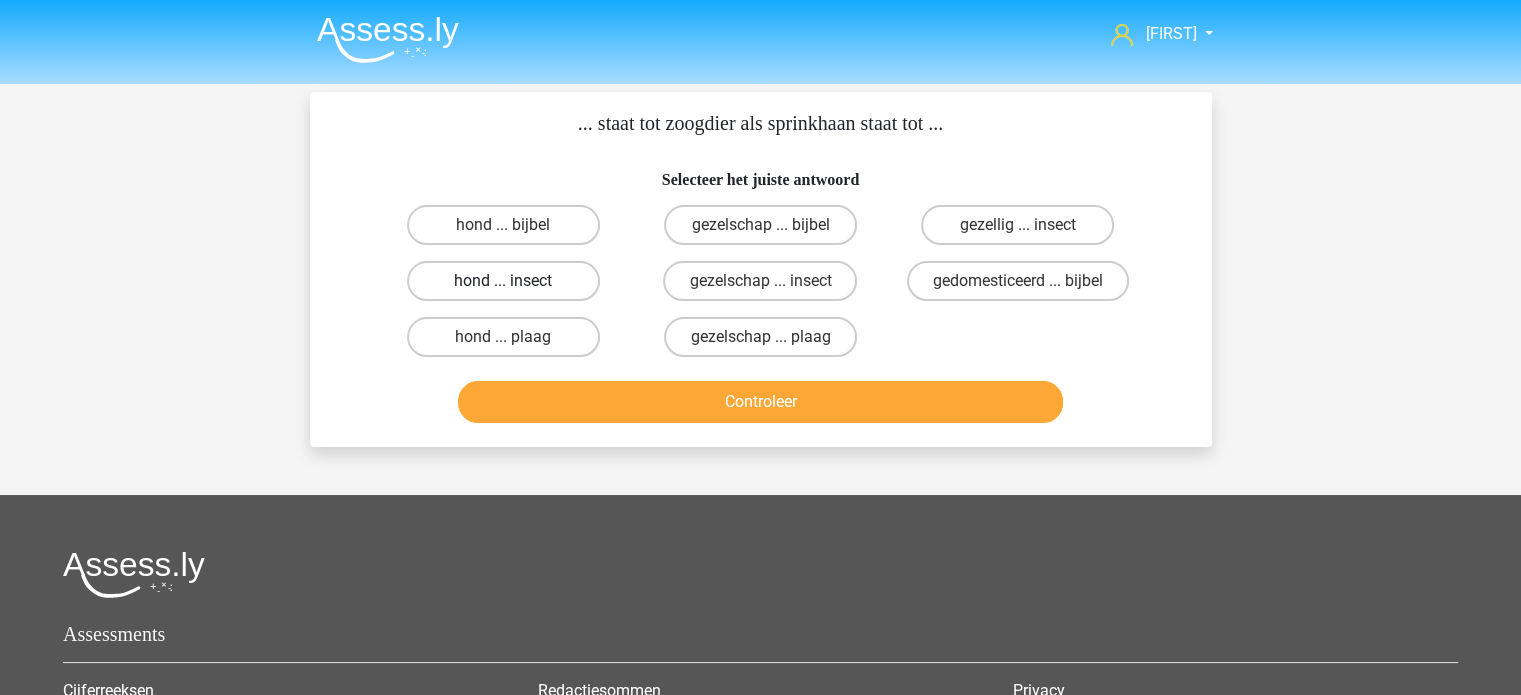 click on "hond ... insect" at bounding box center (503, 281) 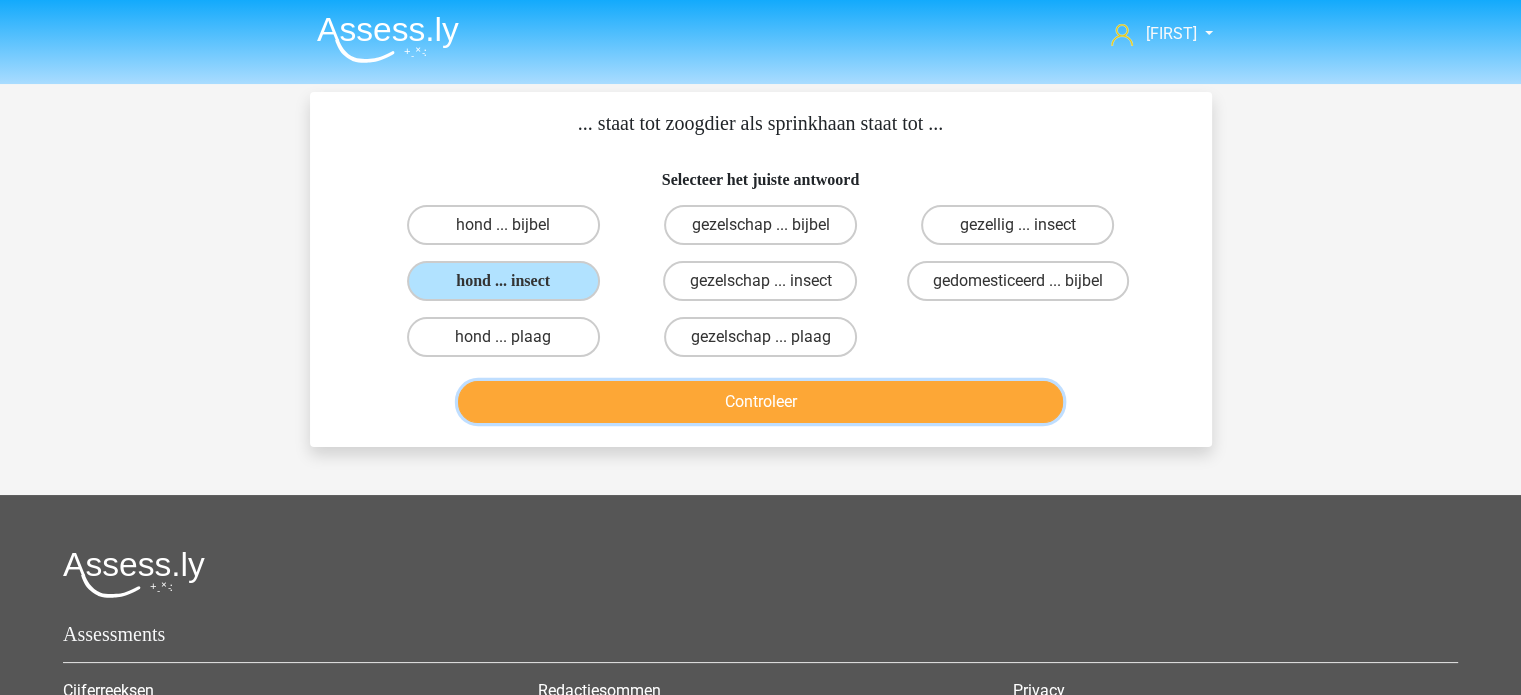 click on "Controleer" at bounding box center [760, 402] 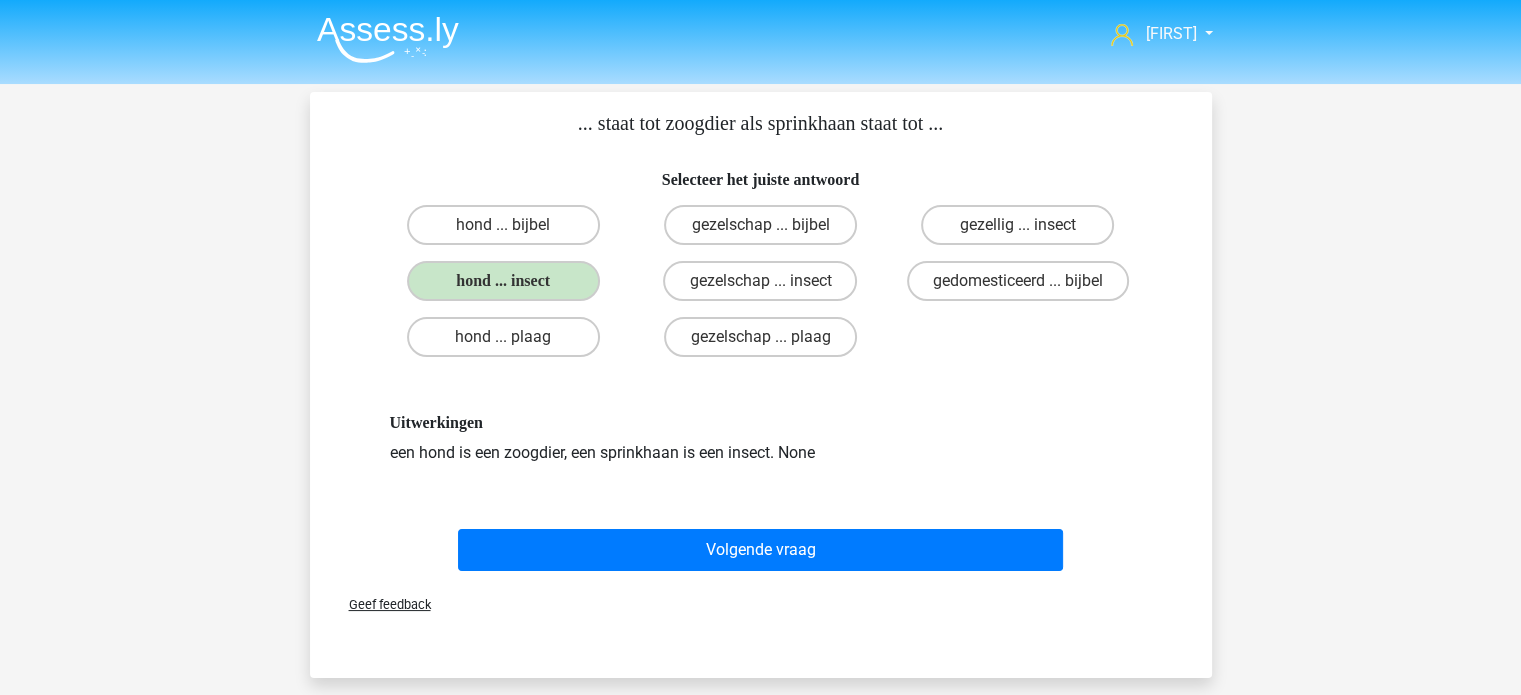 click on "Volgende vraag" at bounding box center (761, 554) 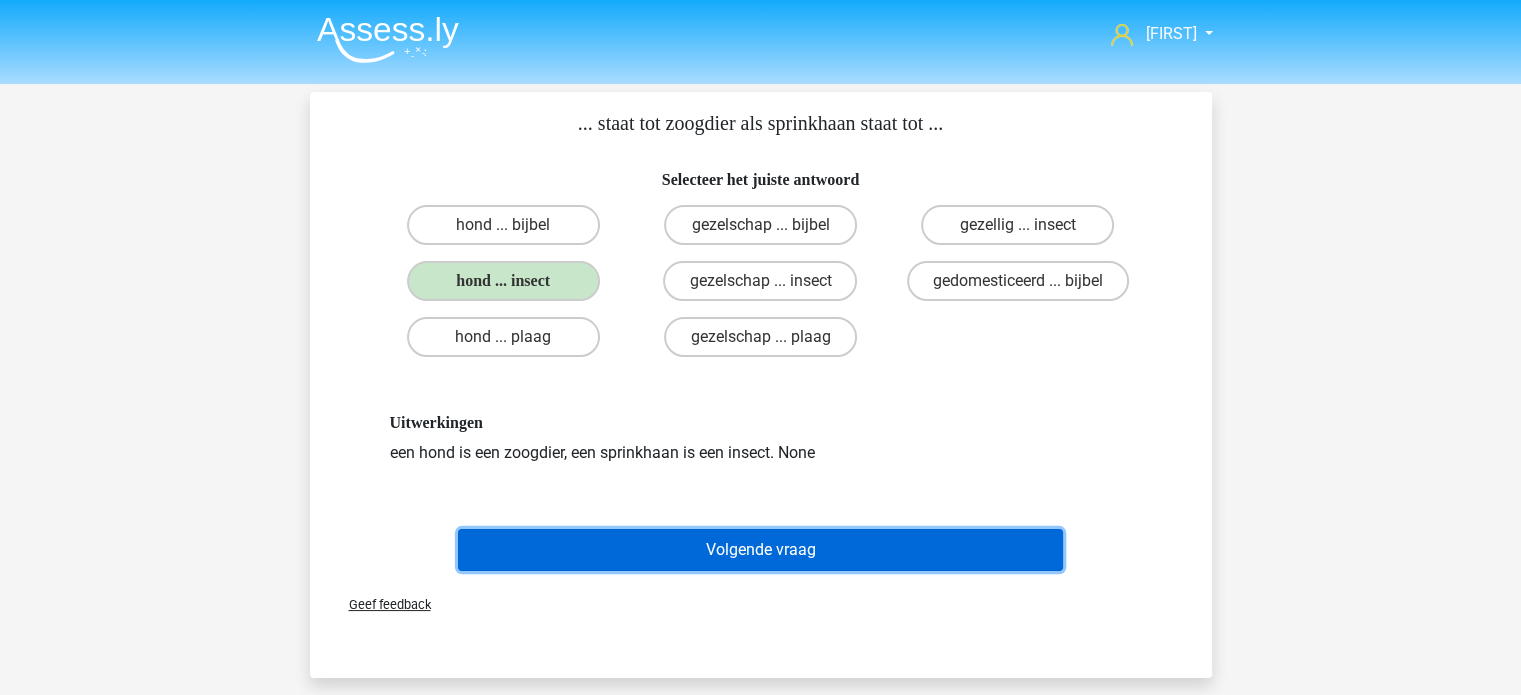 click on "Volgende vraag" at bounding box center (760, 550) 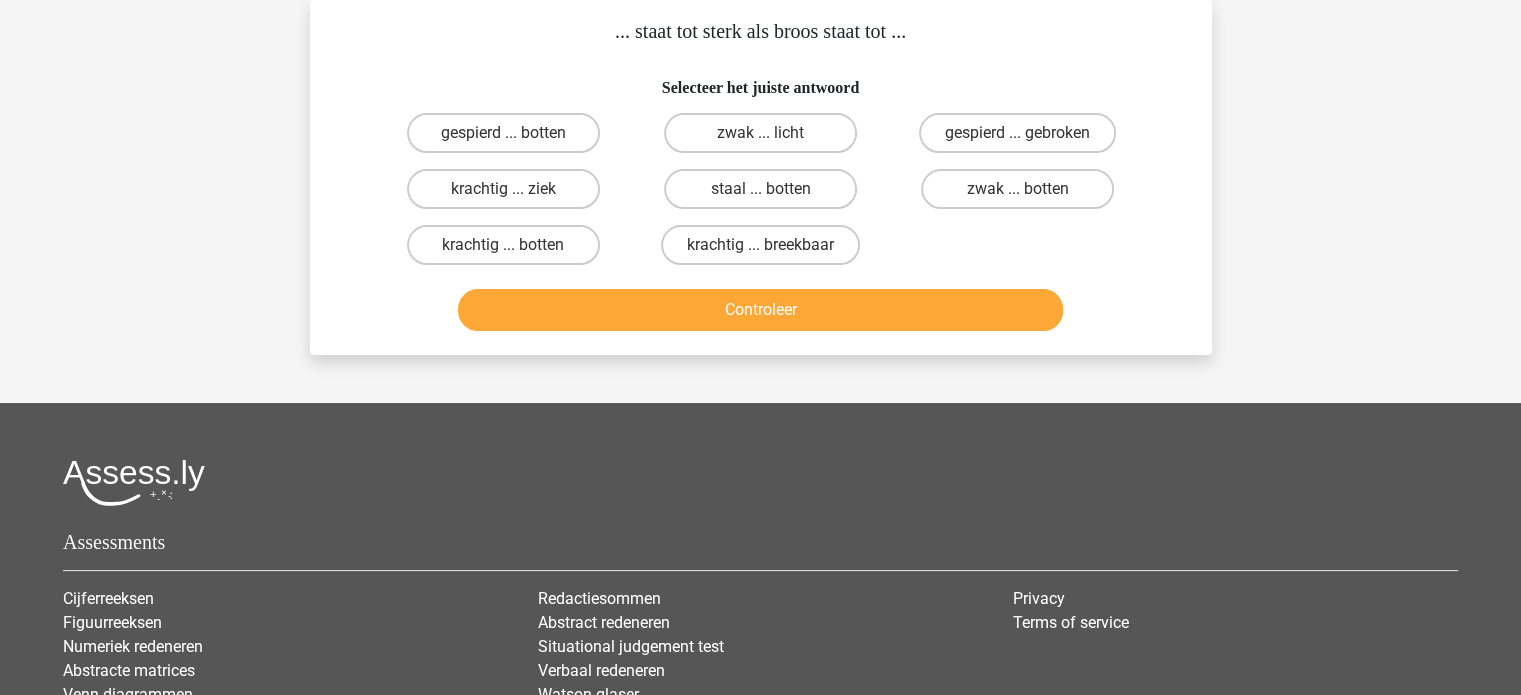 scroll, scrollTop: 0, scrollLeft: 0, axis: both 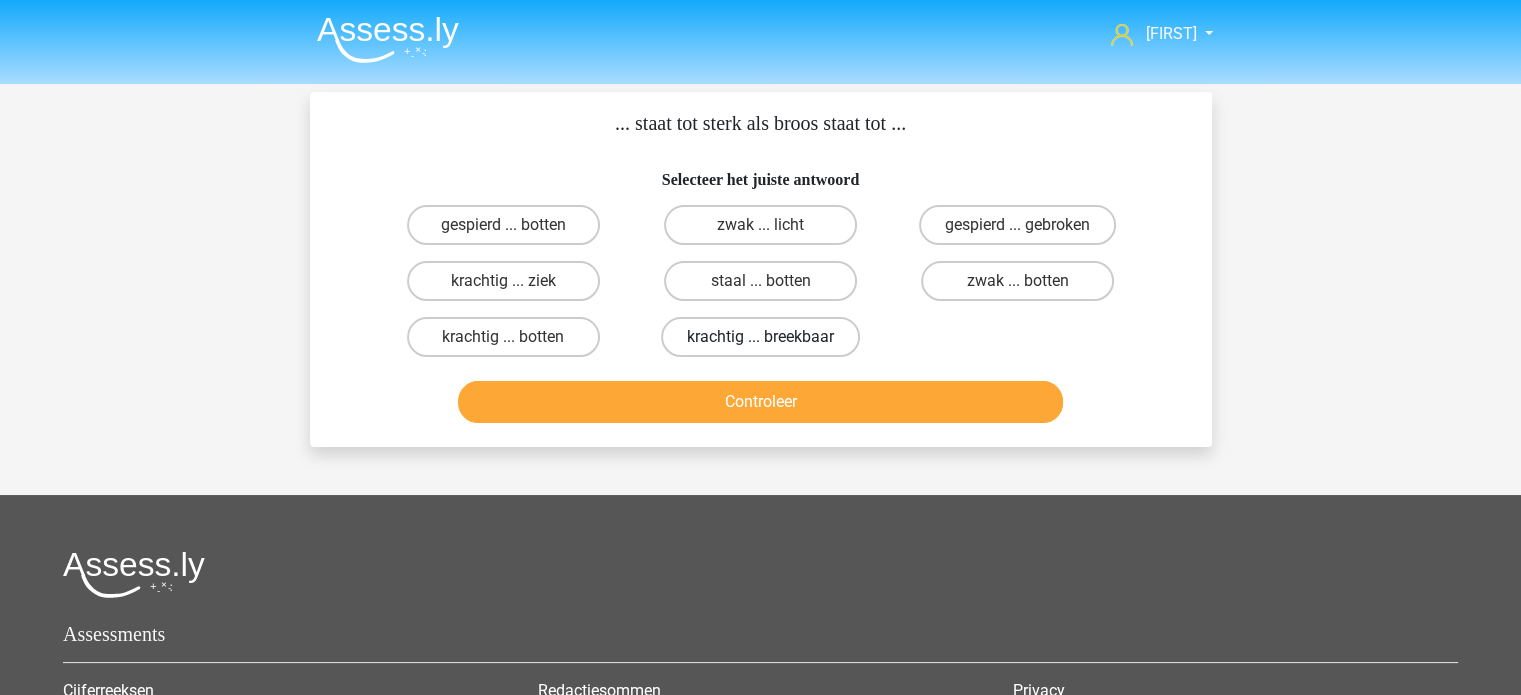click on "krachtig ... breekbaar" at bounding box center (760, 337) 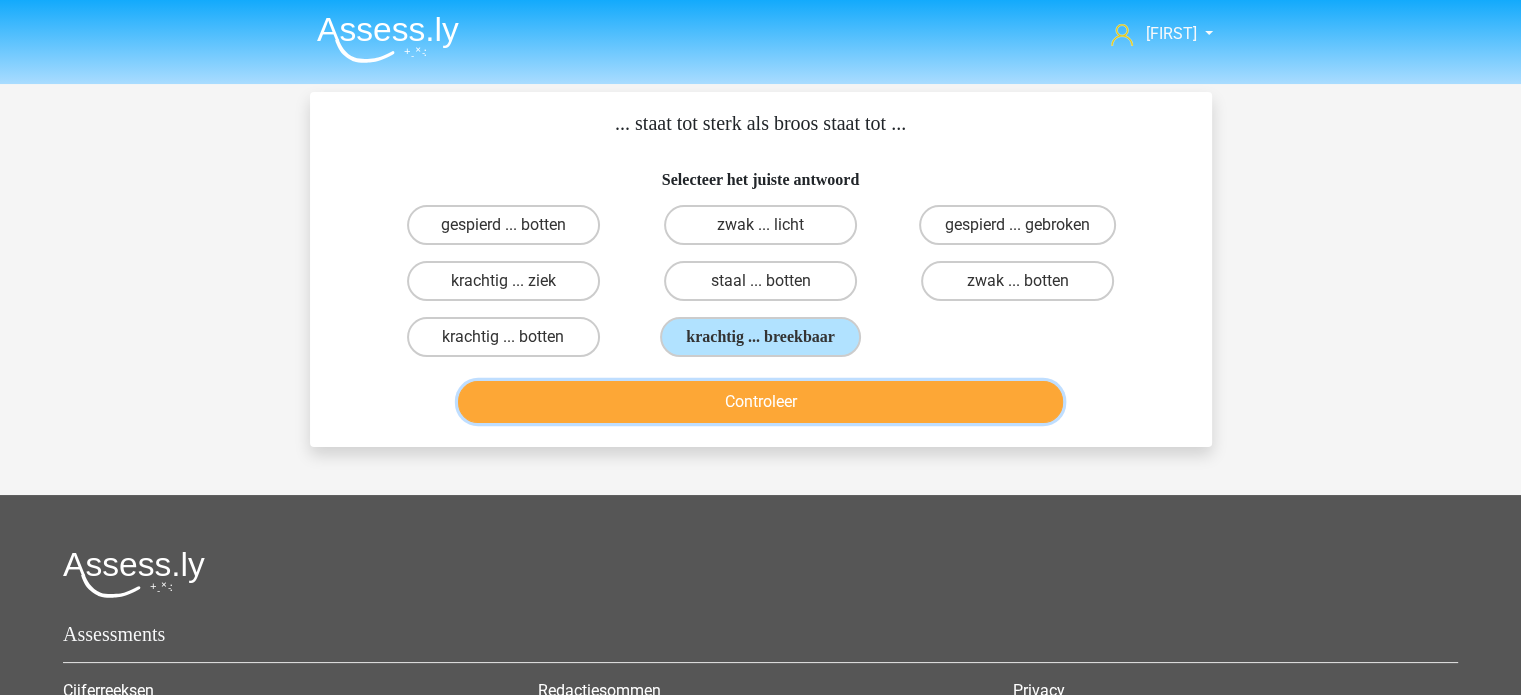 click on "Controleer" at bounding box center [760, 402] 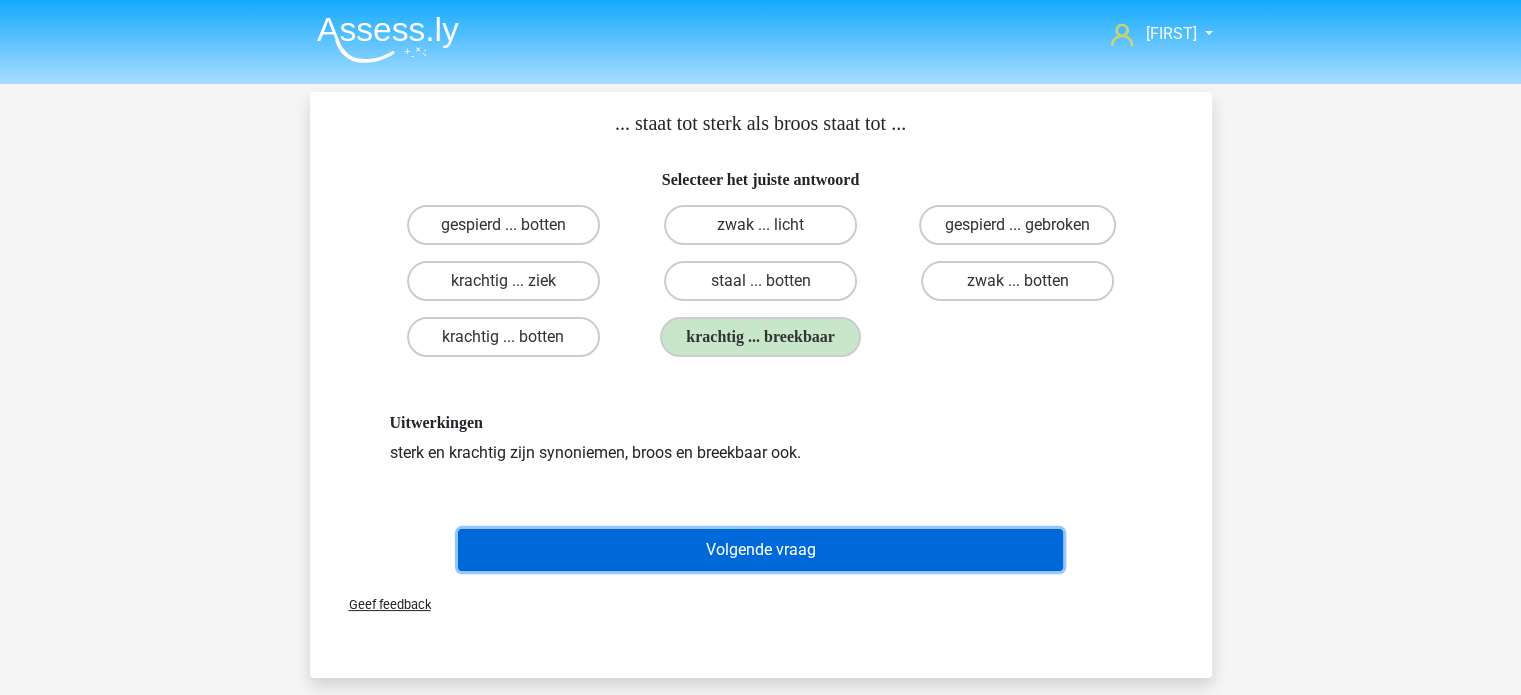 click on "Volgende vraag" at bounding box center [760, 550] 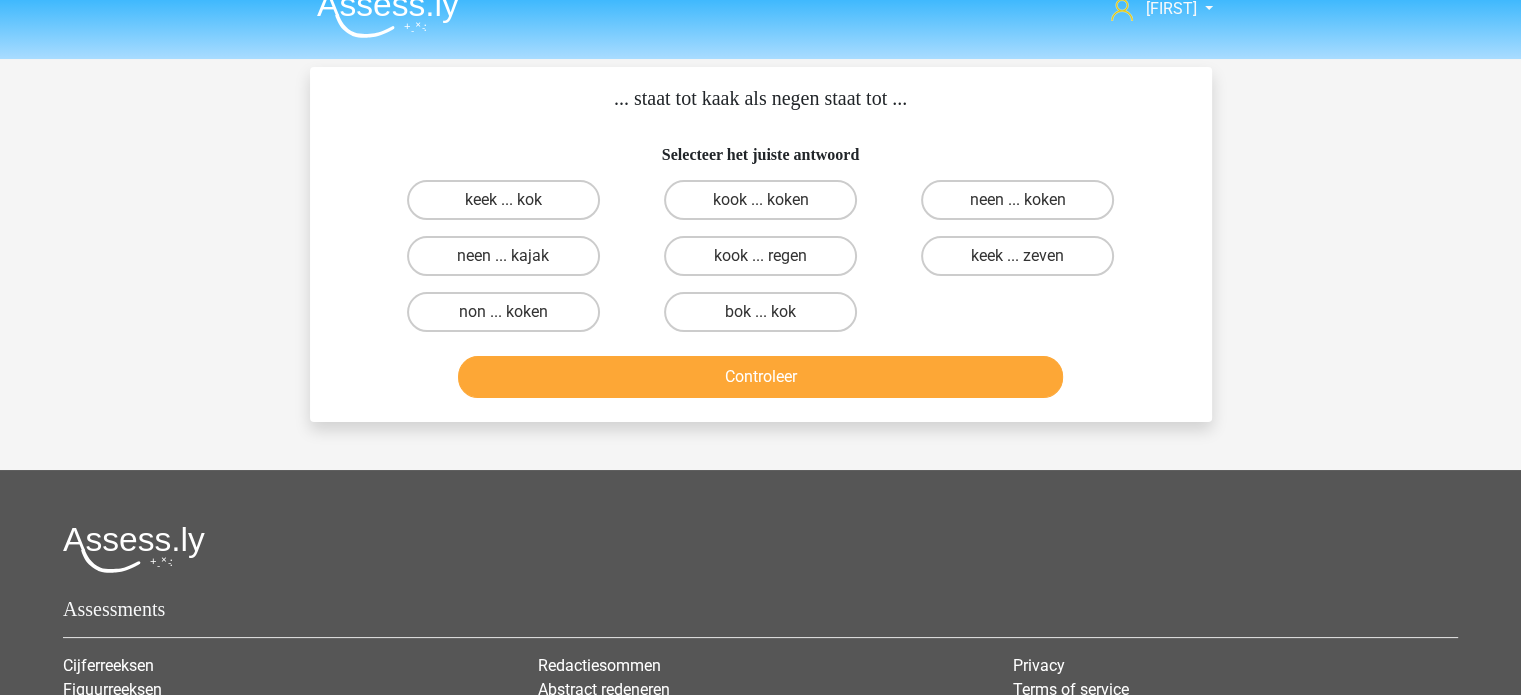 scroll, scrollTop: 24, scrollLeft: 0, axis: vertical 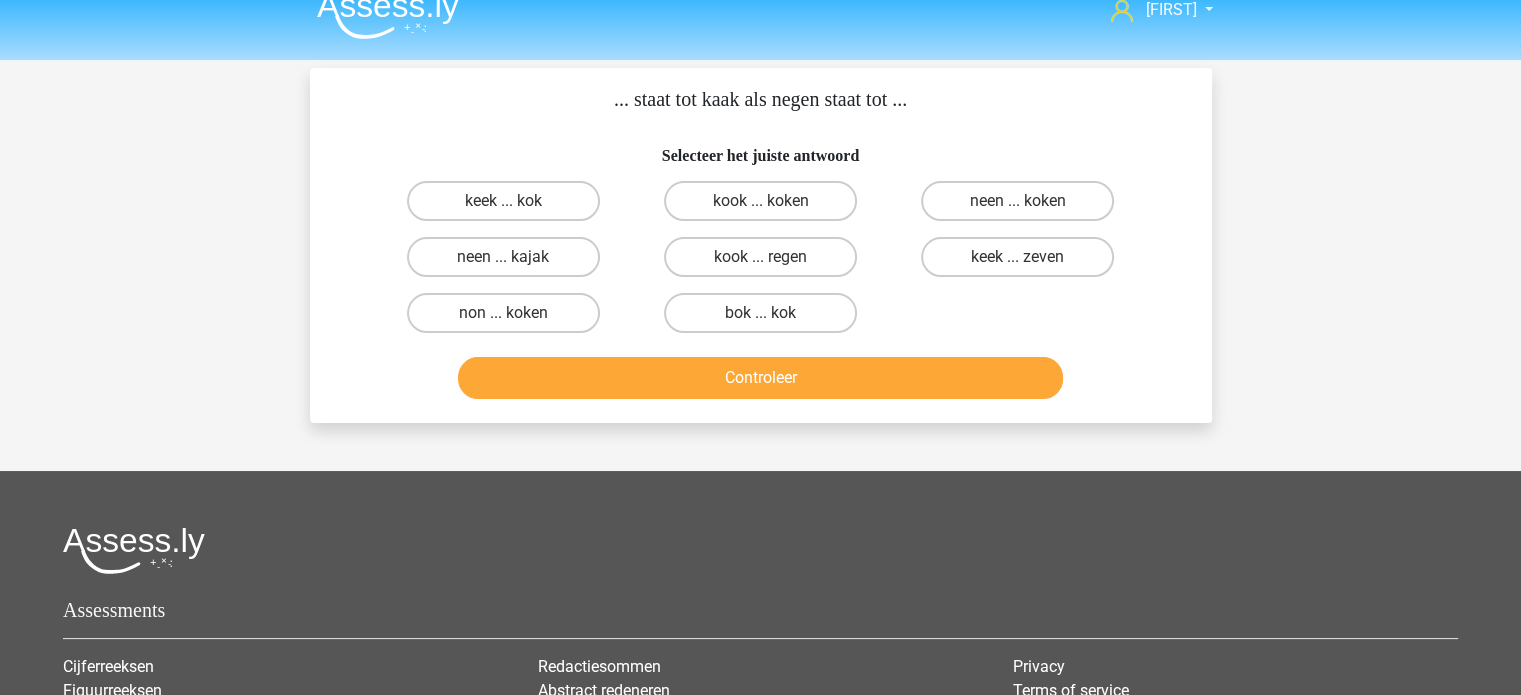 click on "keek ... zeven" at bounding box center (1024, 263) 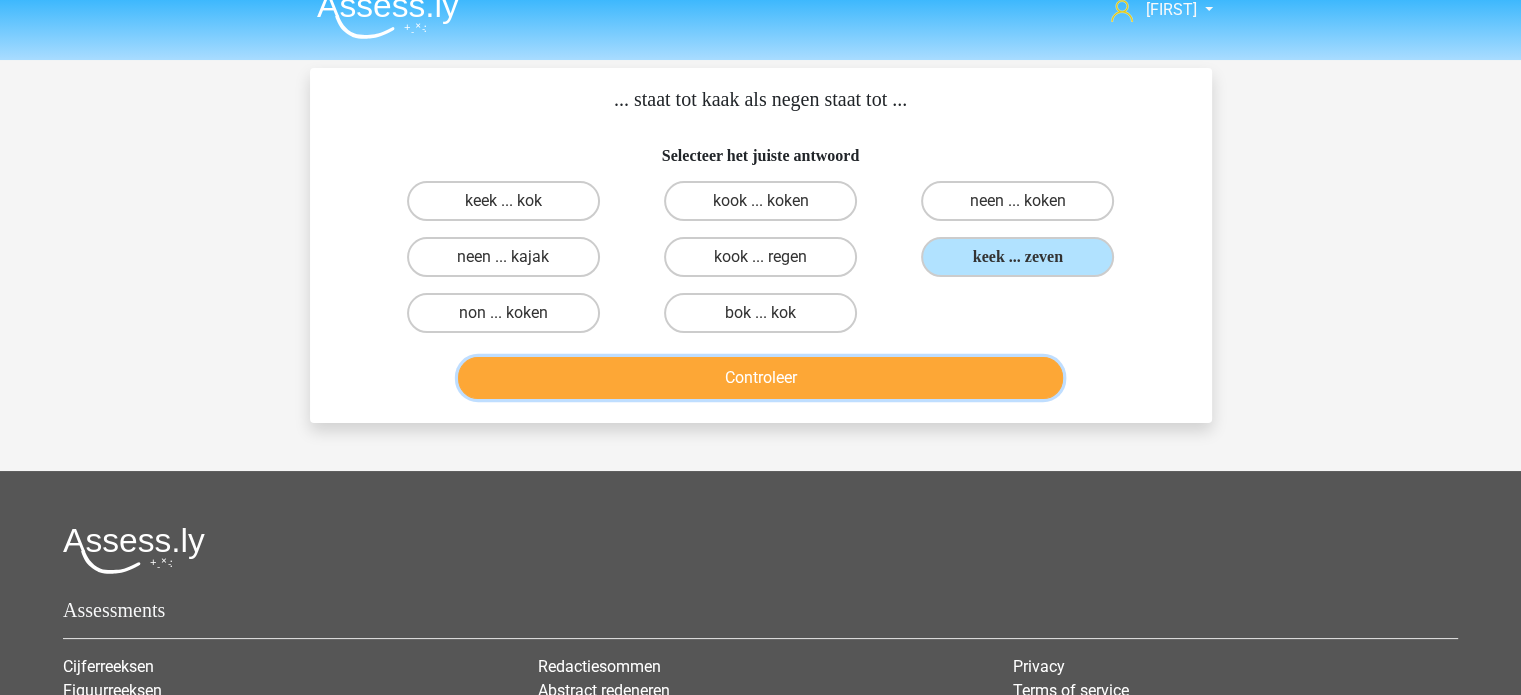 click on "Controleer" at bounding box center [760, 378] 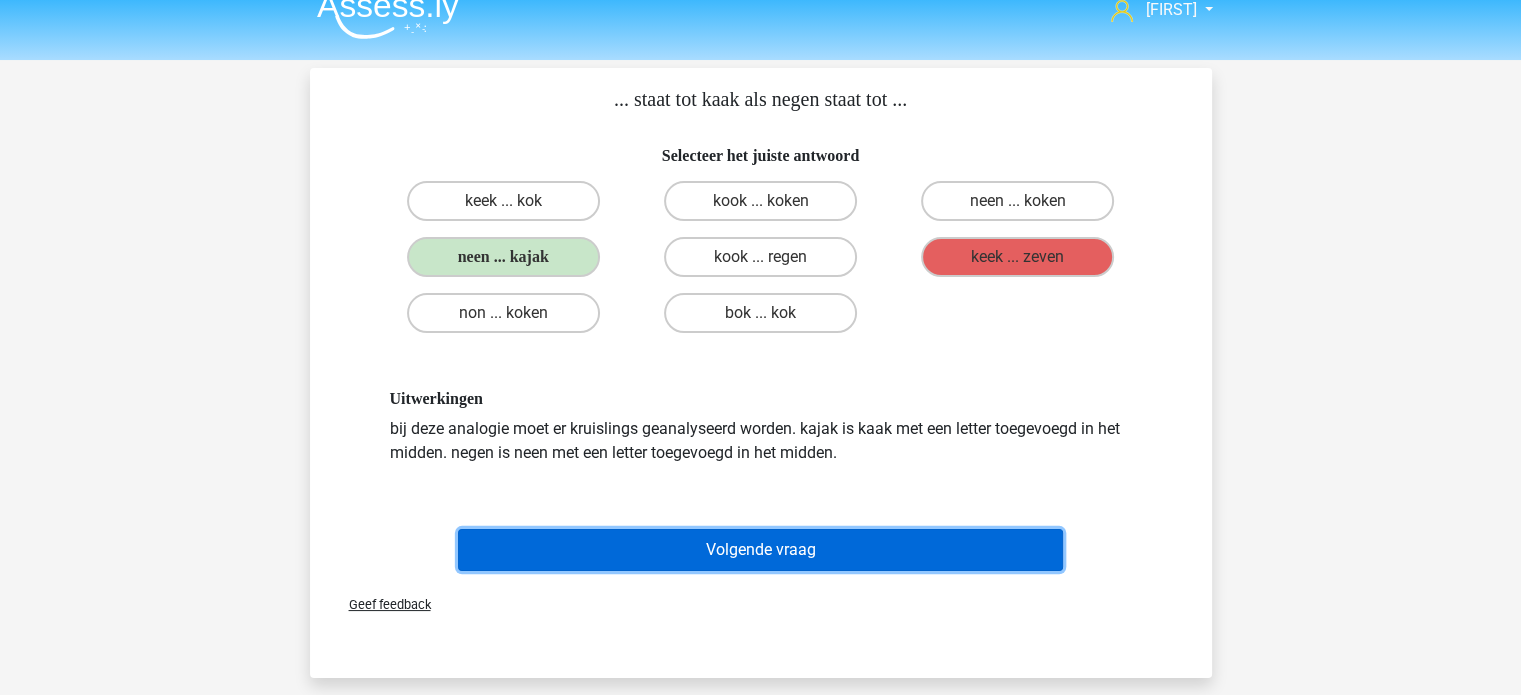 click on "Volgende vraag" at bounding box center (760, 550) 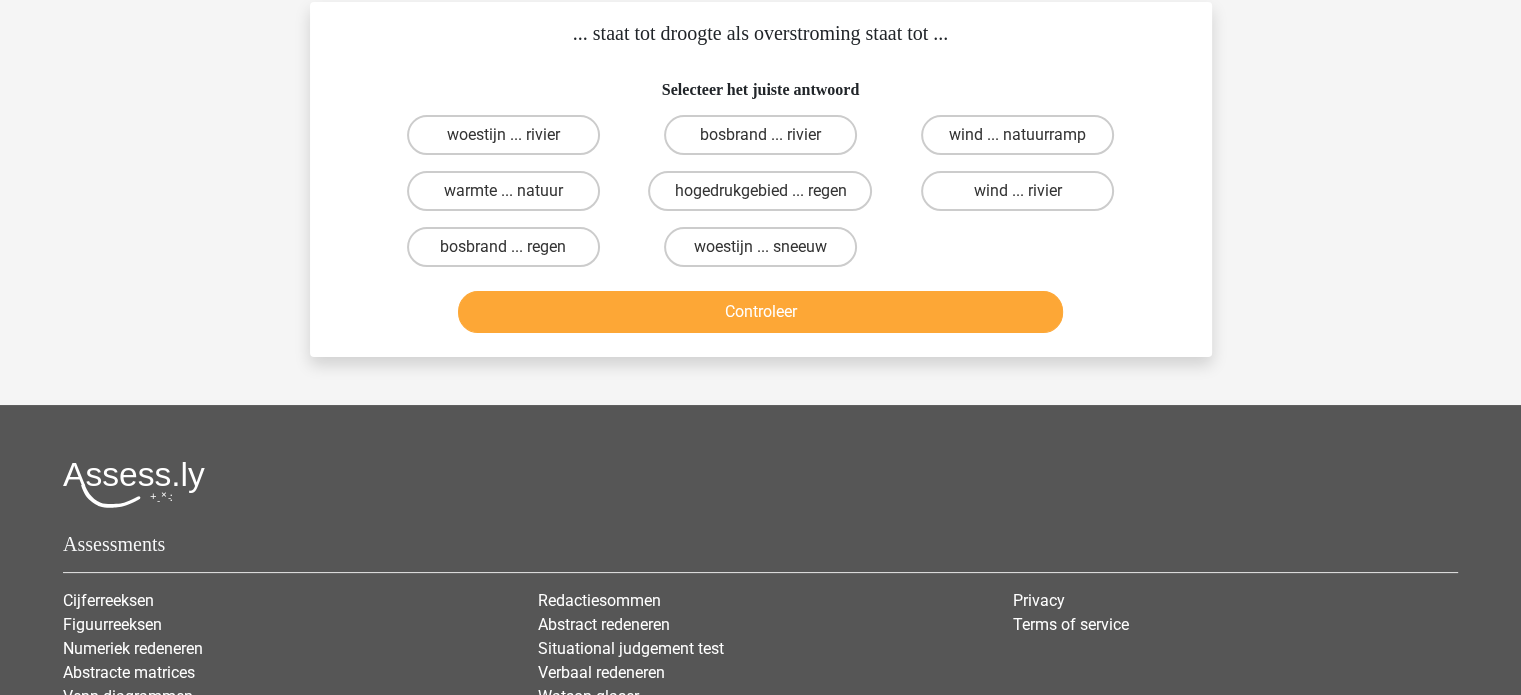 scroll, scrollTop: 92, scrollLeft: 0, axis: vertical 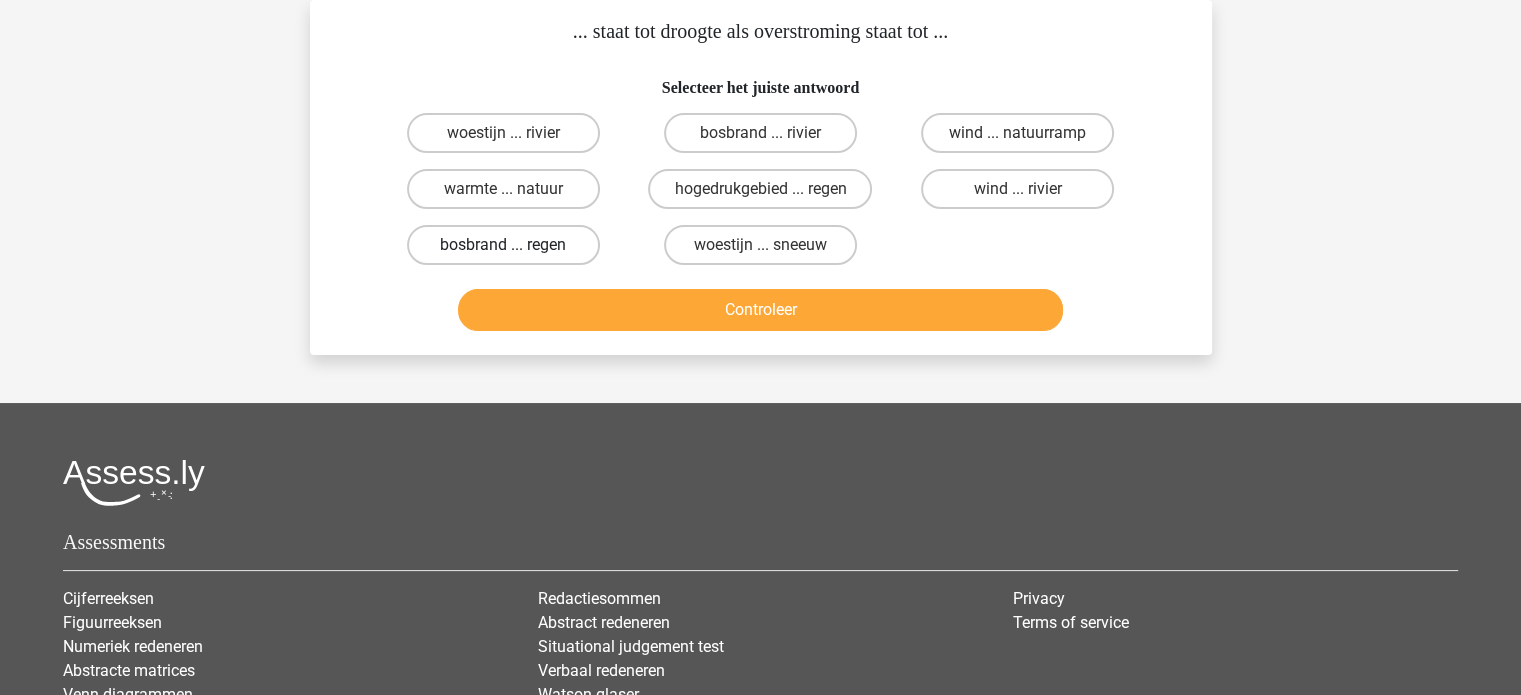 click on "bosbrand ... regen" at bounding box center [503, 245] 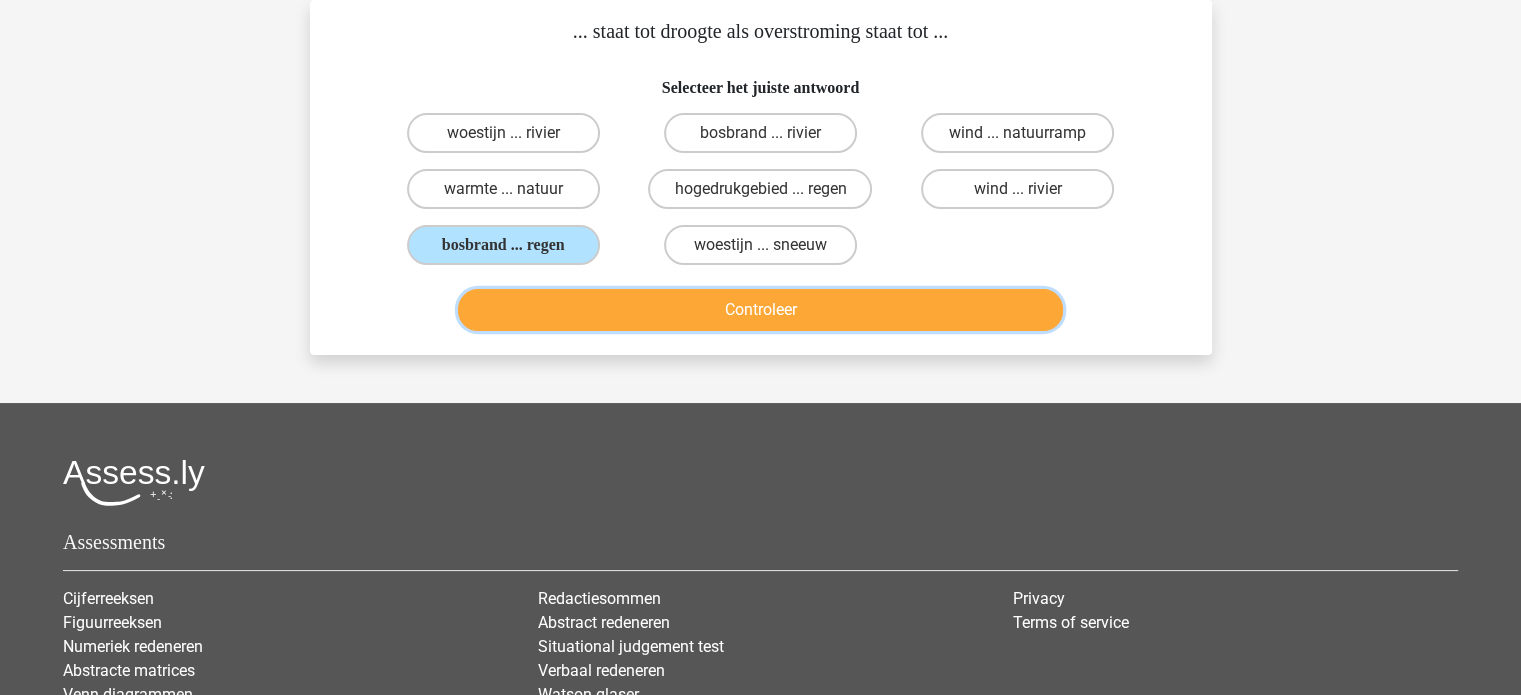 click on "Controleer" at bounding box center (760, 310) 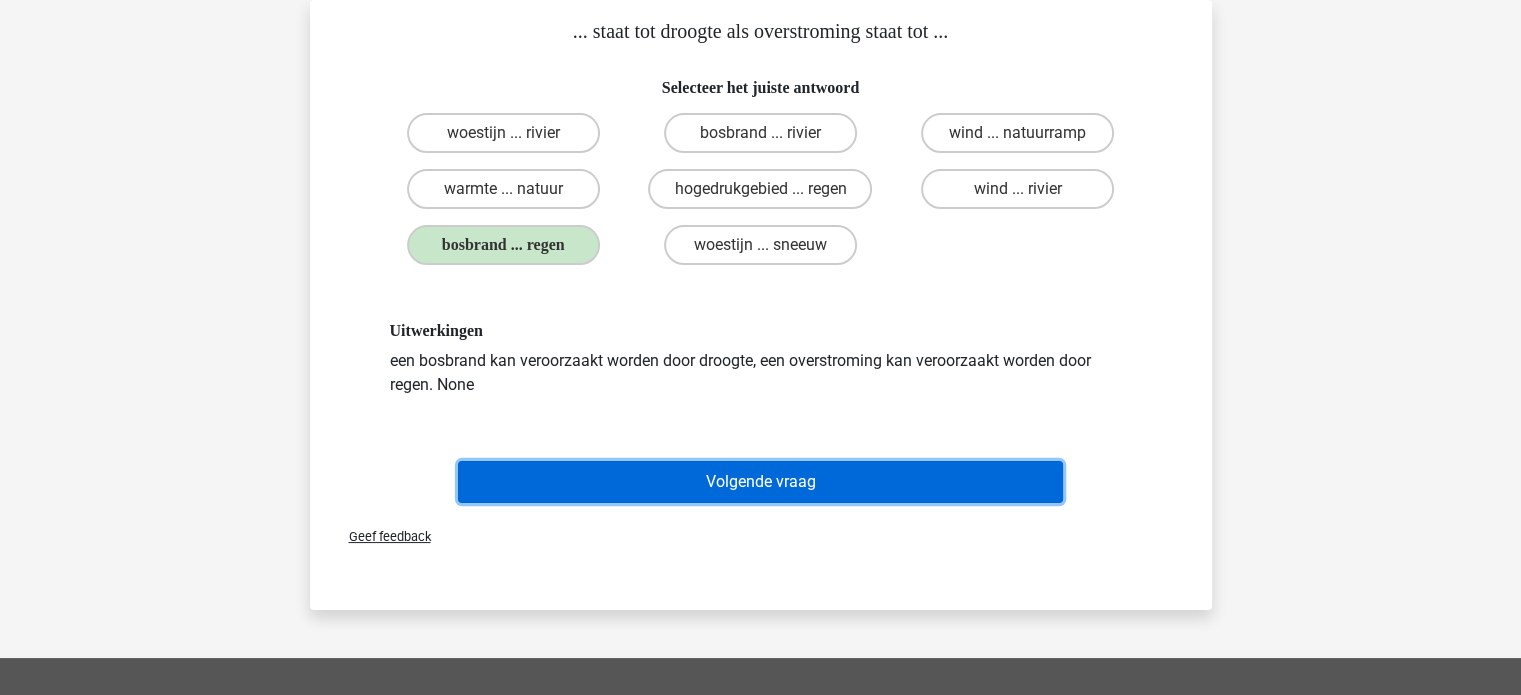 click on "Volgende vraag" at bounding box center [760, 482] 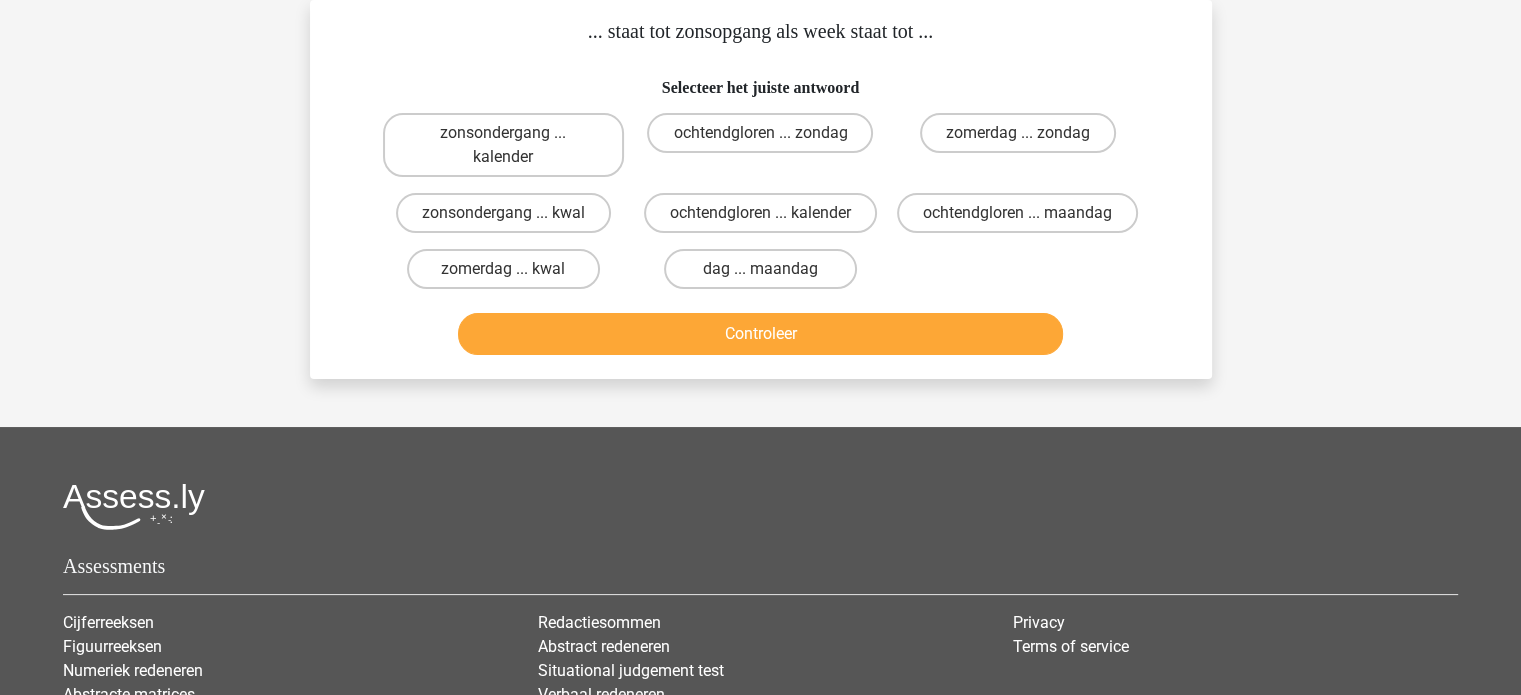 click on "alexander
lansonaly@gmail.com
Nederlands
English" at bounding box center [760, 431] 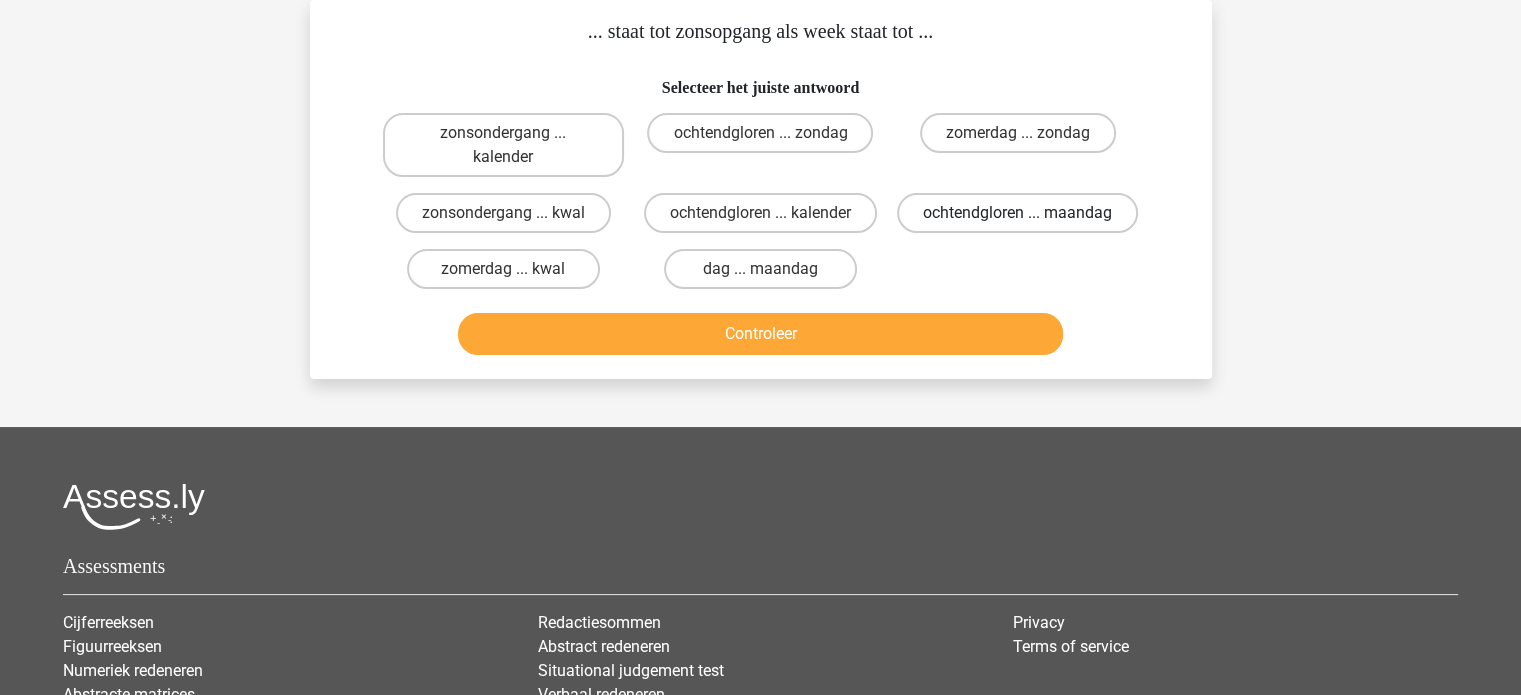 click on "ochtendgloren ... maandag" at bounding box center [1017, 213] 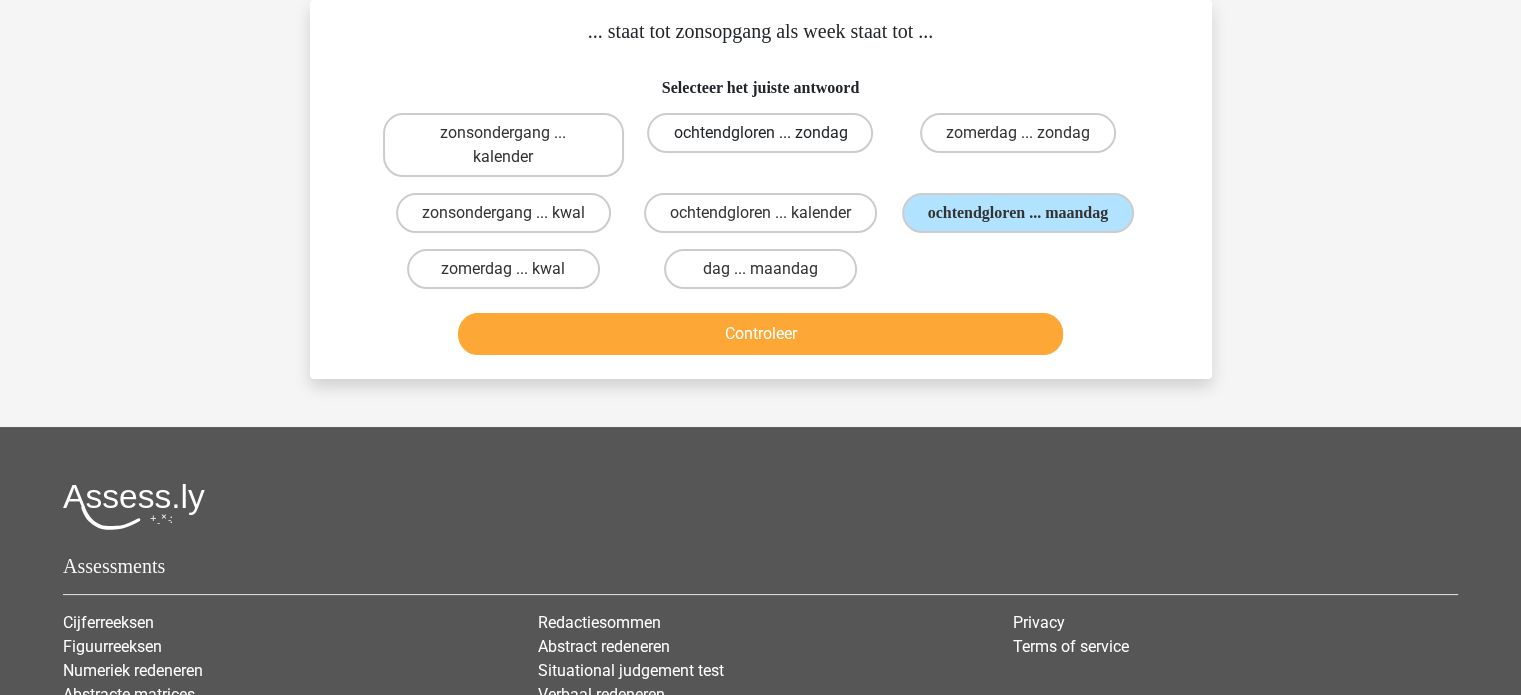 click on "ochtendgloren ... zondag" at bounding box center [760, 133] 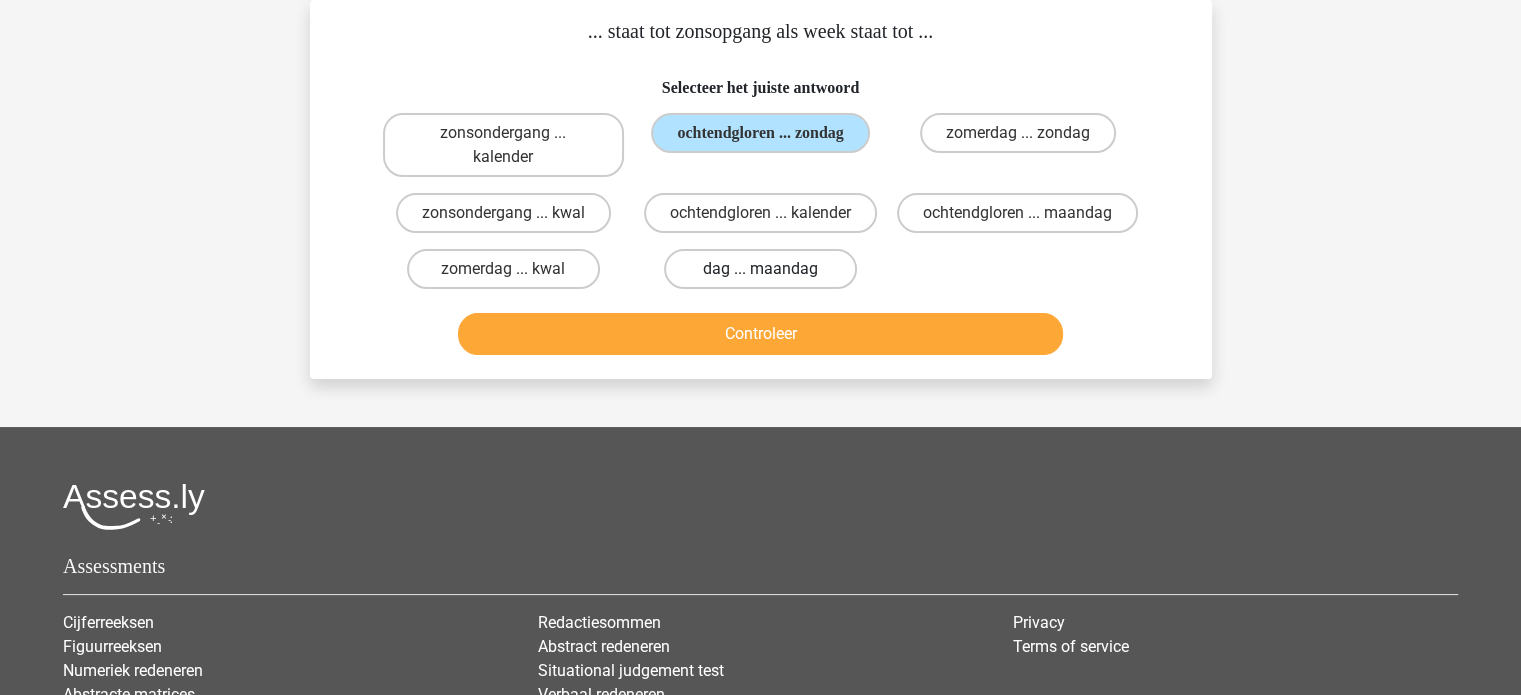 click on "dag ... maandag" at bounding box center [760, 269] 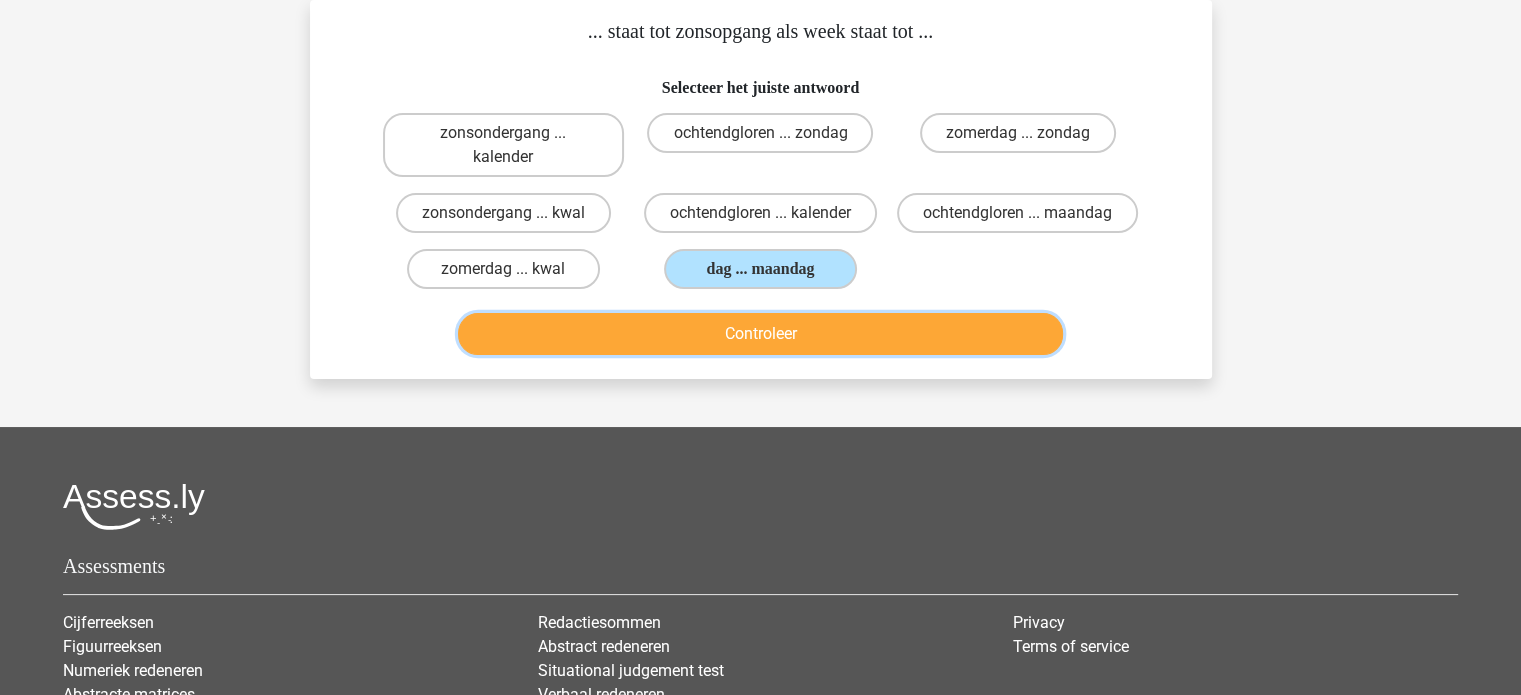 click on "Controleer" at bounding box center (760, 334) 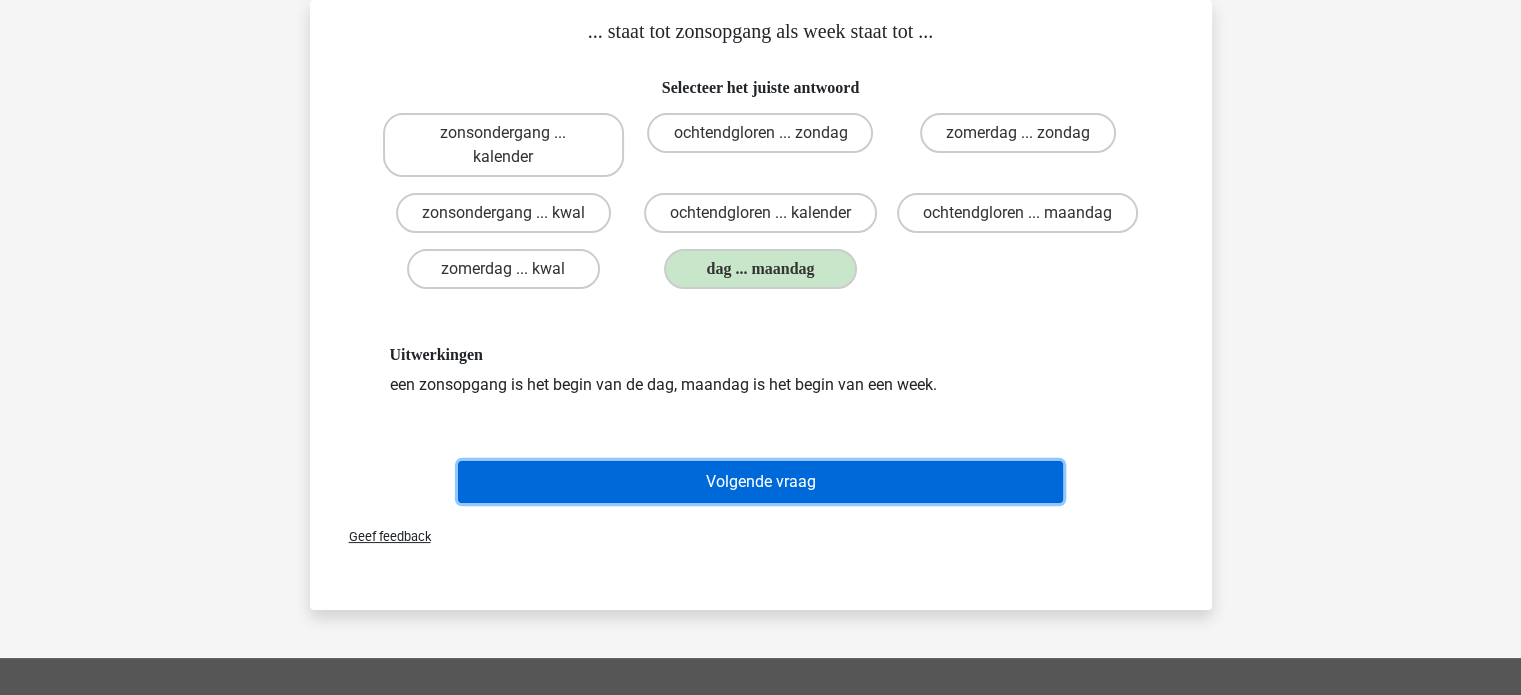click on "Volgende vraag" at bounding box center [760, 482] 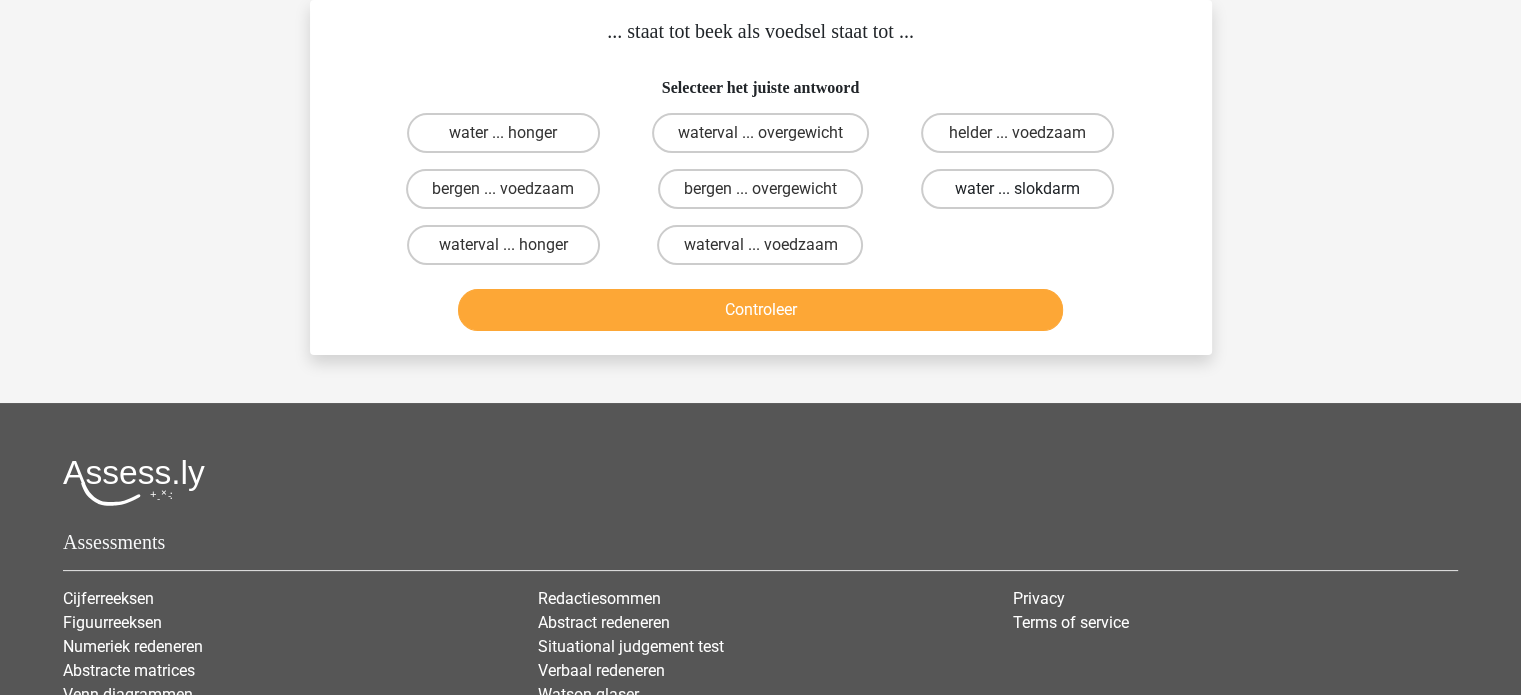 click on "water ... slokdarm" at bounding box center [1017, 189] 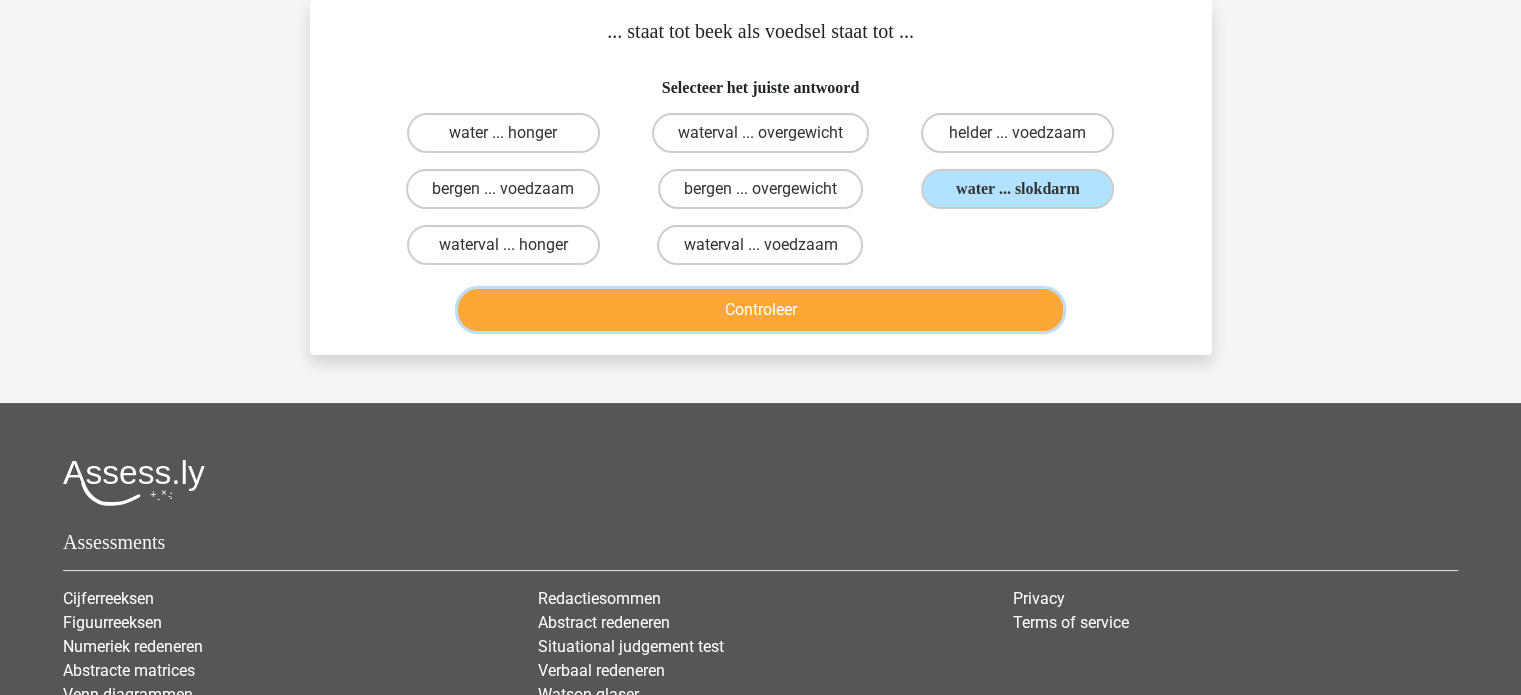 click on "Controleer" at bounding box center (760, 310) 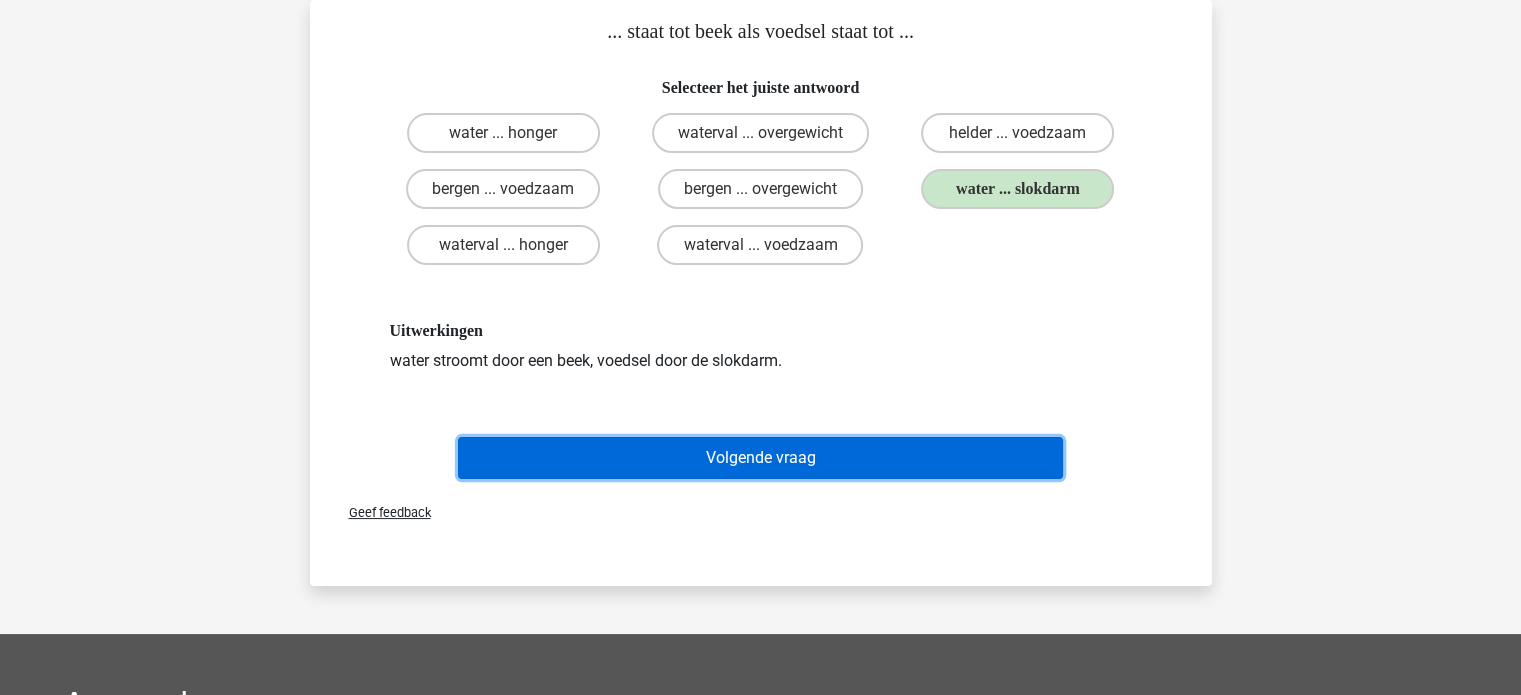 click on "Volgende vraag" at bounding box center [760, 458] 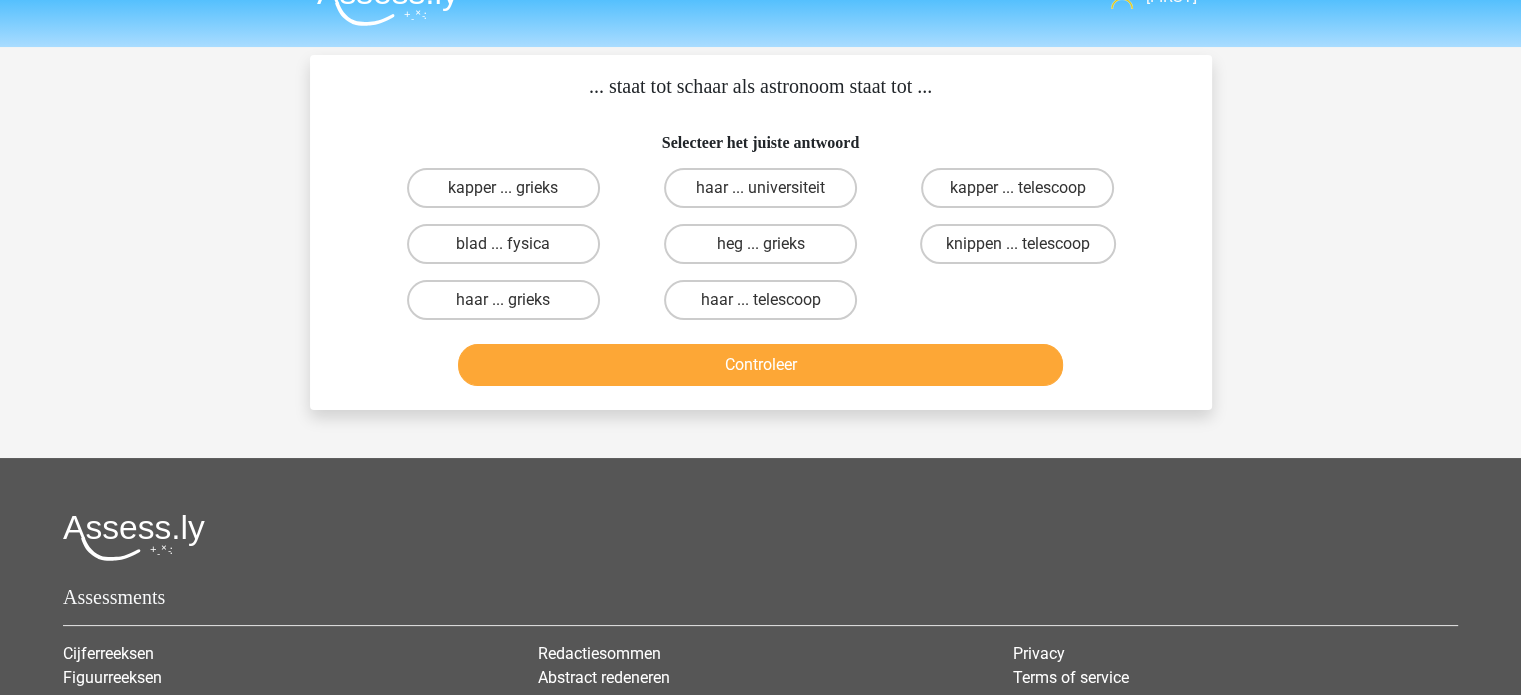 scroll, scrollTop: 36, scrollLeft: 0, axis: vertical 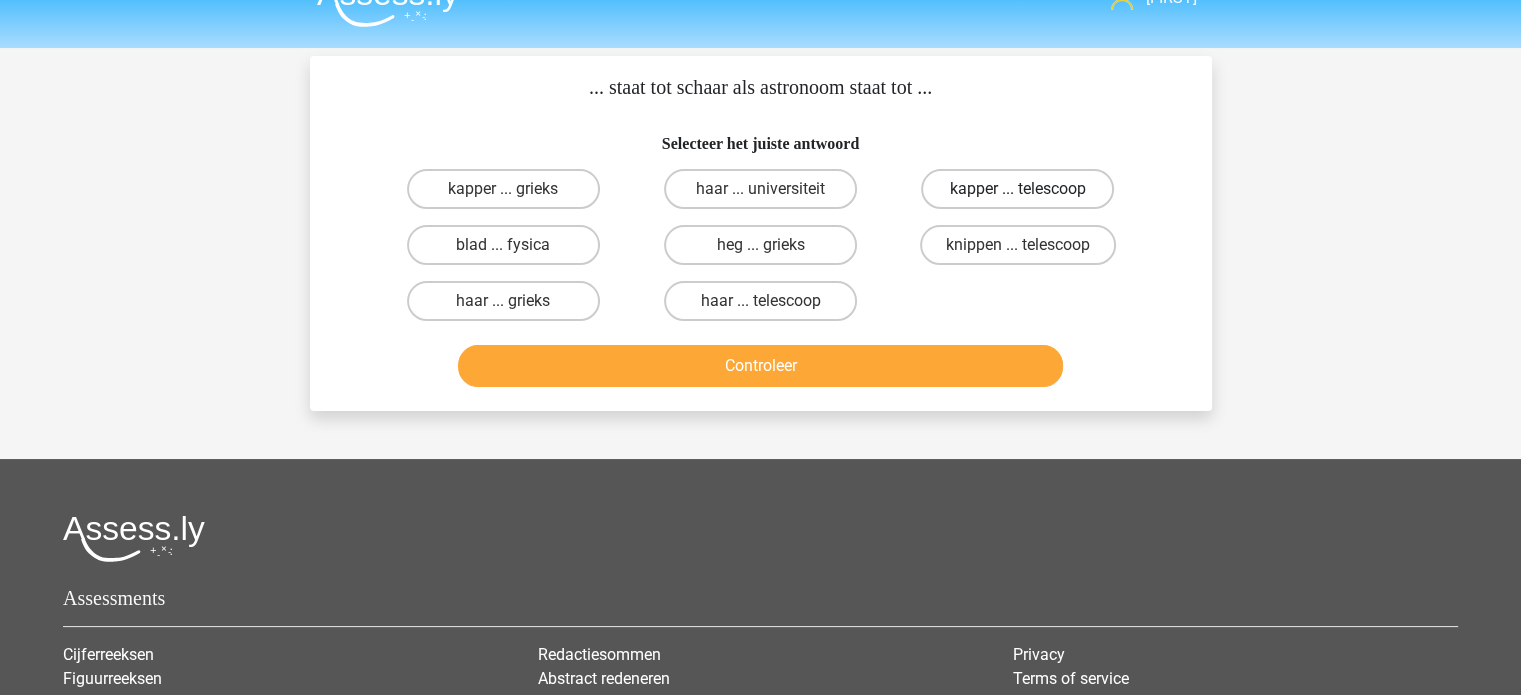 click on "kapper ... telescoop" at bounding box center (1017, 189) 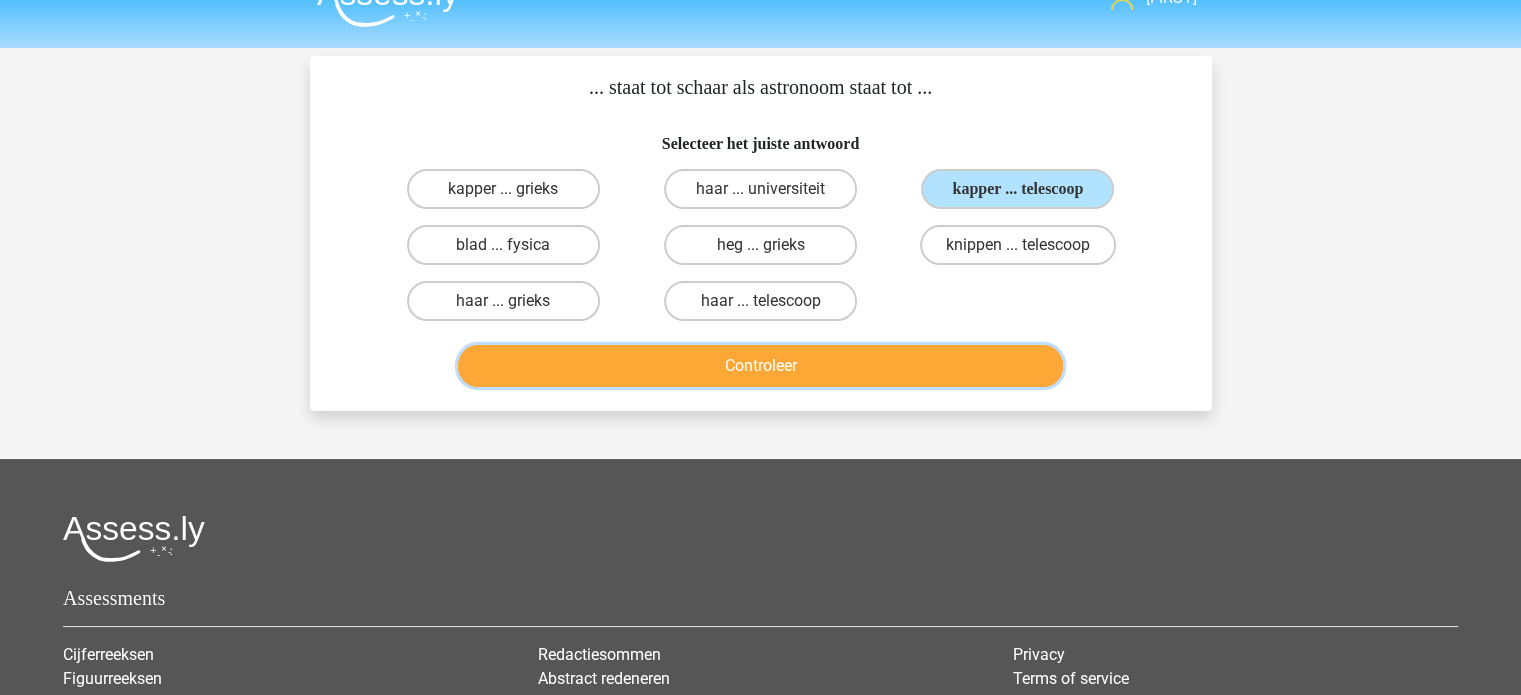 click on "Controleer" at bounding box center (760, 366) 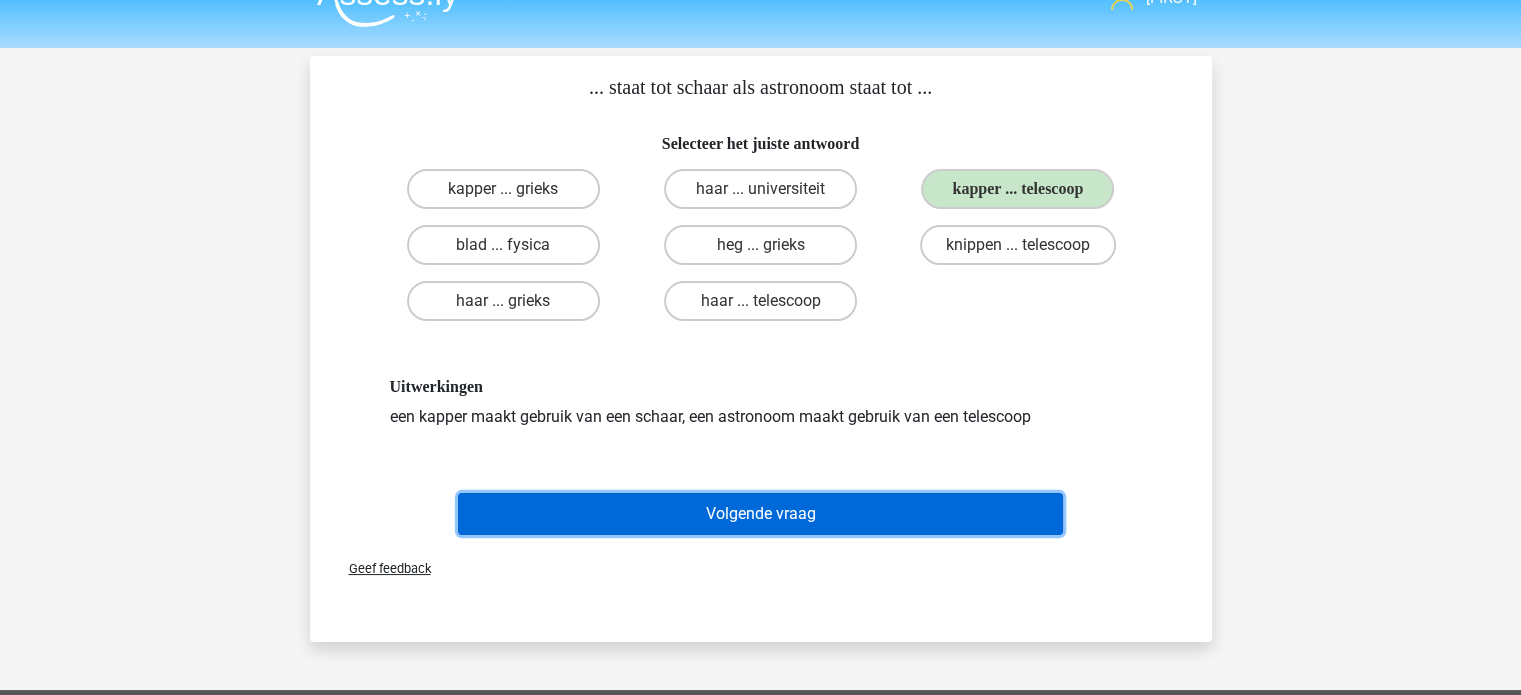 click on "Volgende vraag" at bounding box center (760, 514) 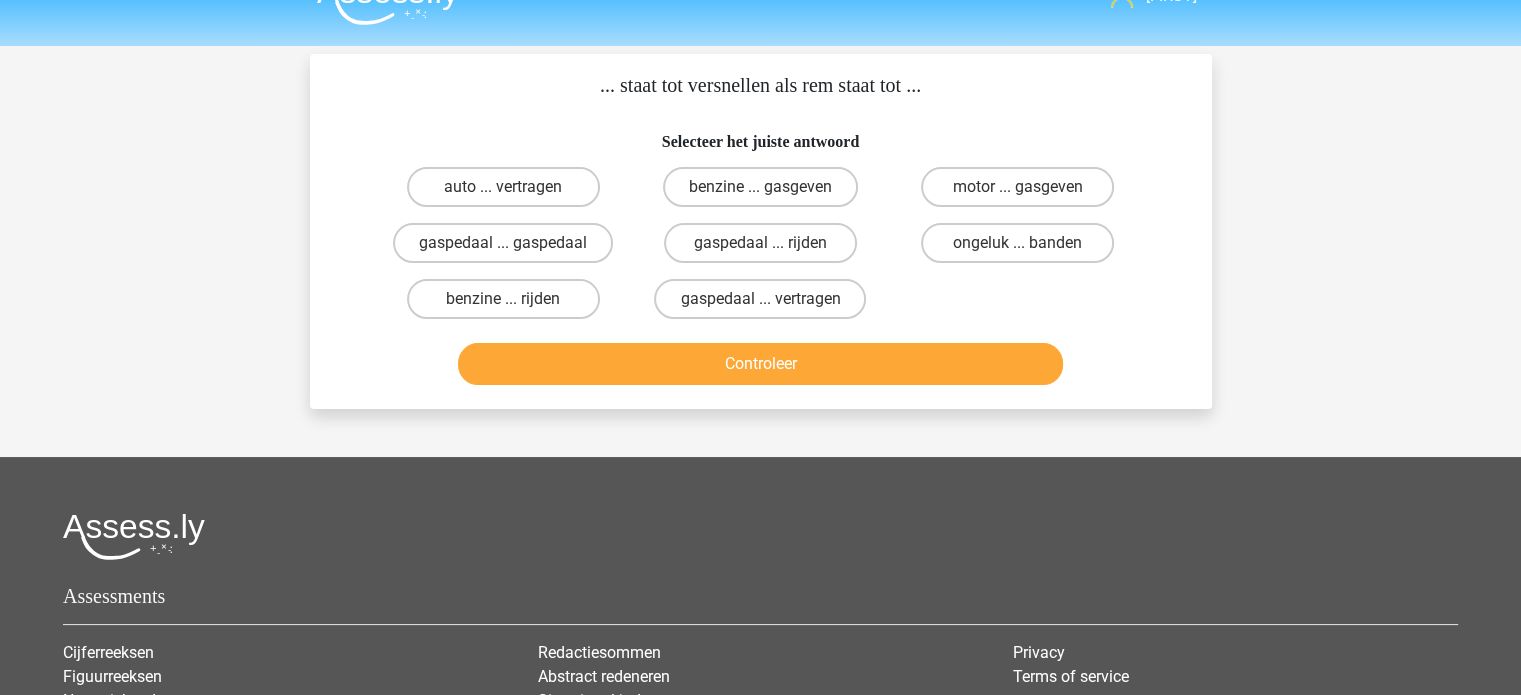 scroll, scrollTop: 92, scrollLeft: 0, axis: vertical 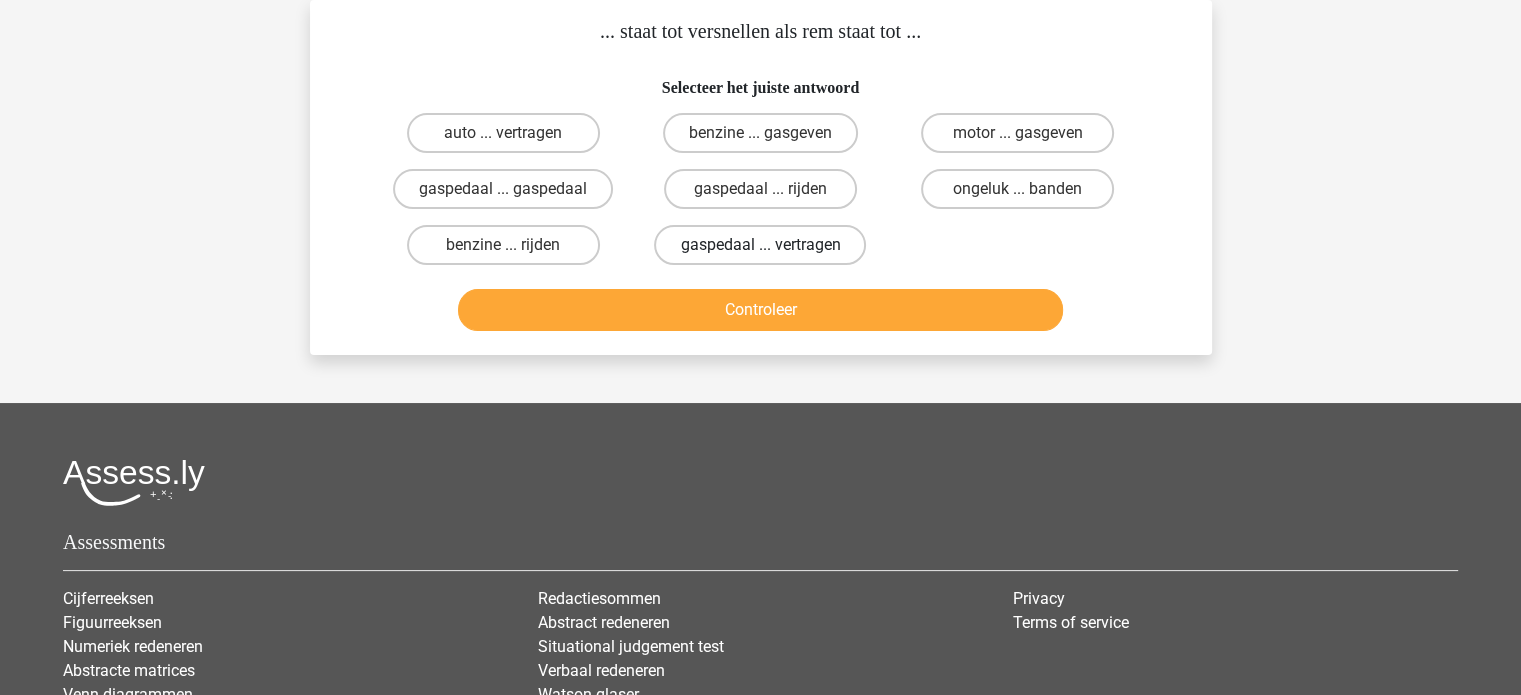click on "gaspedaal ... vertragen" at bounding box center [760, 245] 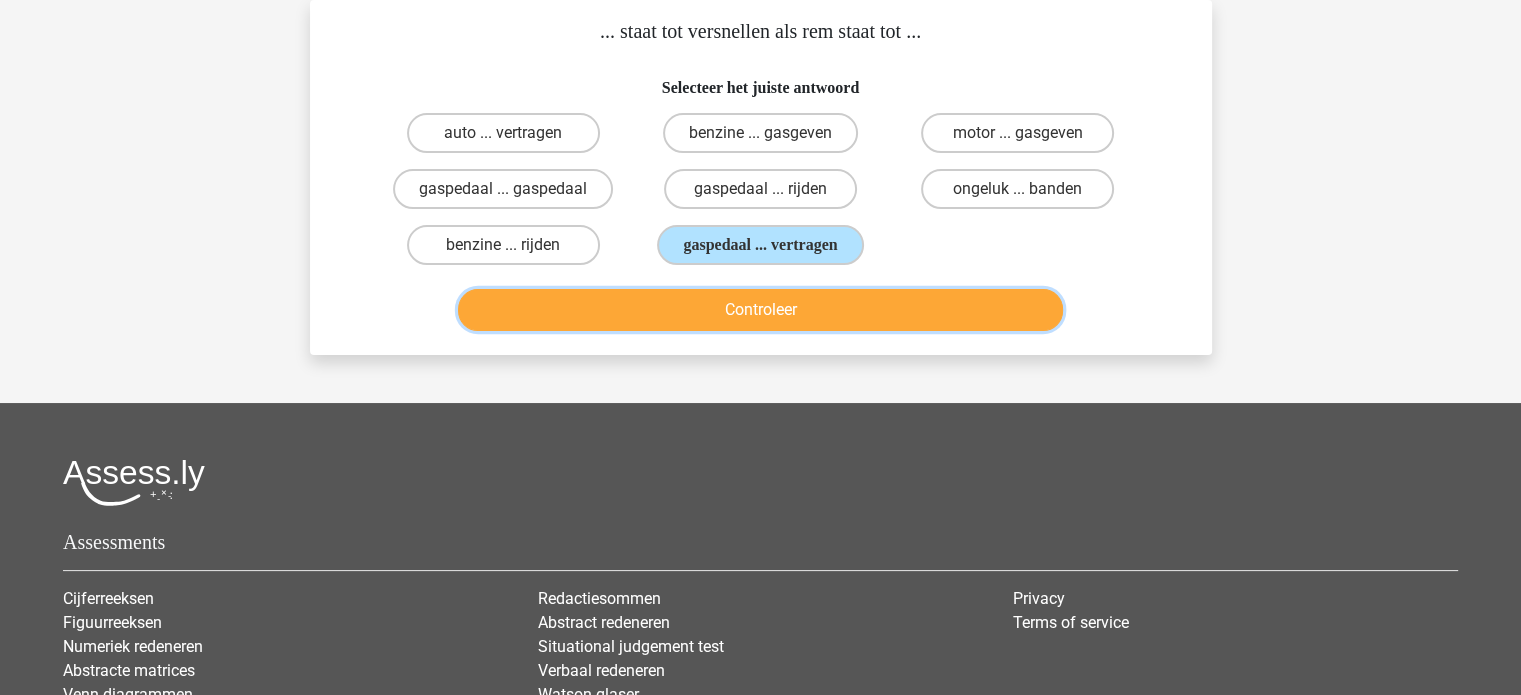 click on "Controleer" at bounding box center (760, 310) 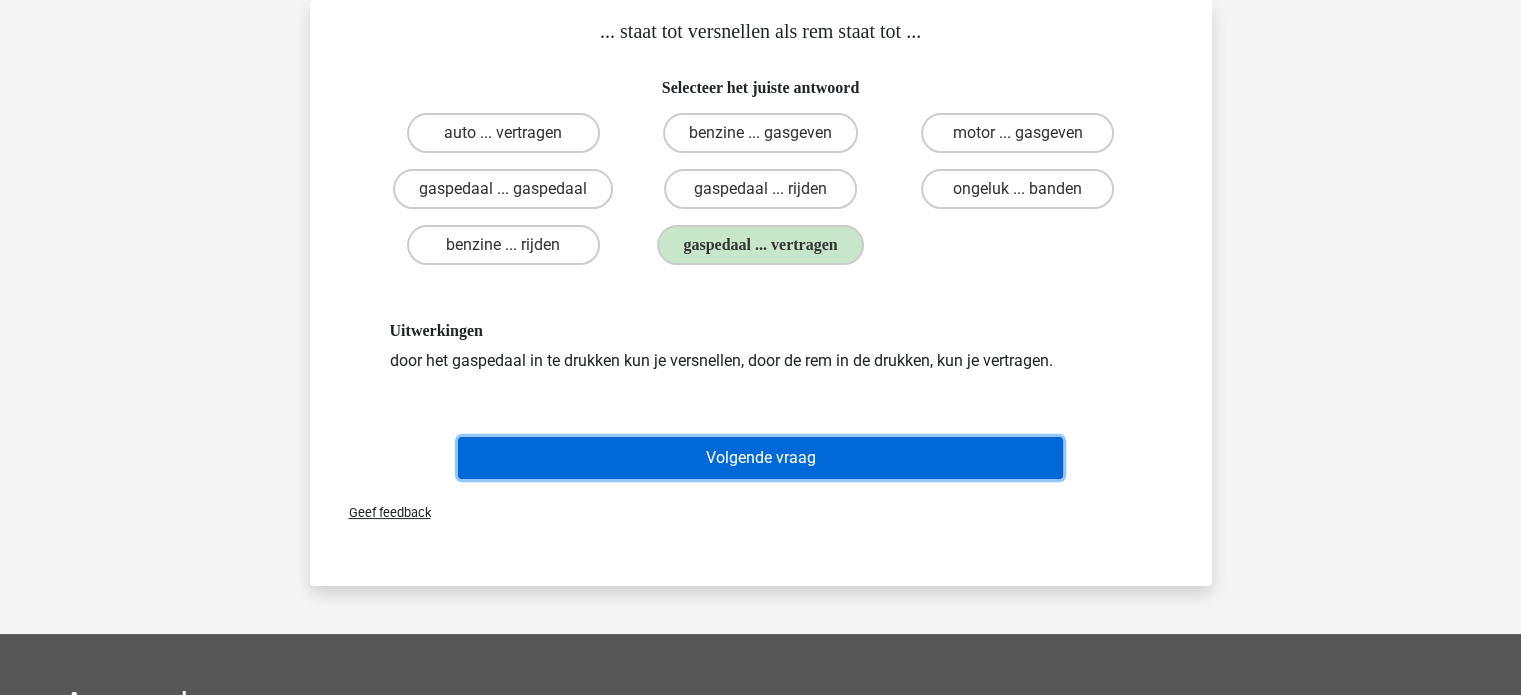 click on "Volgende vraag" at bounding box center (760, 458) 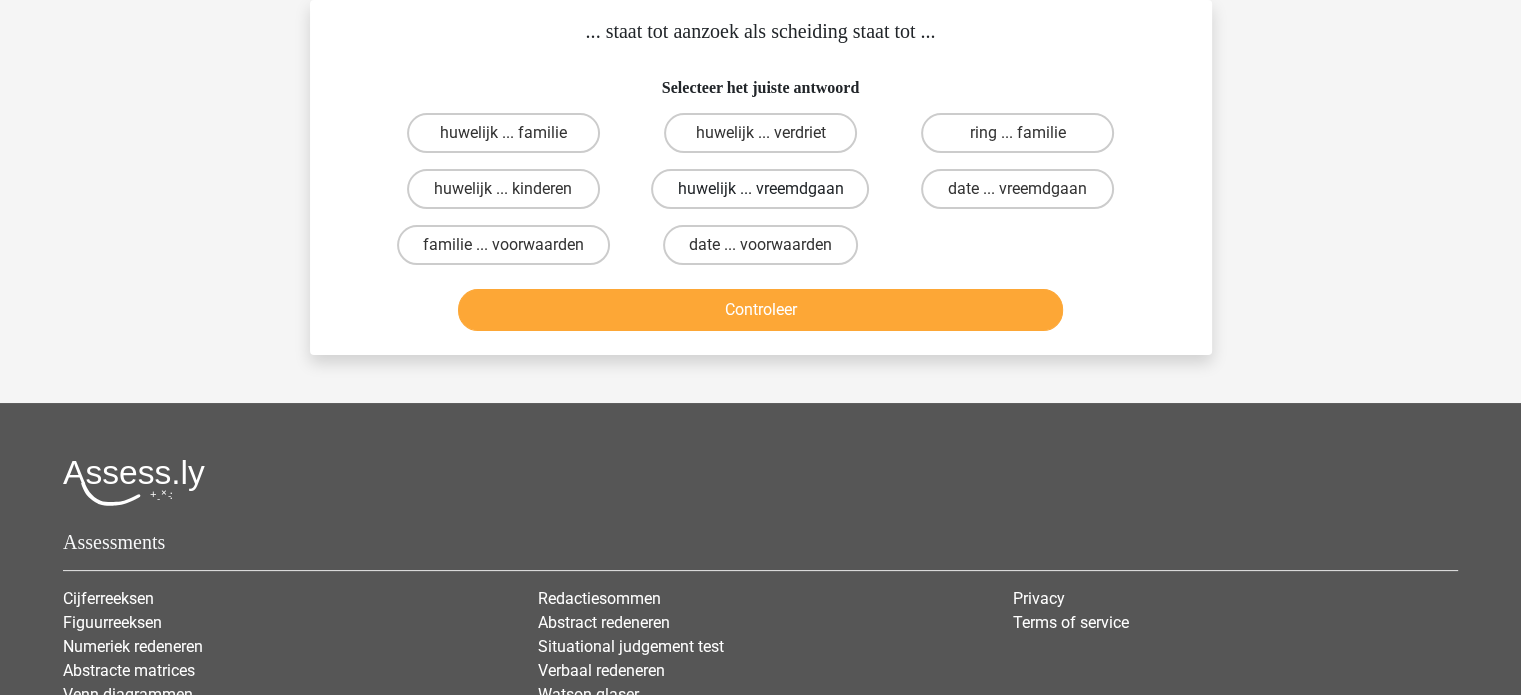 click on "huwelijk ... vreemdgaan" at bounding box center (760, 189) 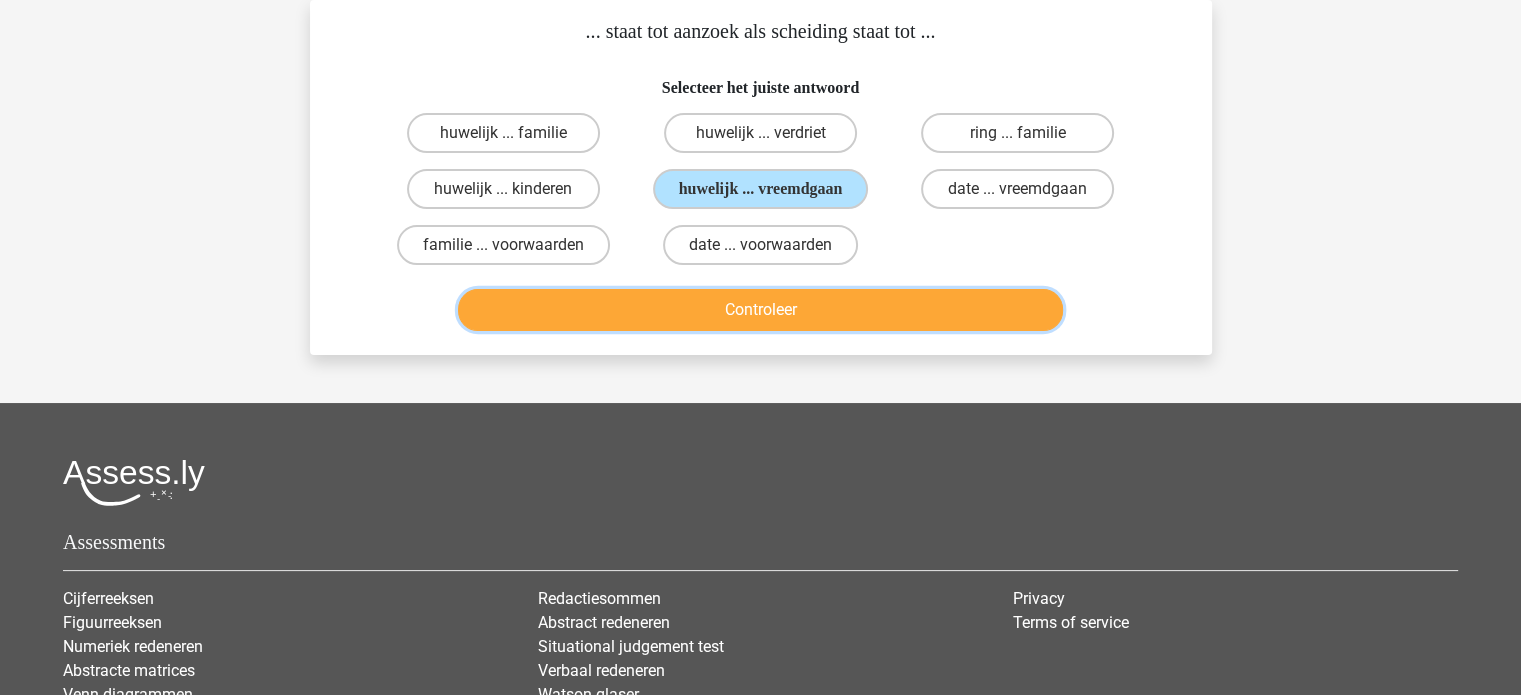 drag, startPoint x: 716, startPoint y: 302, endPoint x: 654, endPoint y: 308, distance: 62.289646 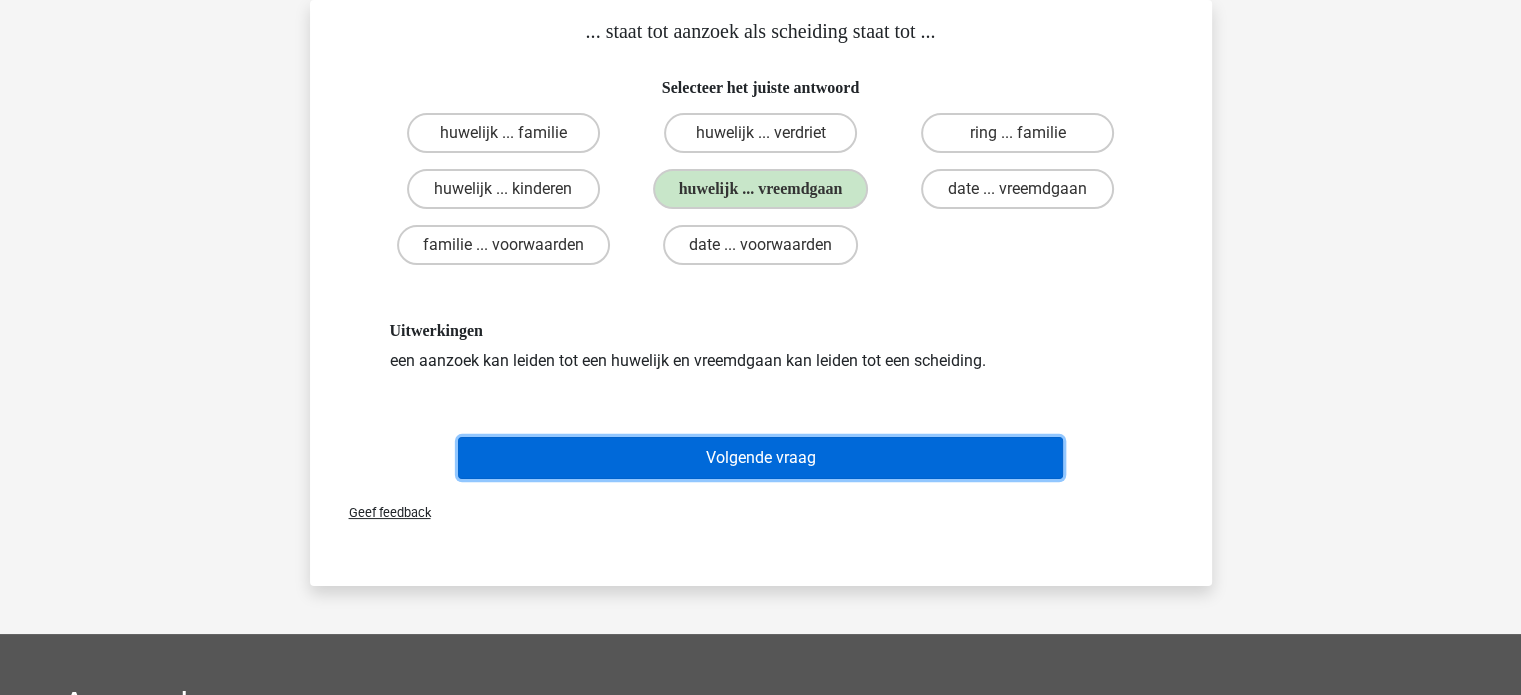 click on "Volgende vraag" at bounding box center (760, 458) 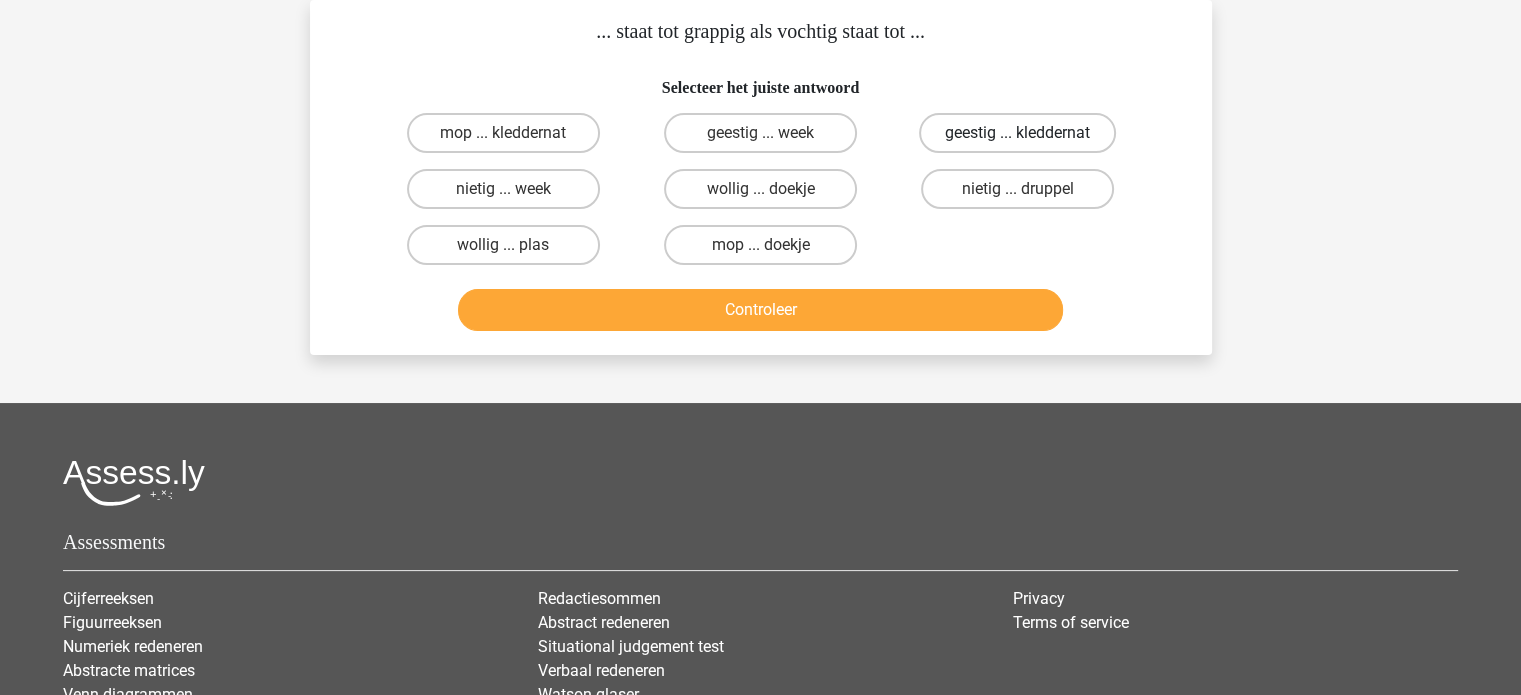 click on "geestig ... kleddernat" at bounding box center (1017, 133) 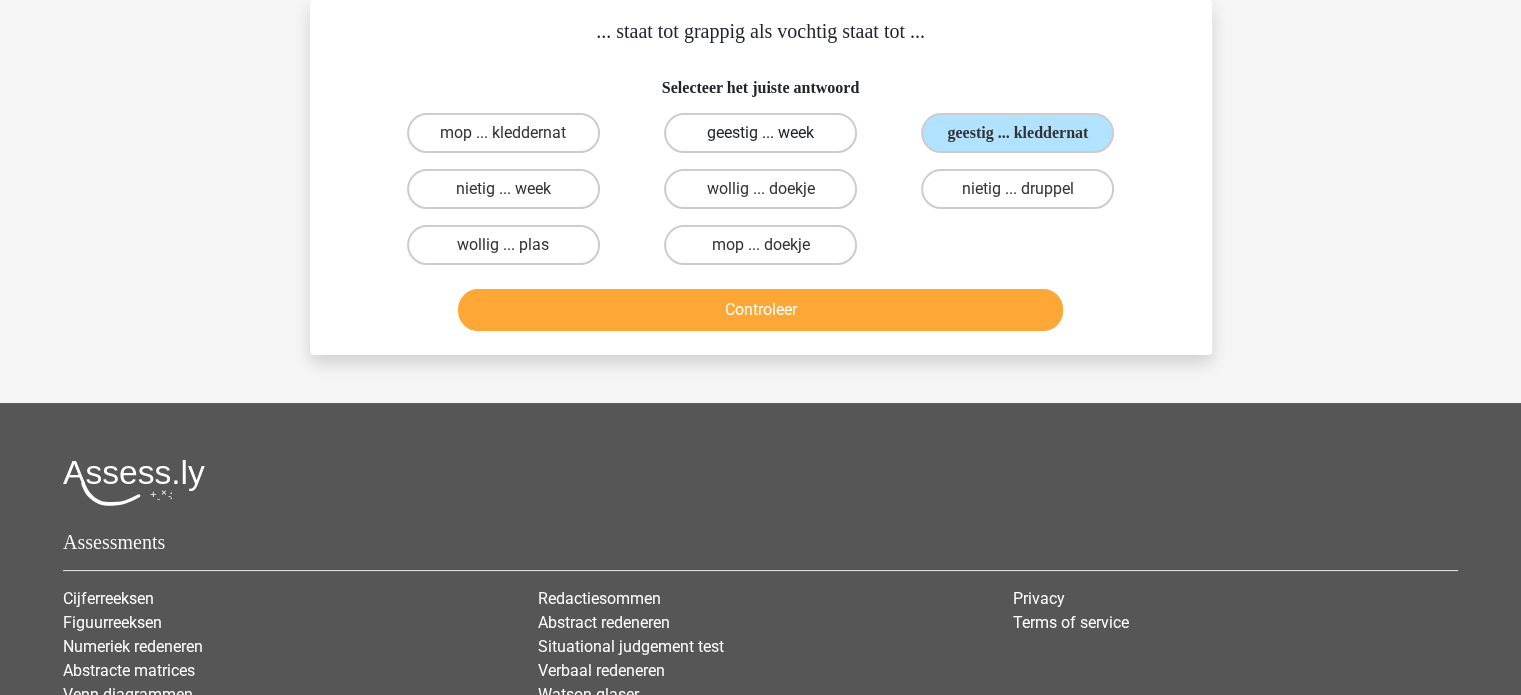 click on "geestig ... week" at bounding box center [760, 133] 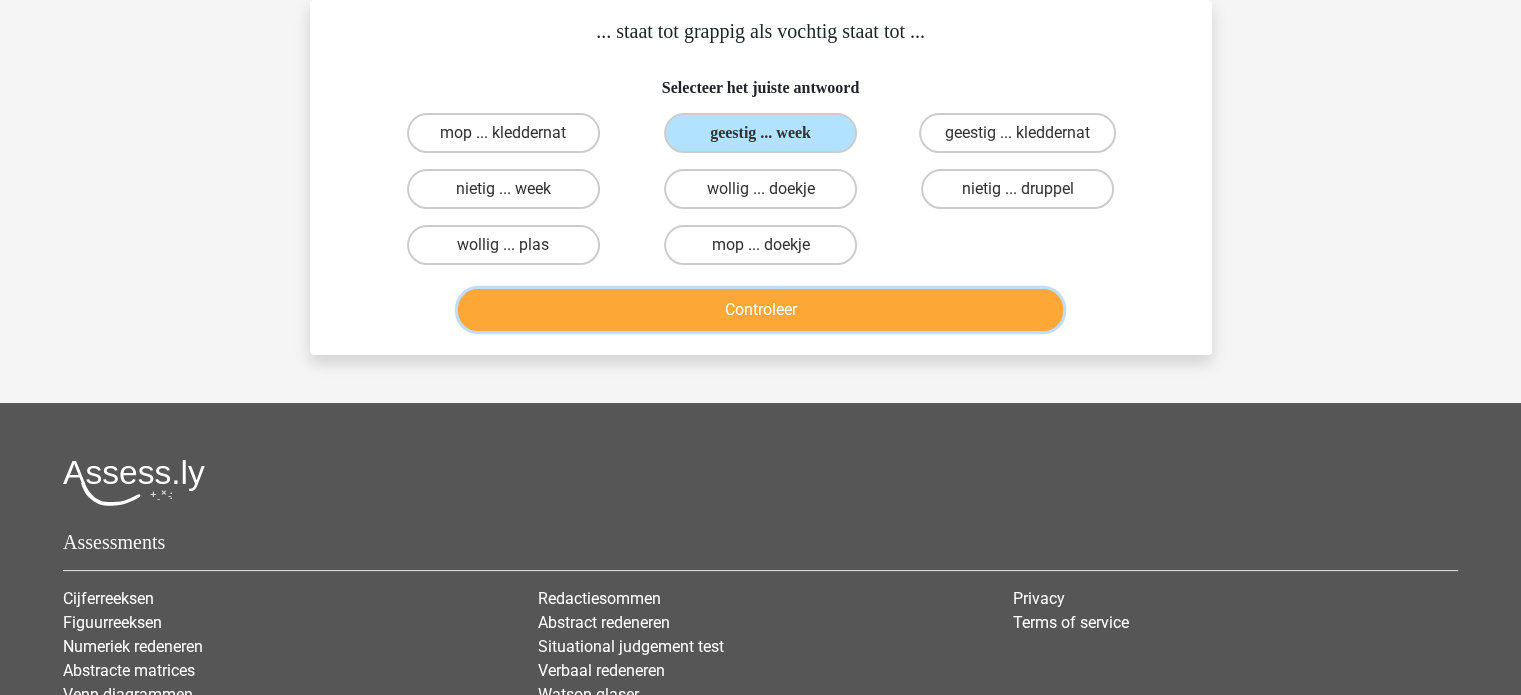 click on "Controleer" at bounding box center (760, 310) 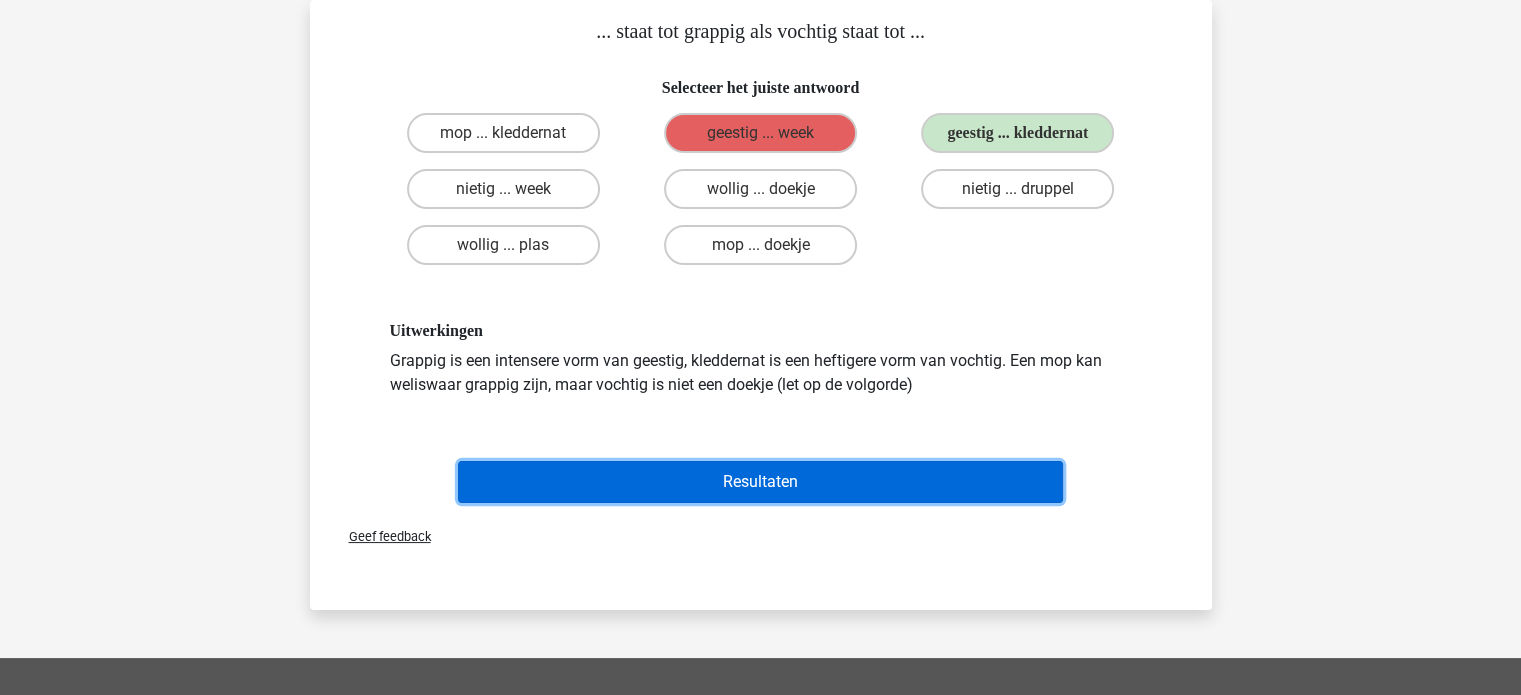 click on "Resultaten" at bounding box center (760, 482) 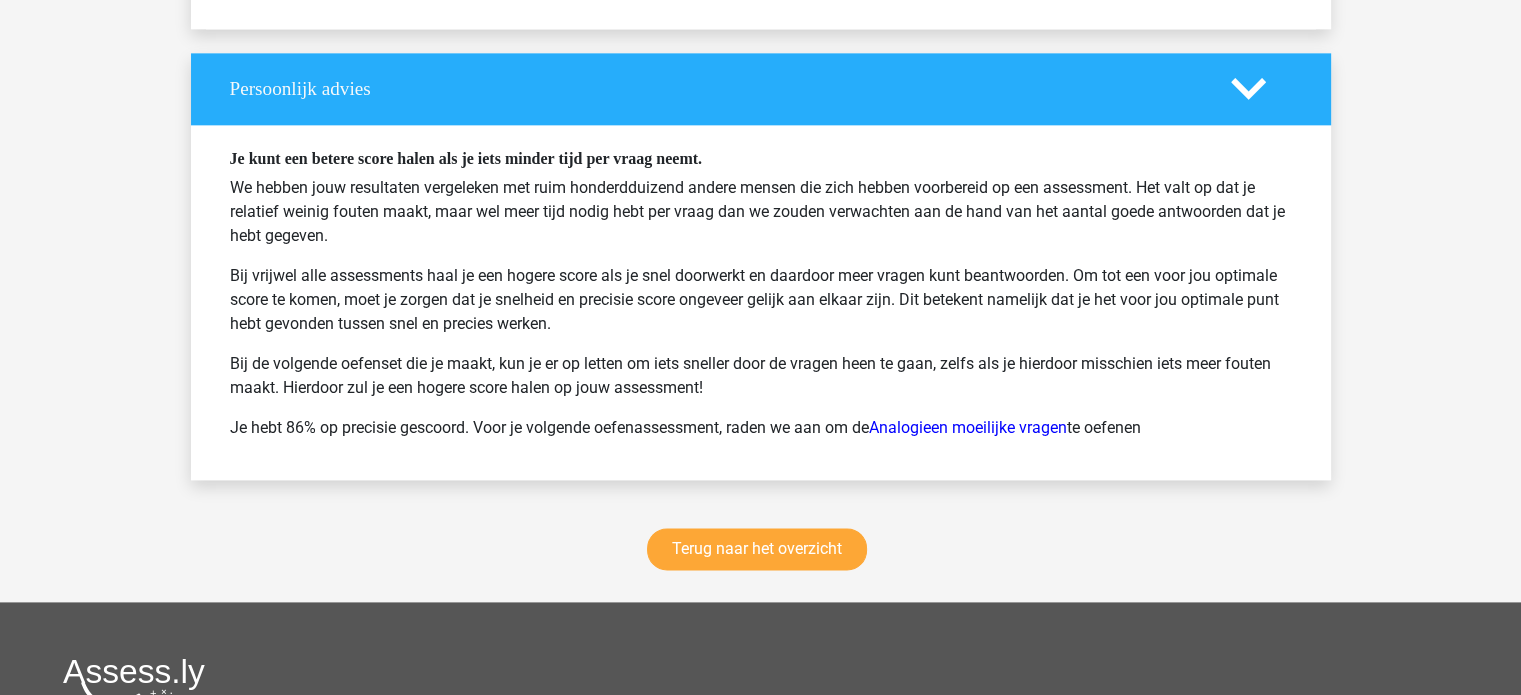 scroll, scrollTop: 2560, scrollLeft: 0, axis: vertical 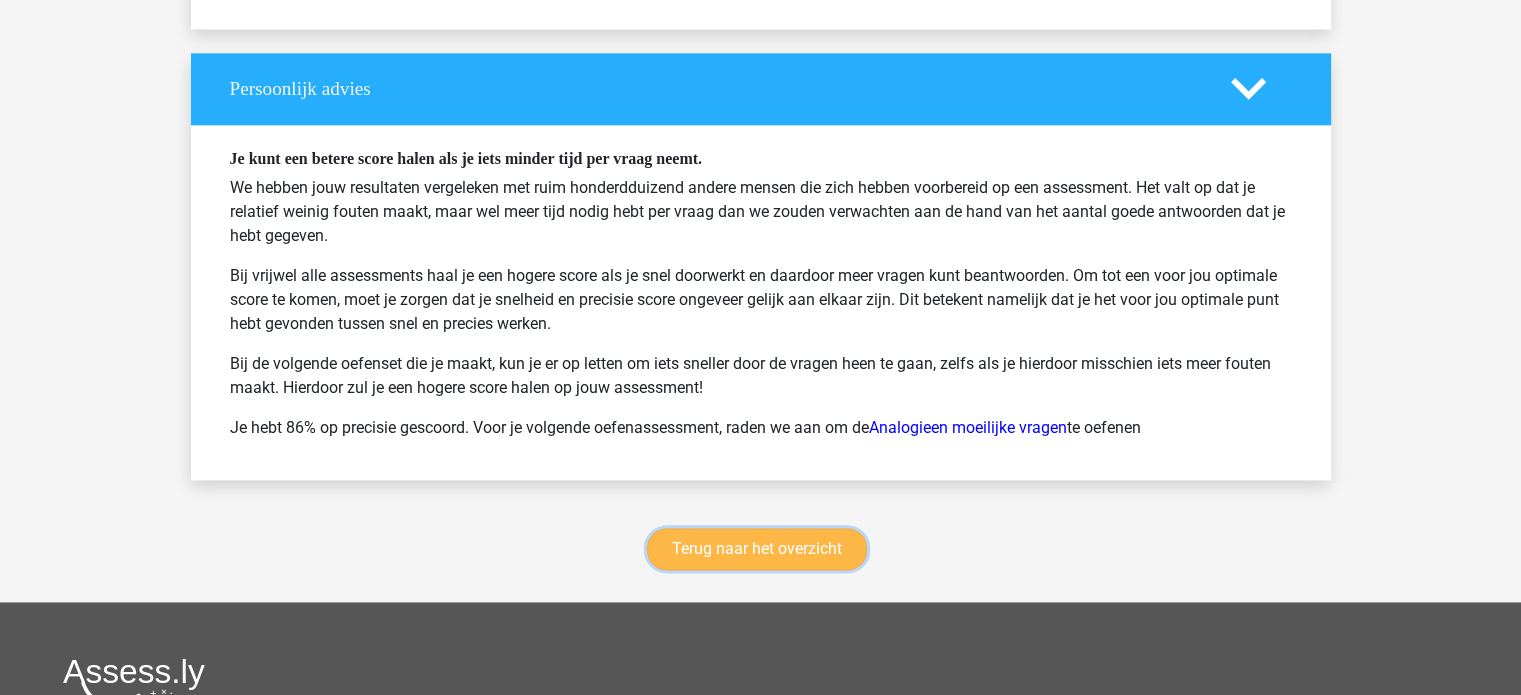 click on "Terug naar het overzicht" at bounding box center [757, 549] 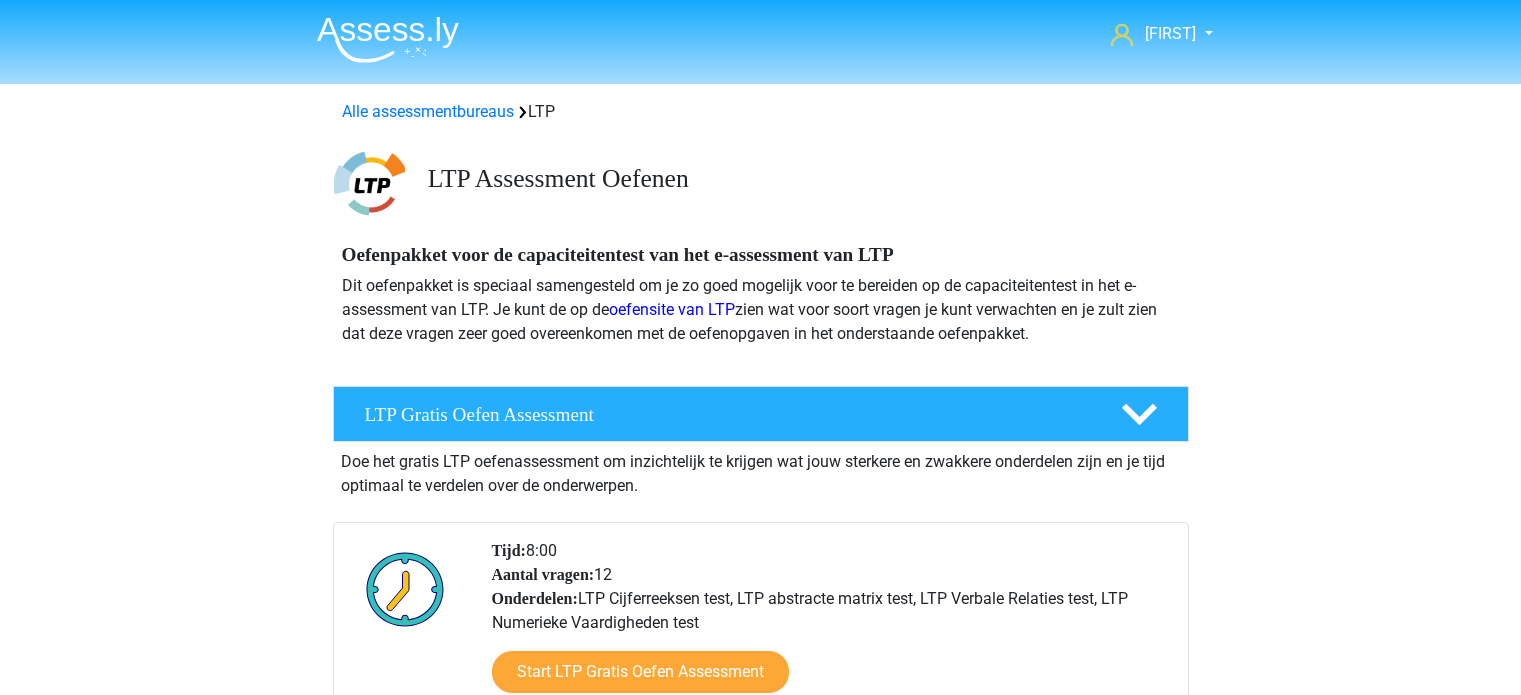 scroll, scrollTop: 680, scrollLeft: 0, axis: vertical 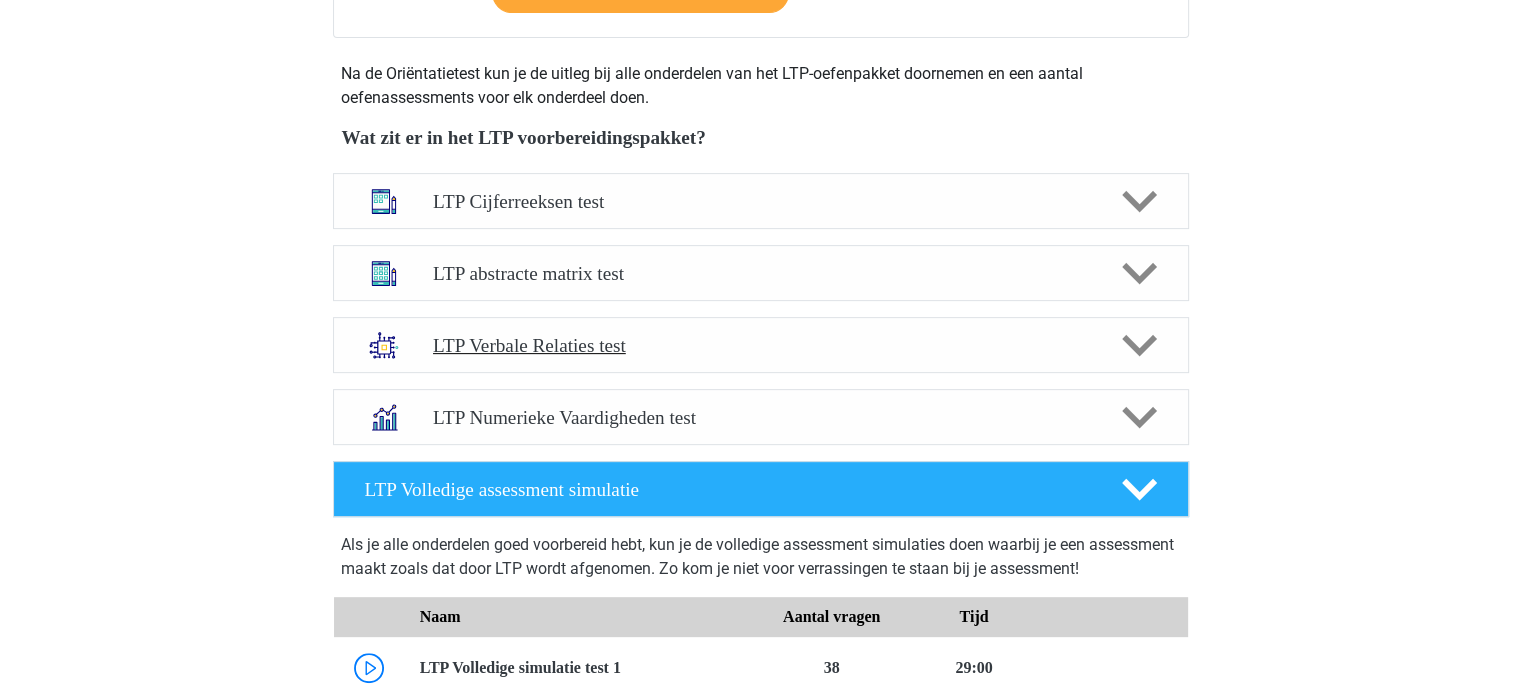 drag, startPoint x: 973, startPoint y: 368, endPoint x: 892, endPoint y: 315, distance: 96.79876 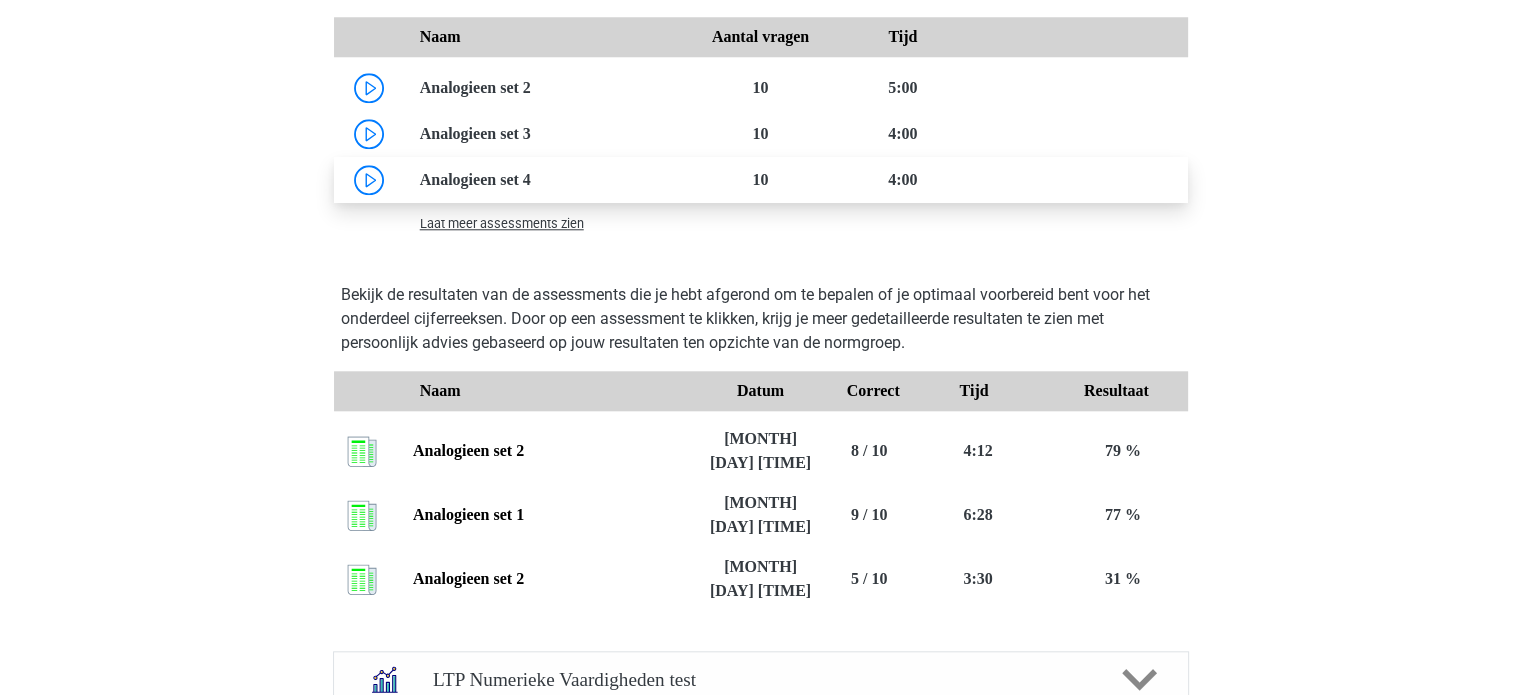scroll, scrollTop: 2014, scrollLeft: 0, axis: vertical 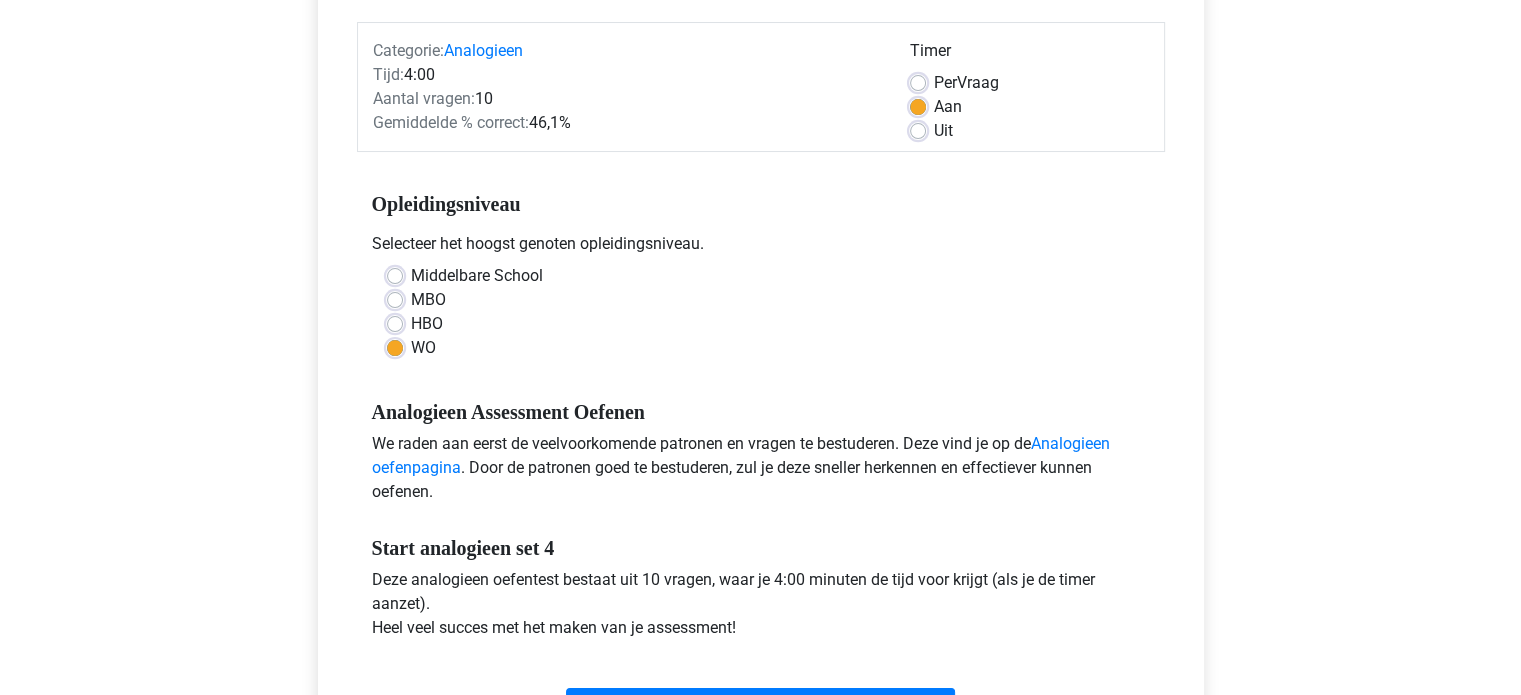 click on "Categorie:  Analogieen
Tijd:  [TIME]
Aantal vragen:
10
Gemiddelde % correct:
46,1%
Timer
Per  Vraag
Aan
Uit" at bounding box center [761, 87] 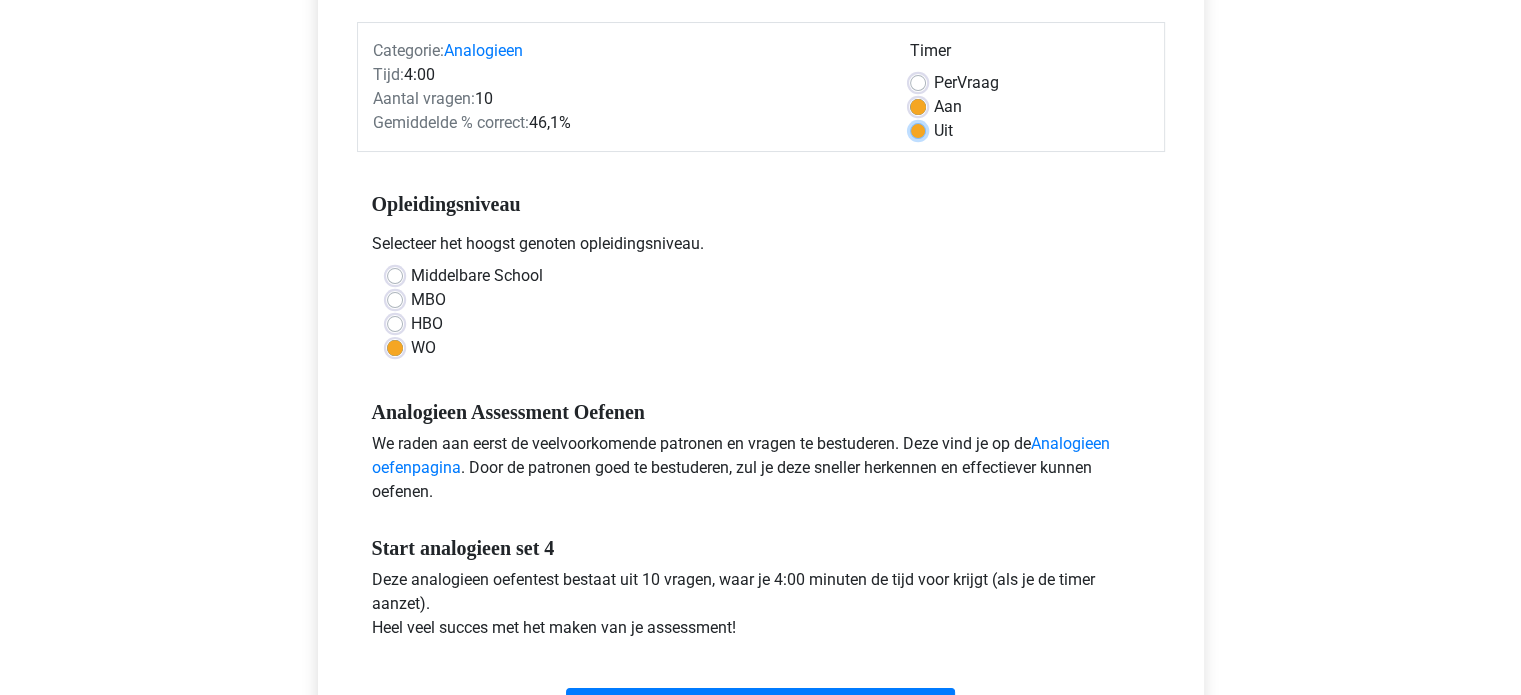 click on "Uit" at bounding box center (918, 129) 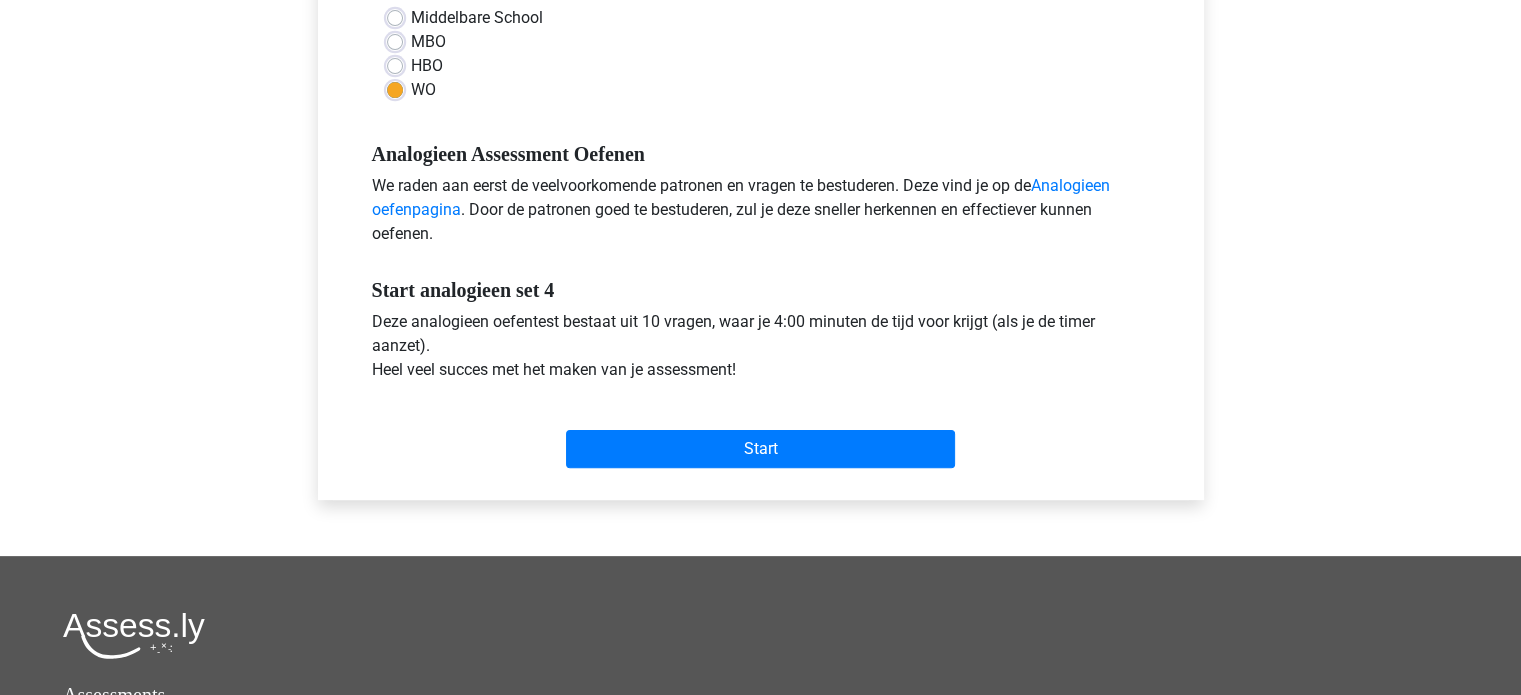 scroll, scrollTop: 495, scrollLeft: 0, axis: vertical 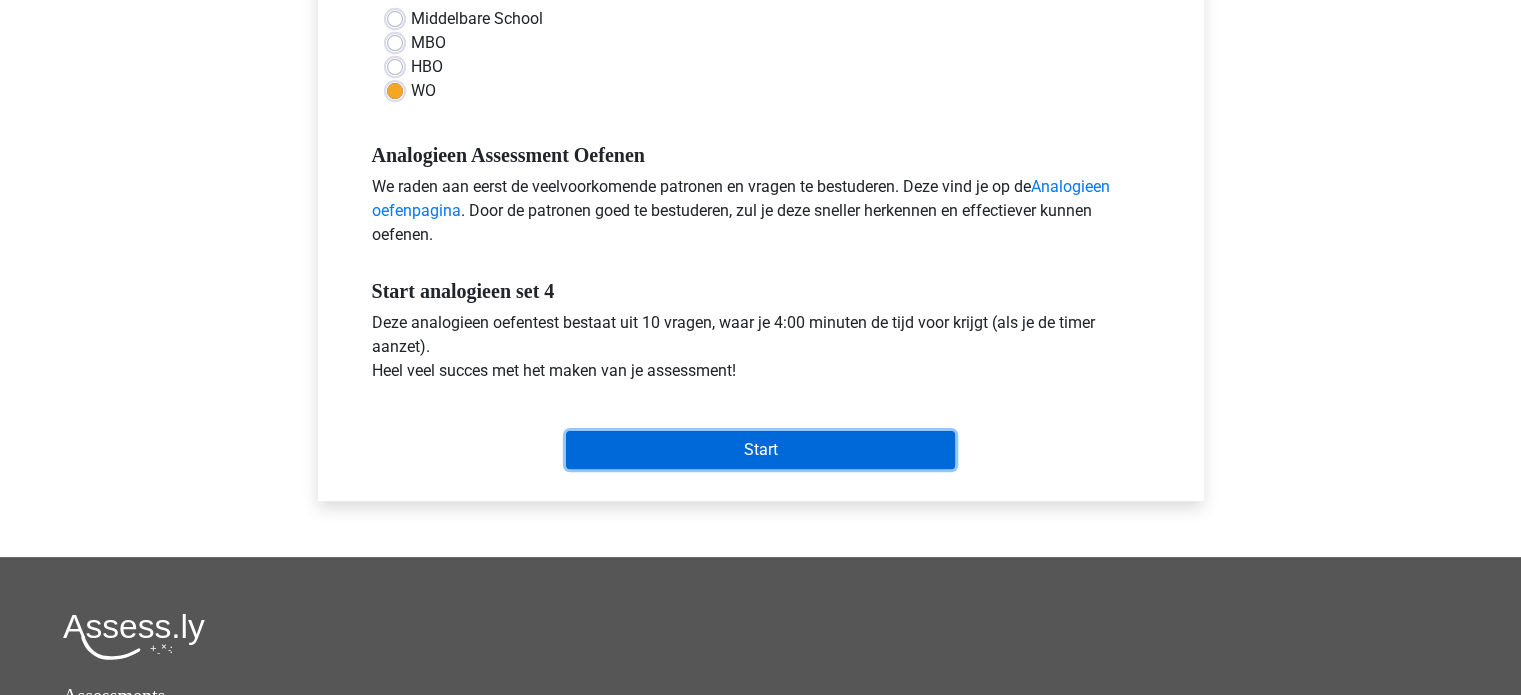 click on "Start" at bounding box center [760, 450] 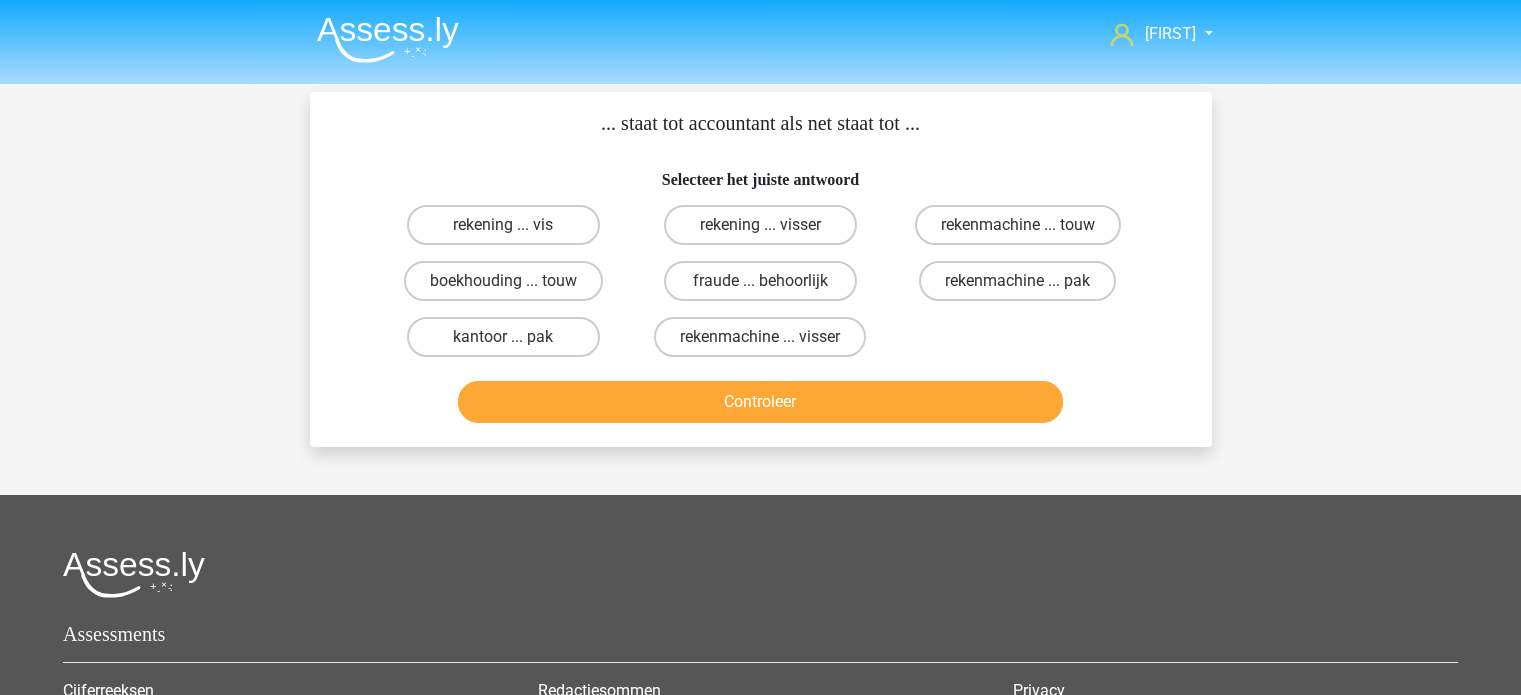 scroll, scrollTop: 0, scrollLeft: 0, axis: both 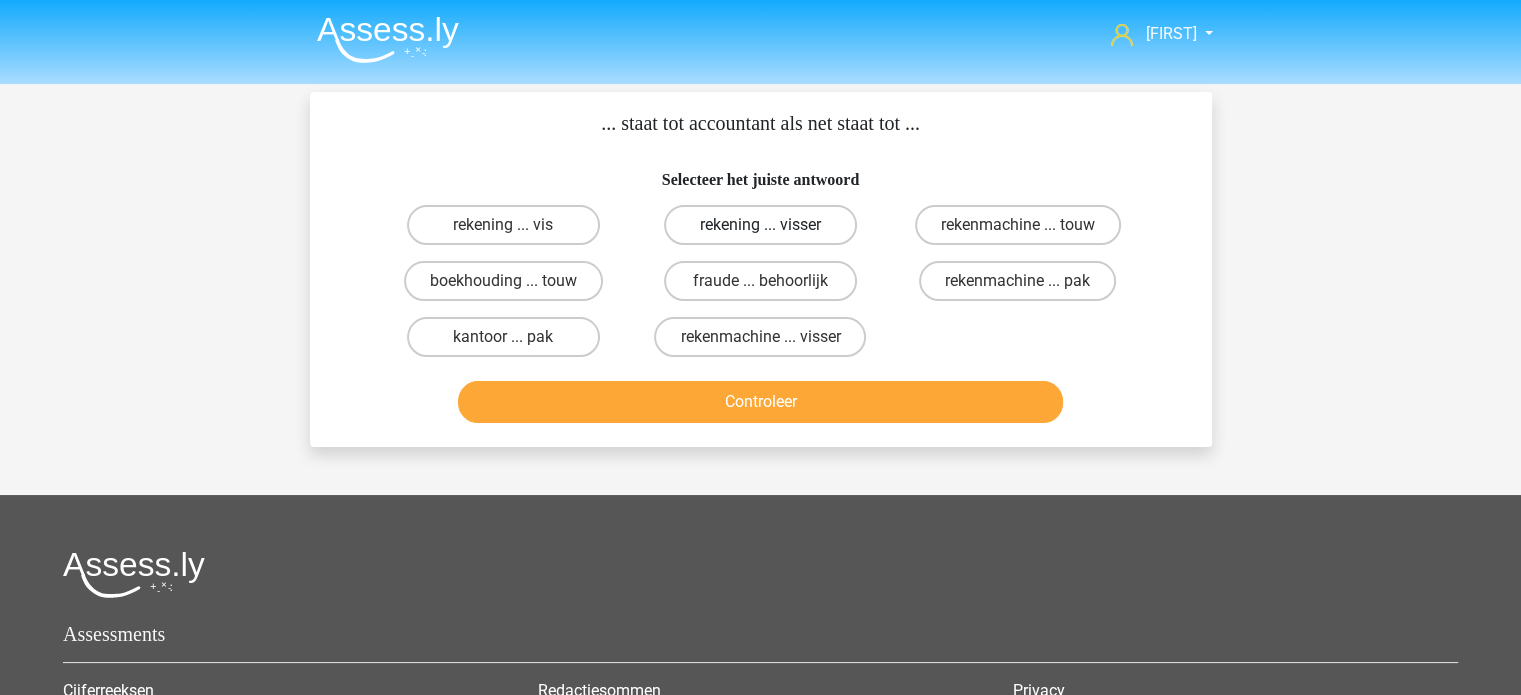 click on "rekening ... visser" at bounding box center (760, 225) 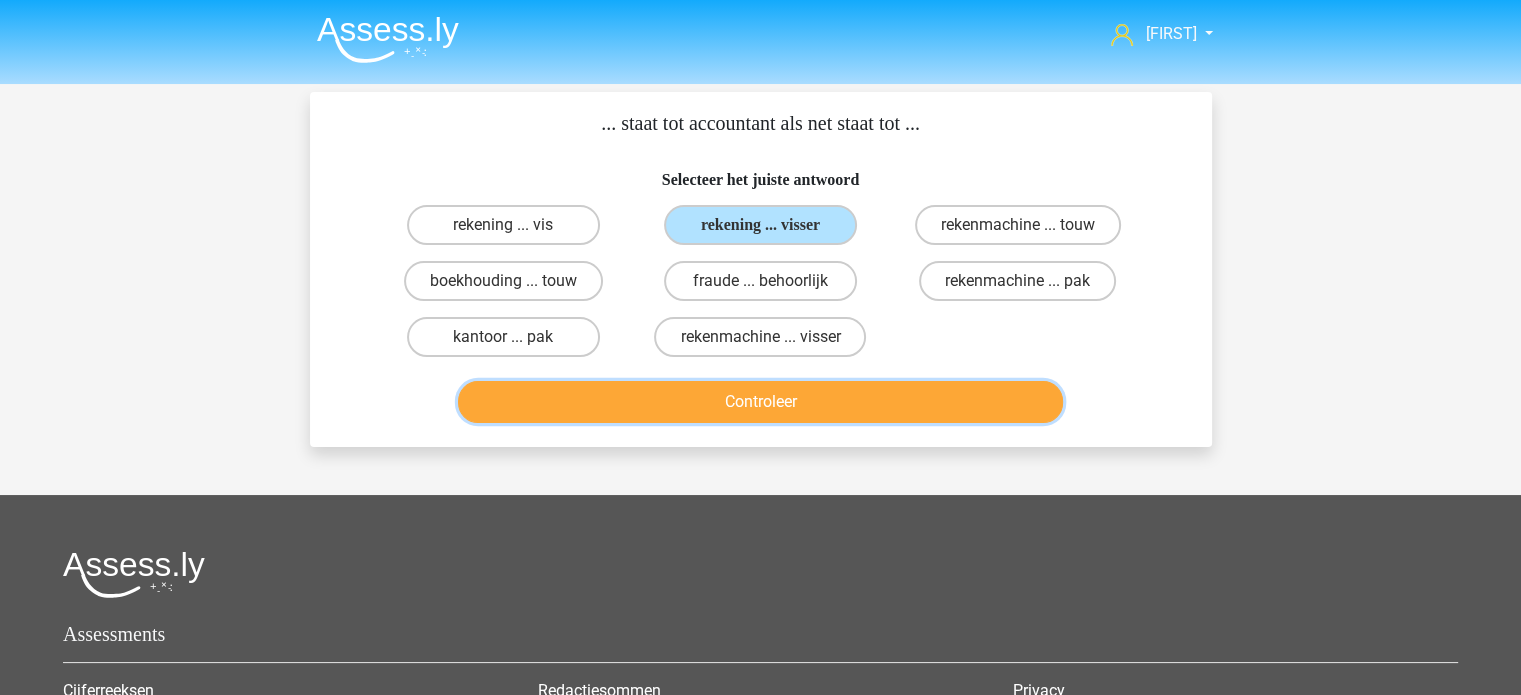 click on "Controleer" at bounding box center (760, 402) 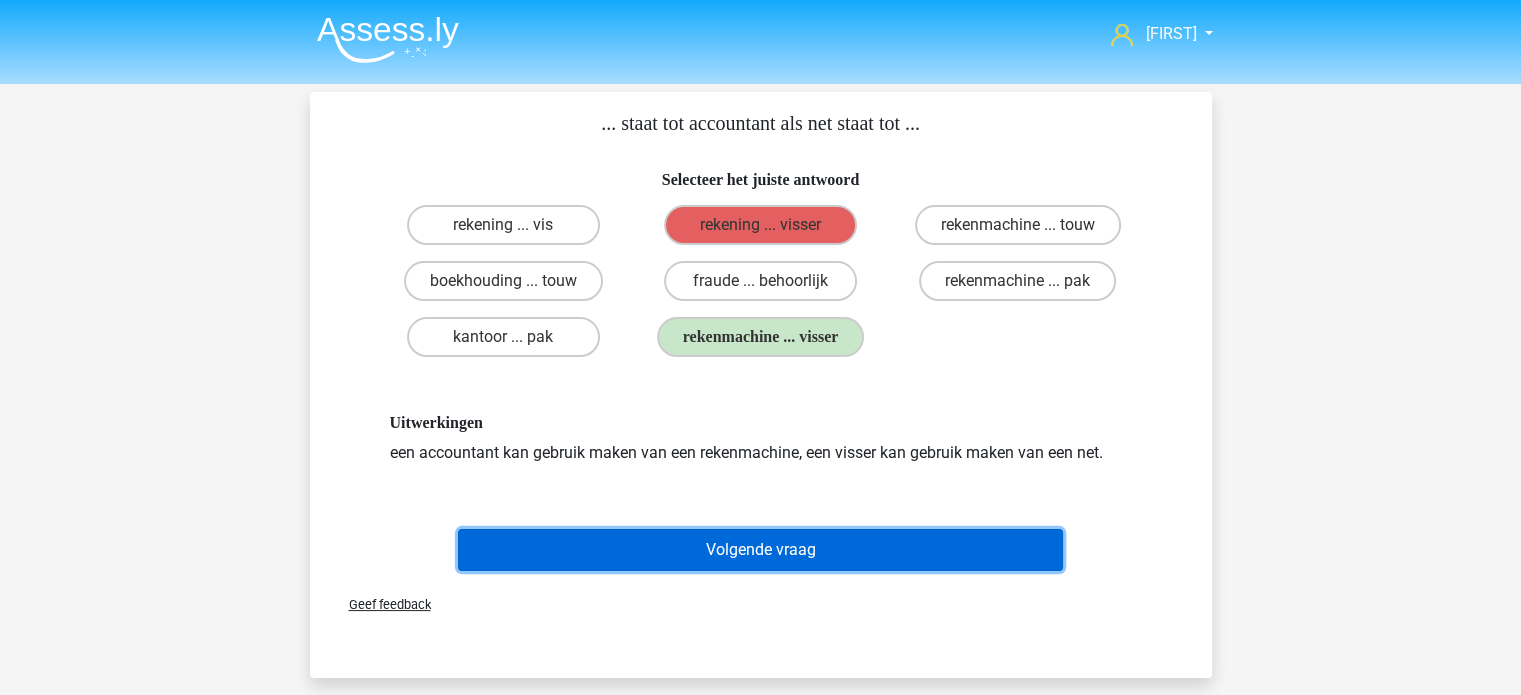 click on "Volgende vraag" at bounding box center [760, 550] 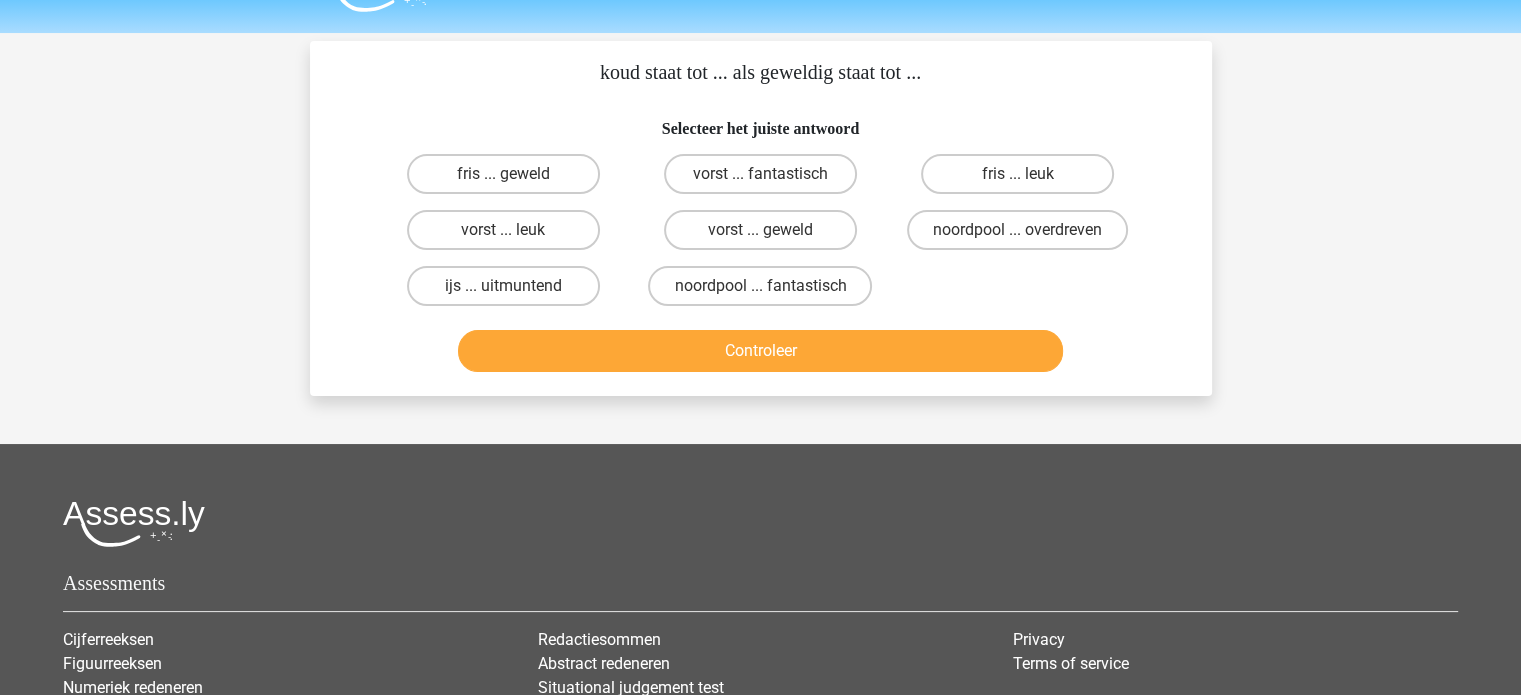 scroll, scrollTop: 52, scrollLeft: 0, axis: vertical 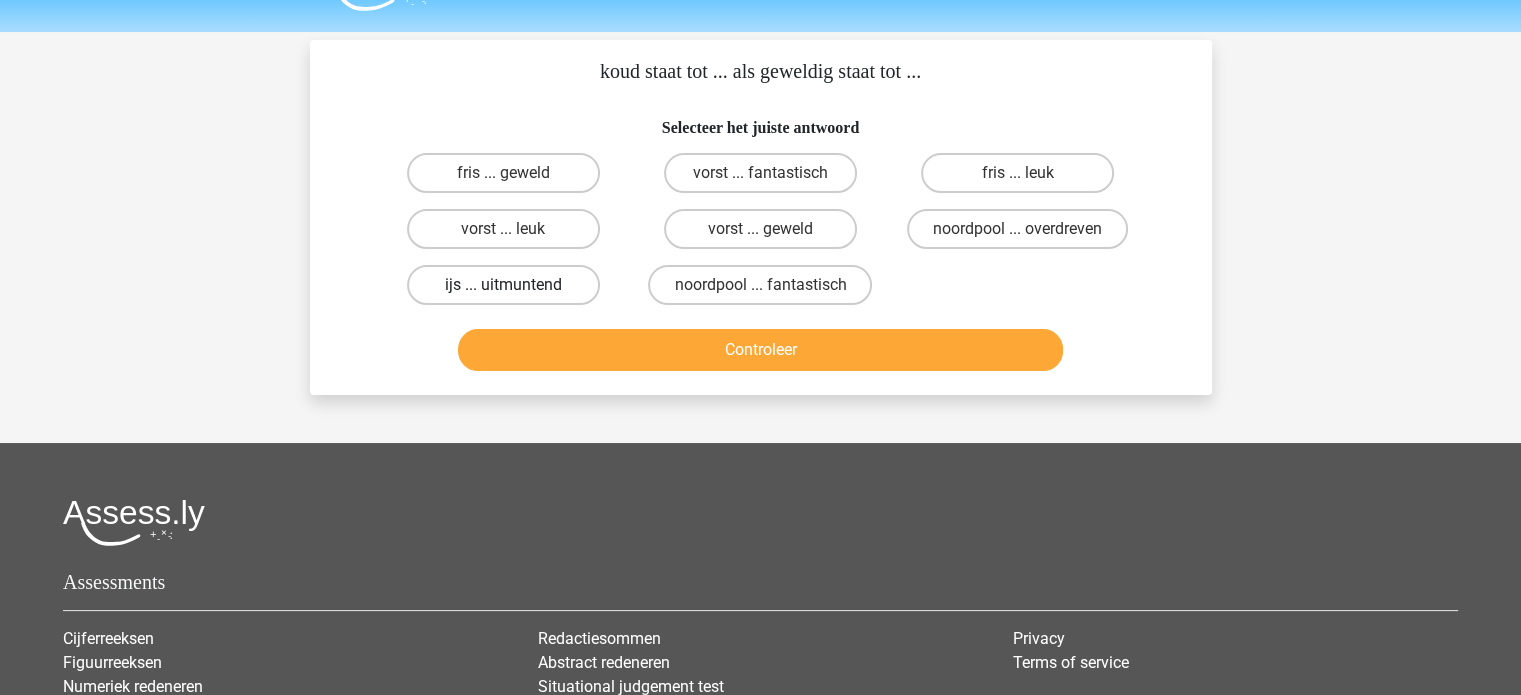 click on "ijs ... uitmuntend" at bounding box center [503, 285] 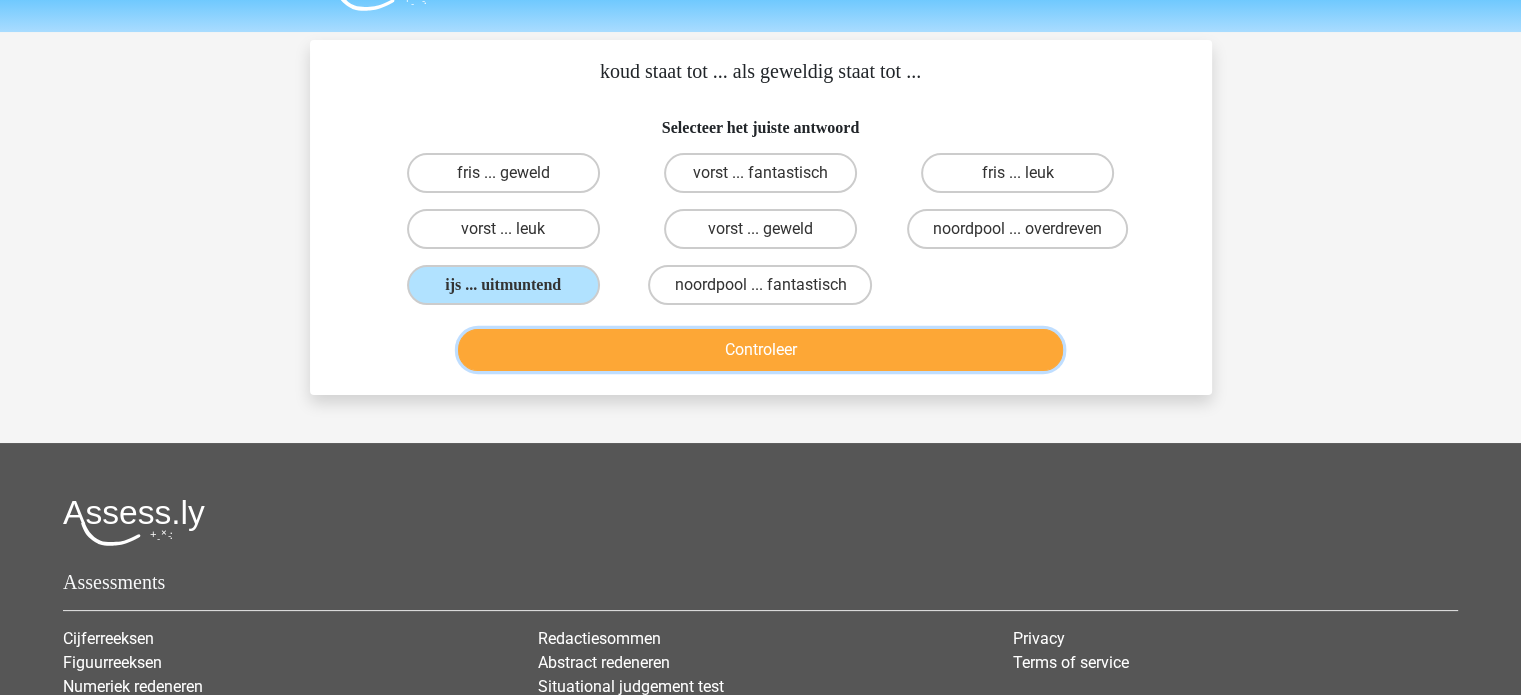 click on "Controleer" at bounding box center (760, 350) 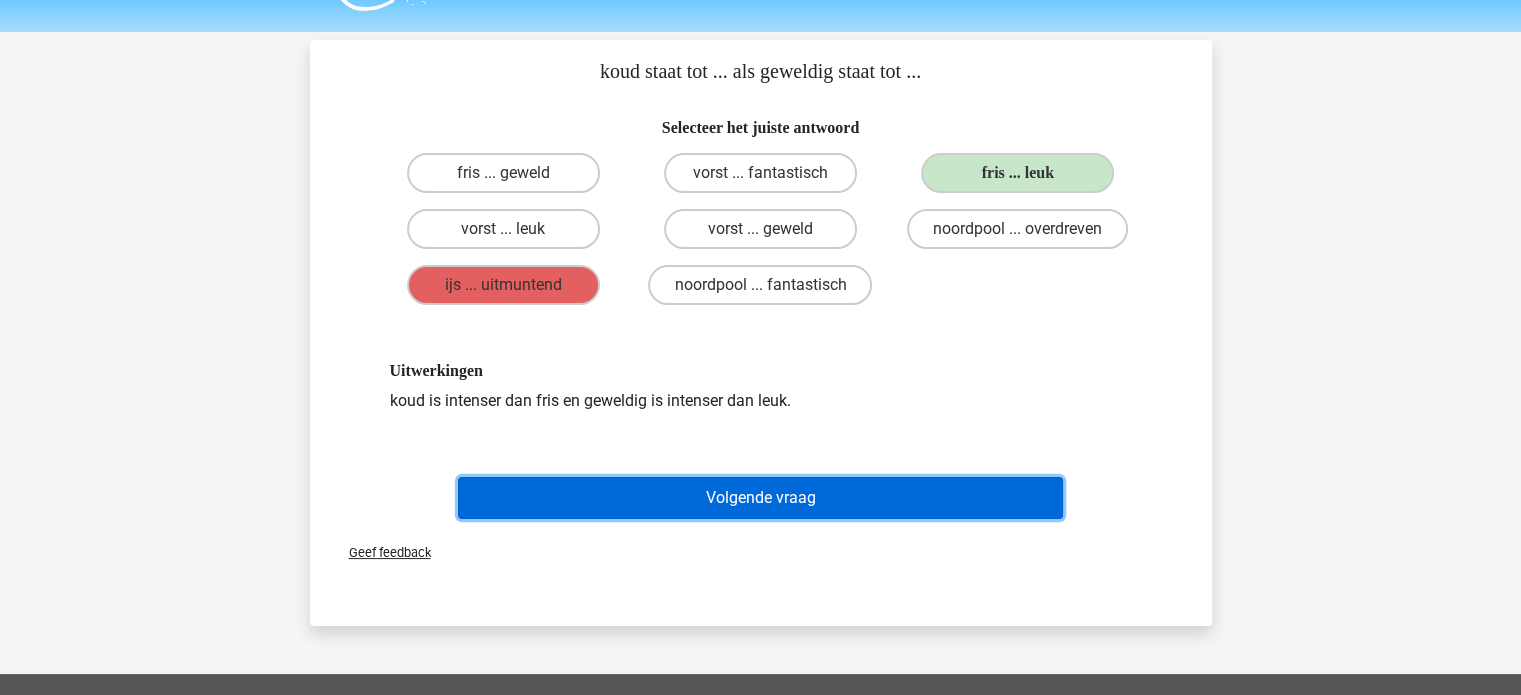 click on "Volgende vraag" at bounding box center (760, 498) 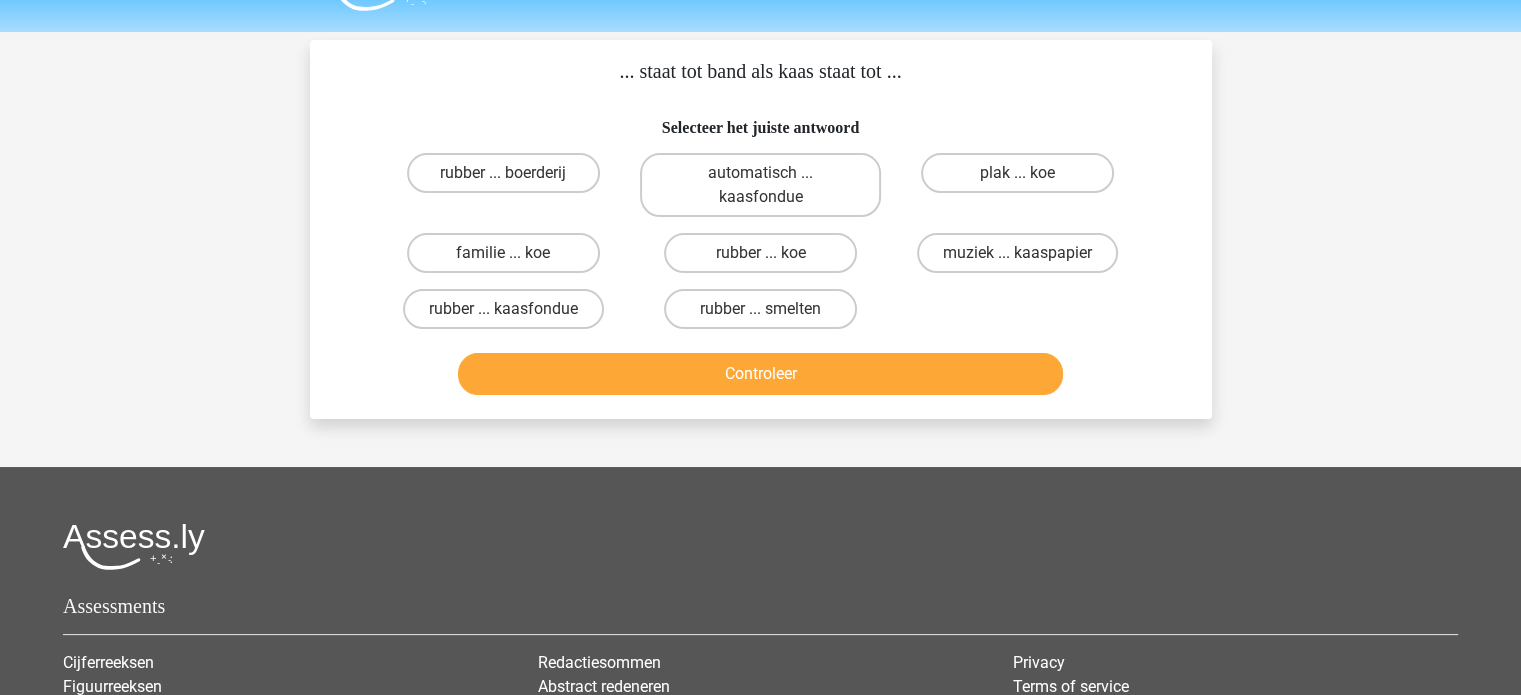scroll, scrollTop: 92, scrollLeft: 0, axis: vertical 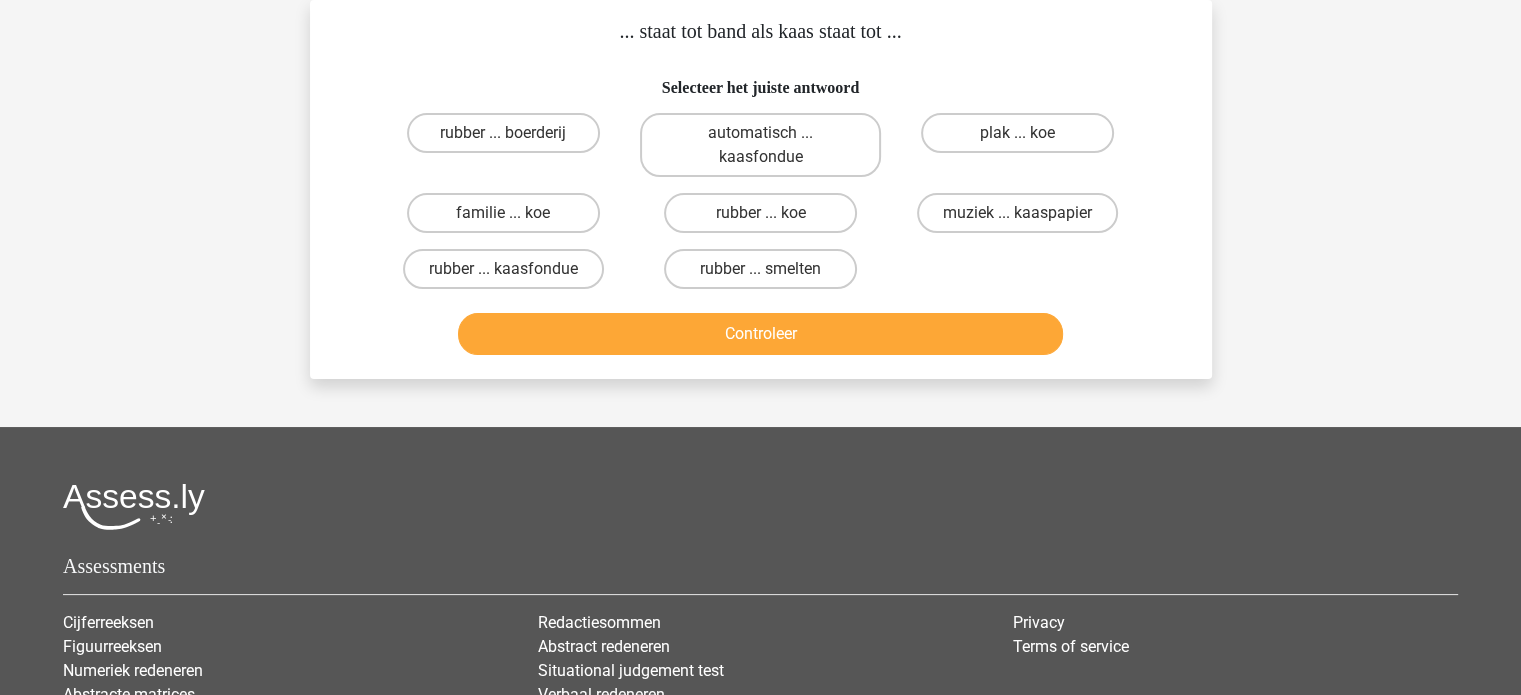 click on "Vraag 3
van de 10
Categorie:
analogieen set 4
... staat tot band als kaas staat tot ...
Selecteer het juiste antwoord
rubber ... boerderij
automatisch ... kaasfondue" at bounding box center (761, 189) 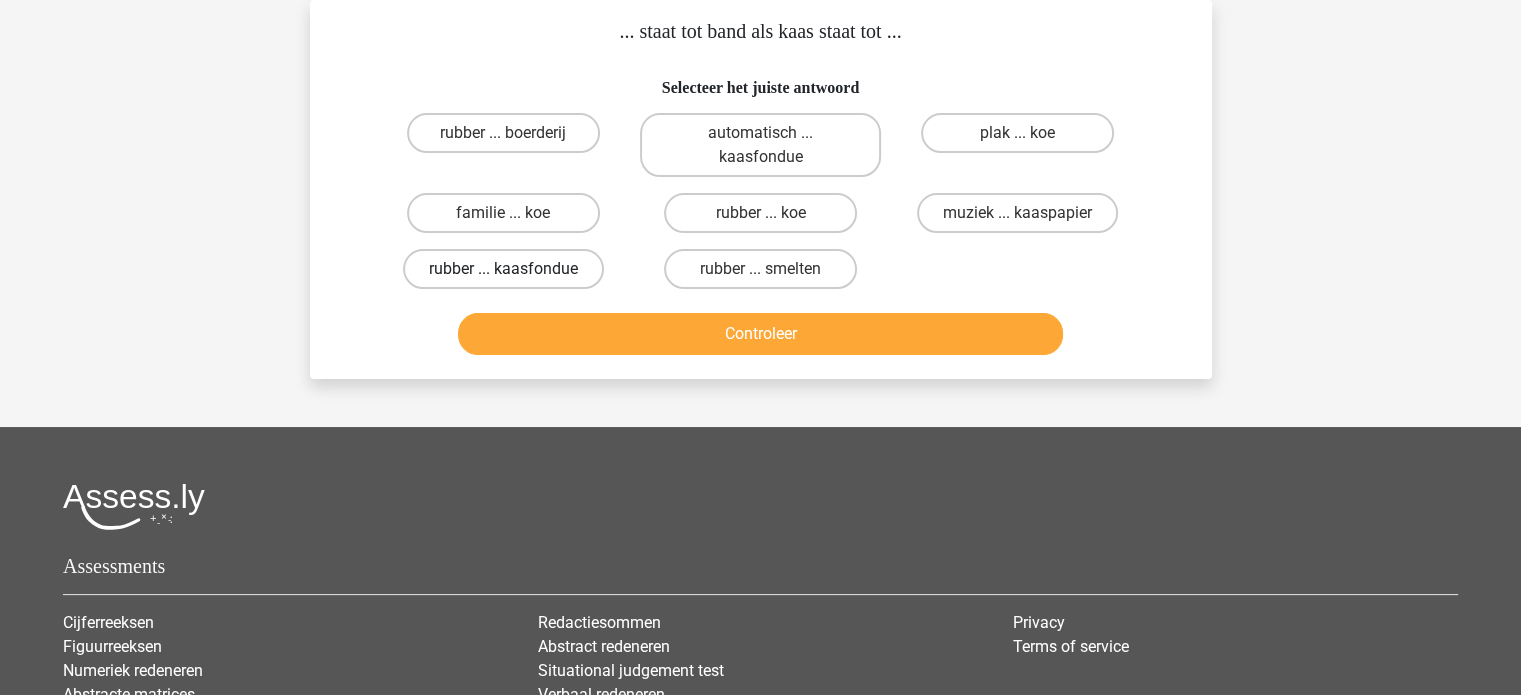 click on "rubber ... kaasfondue" at bounding box center [503, 269] 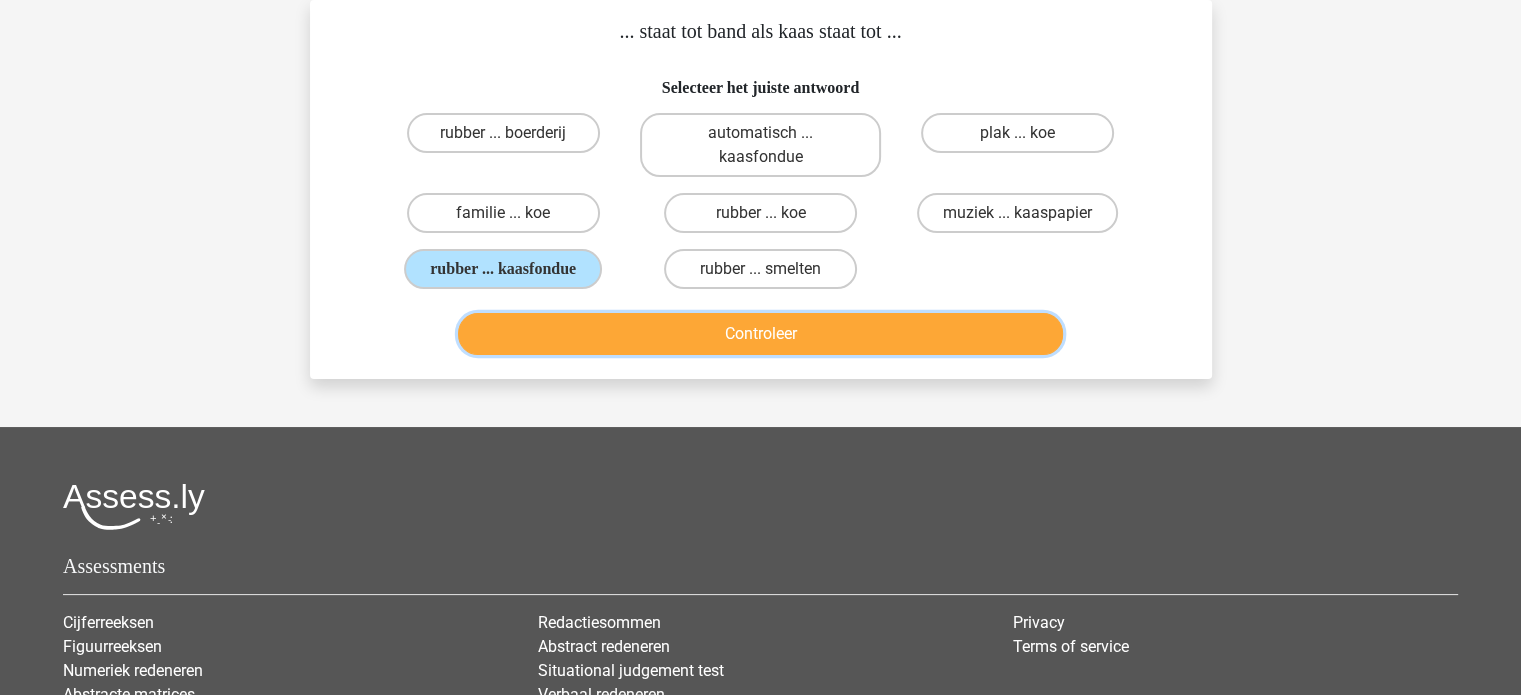 click on "Controleer" at bounding box center [760, 334] 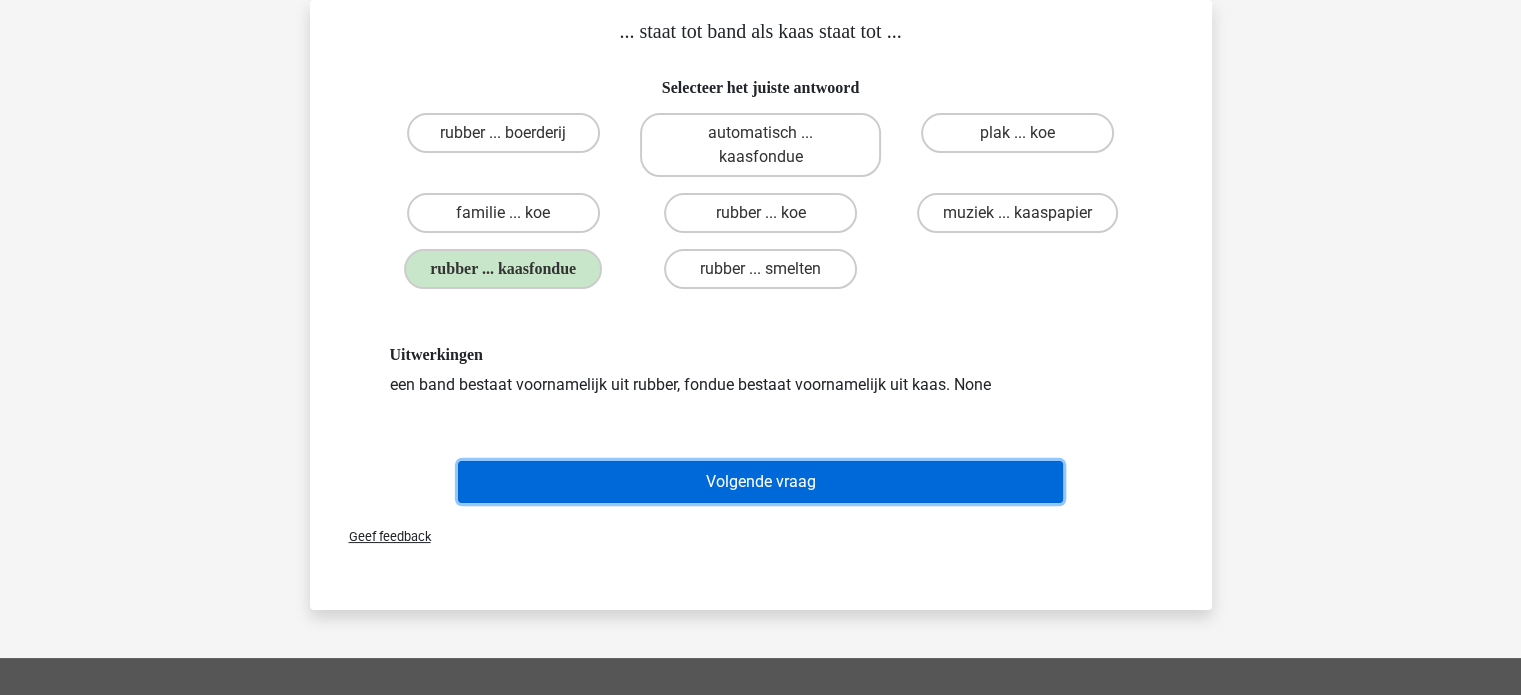 click on "Volgende vraag" at bounding box center (760, 482) 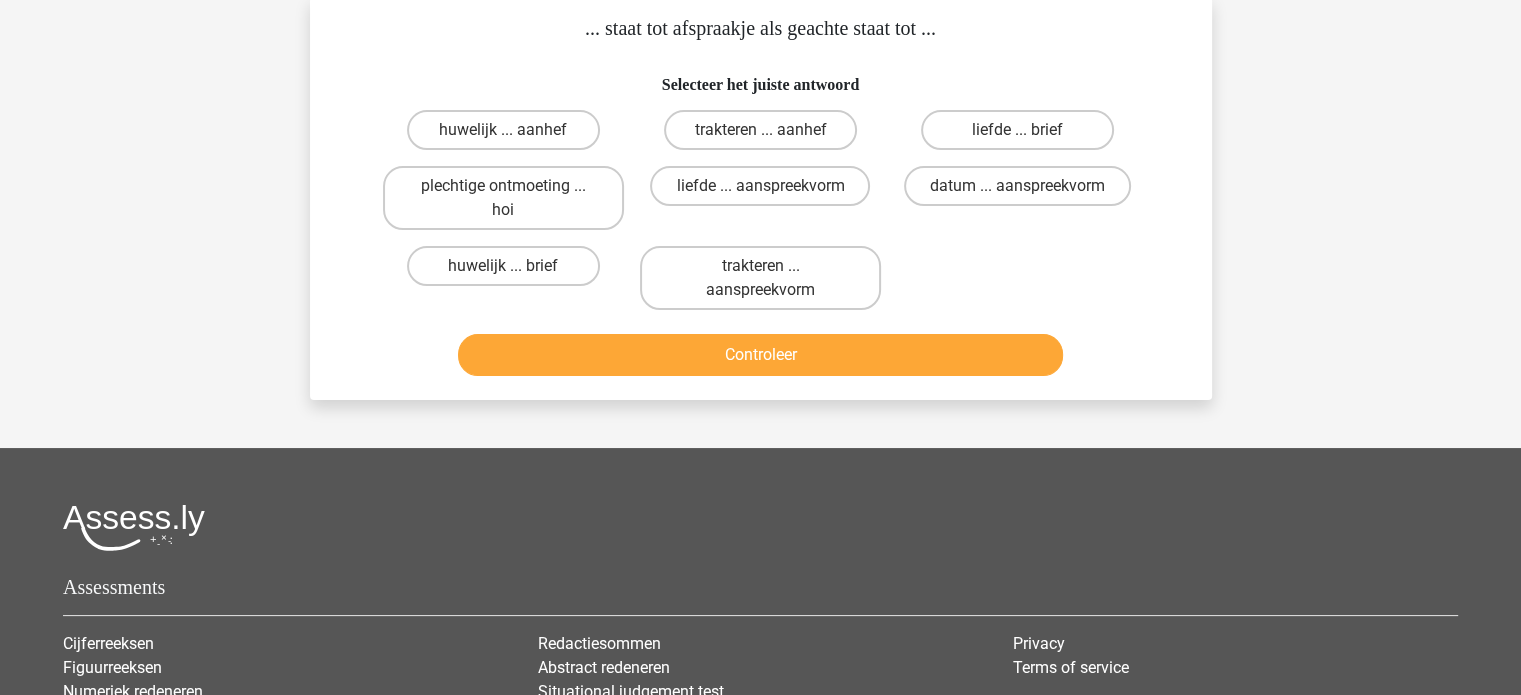 scroll, scrollTop: 96, scrollLeft: 0, axis: vertical 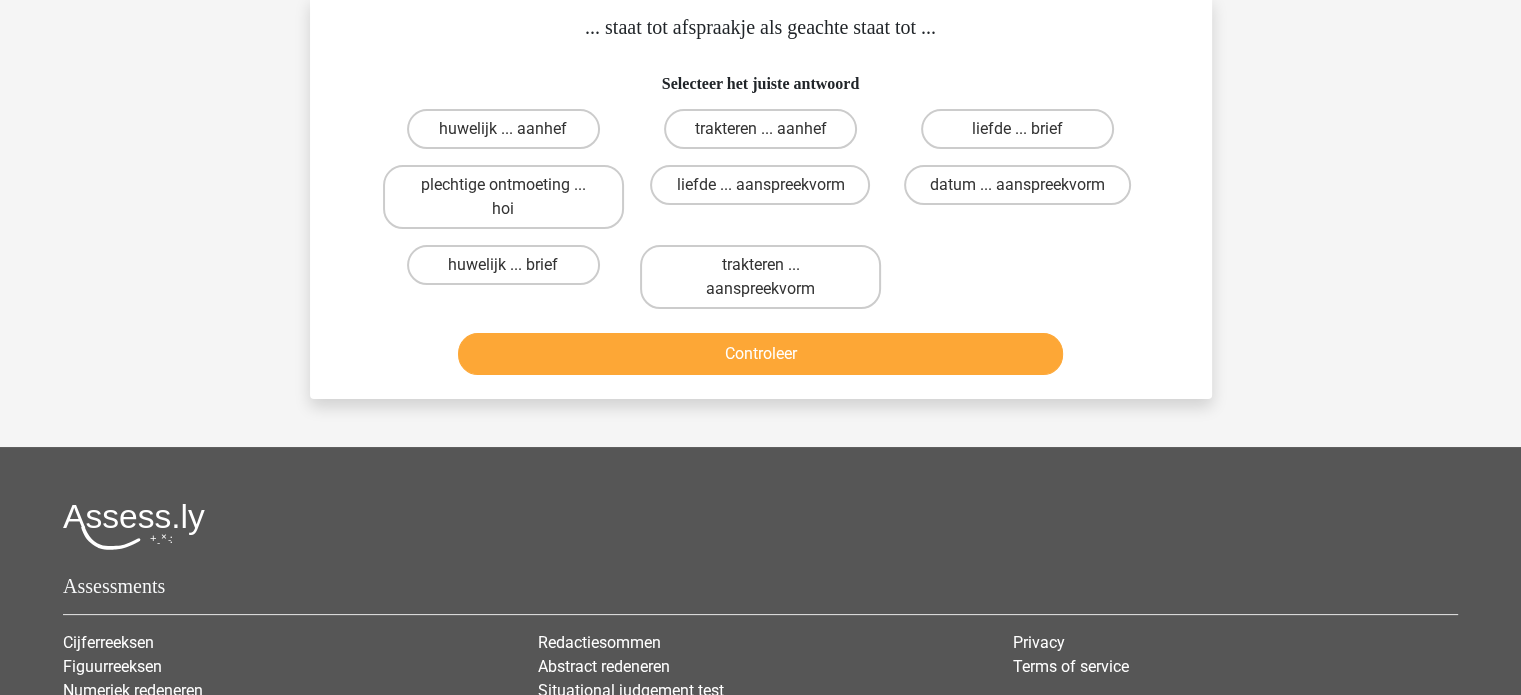 click on "datum ... aanspreekvorm" at bounding box center [1024, 191] 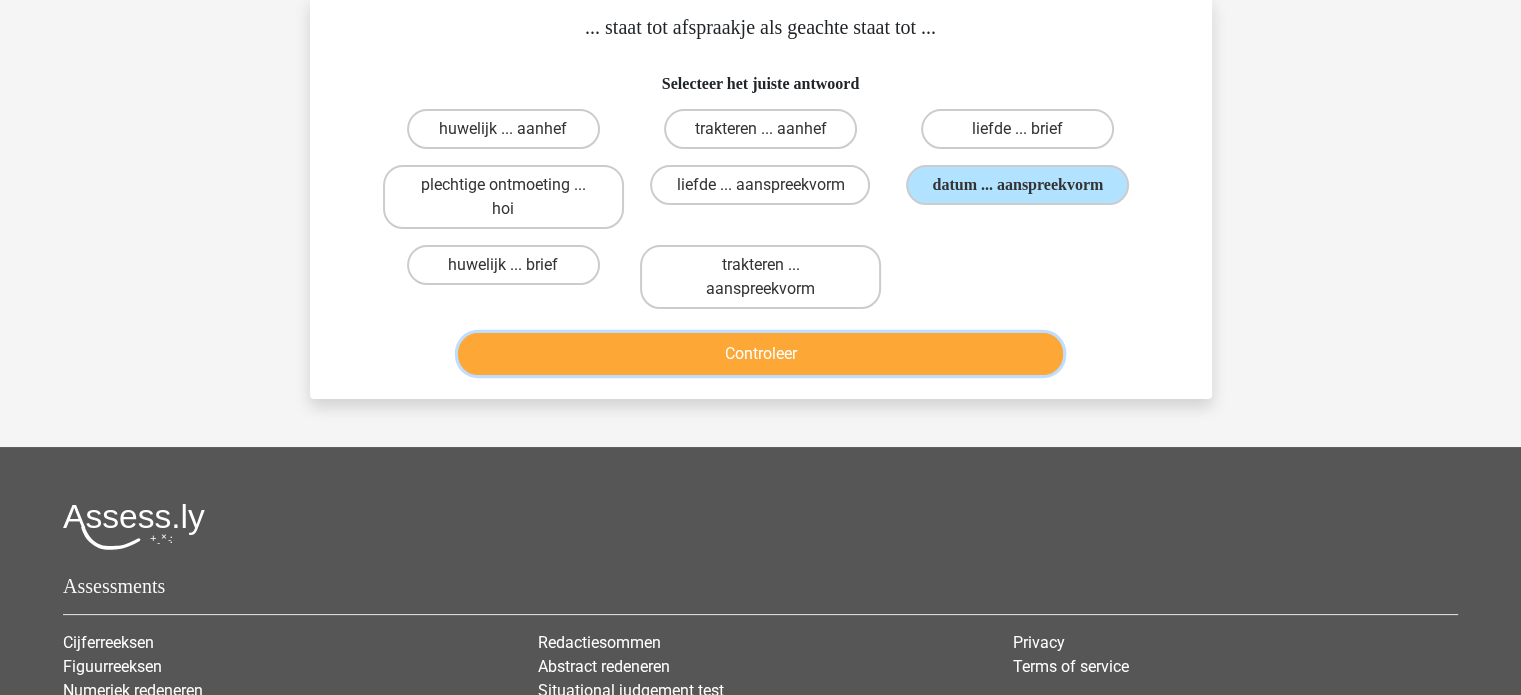click on "Controleer" at bounding box center [760, 354] 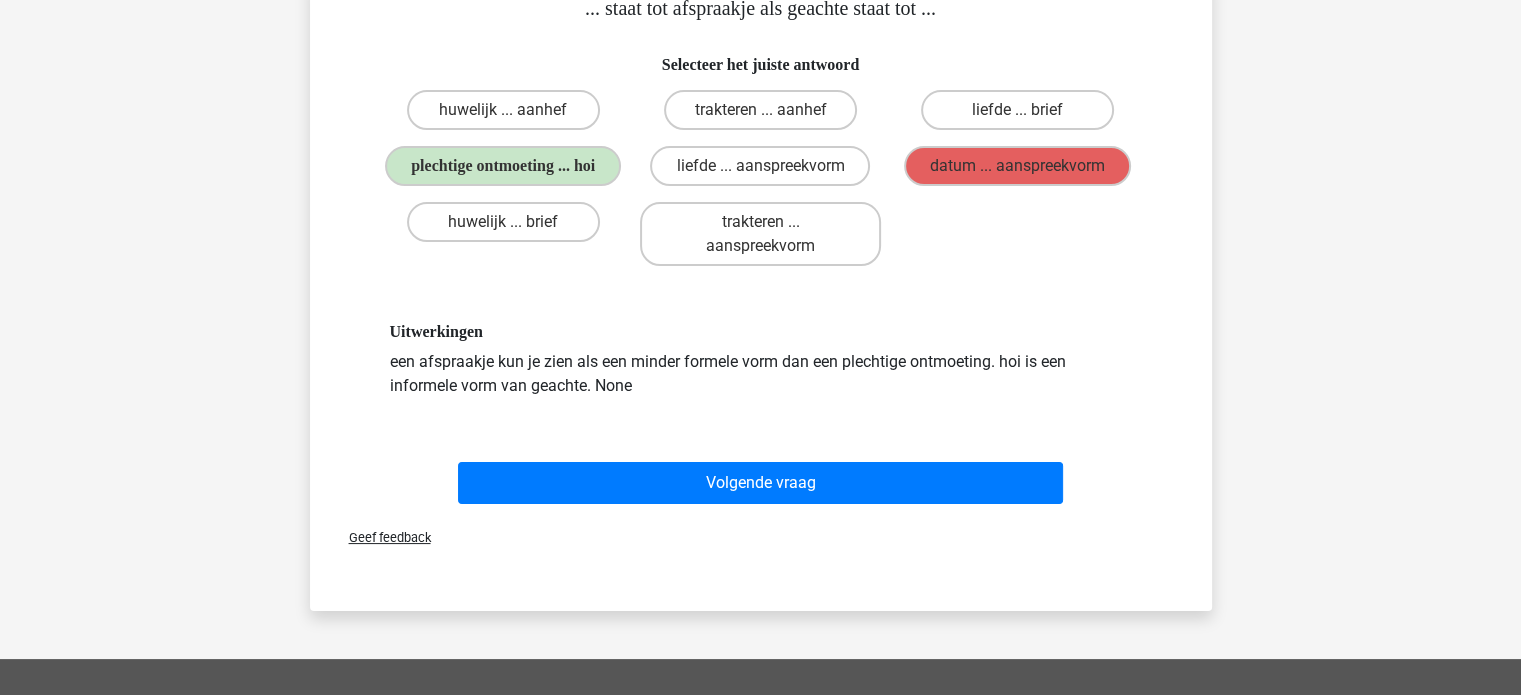 scroll, scrollTop: 116, scrollLeft: 0, axis: vertical 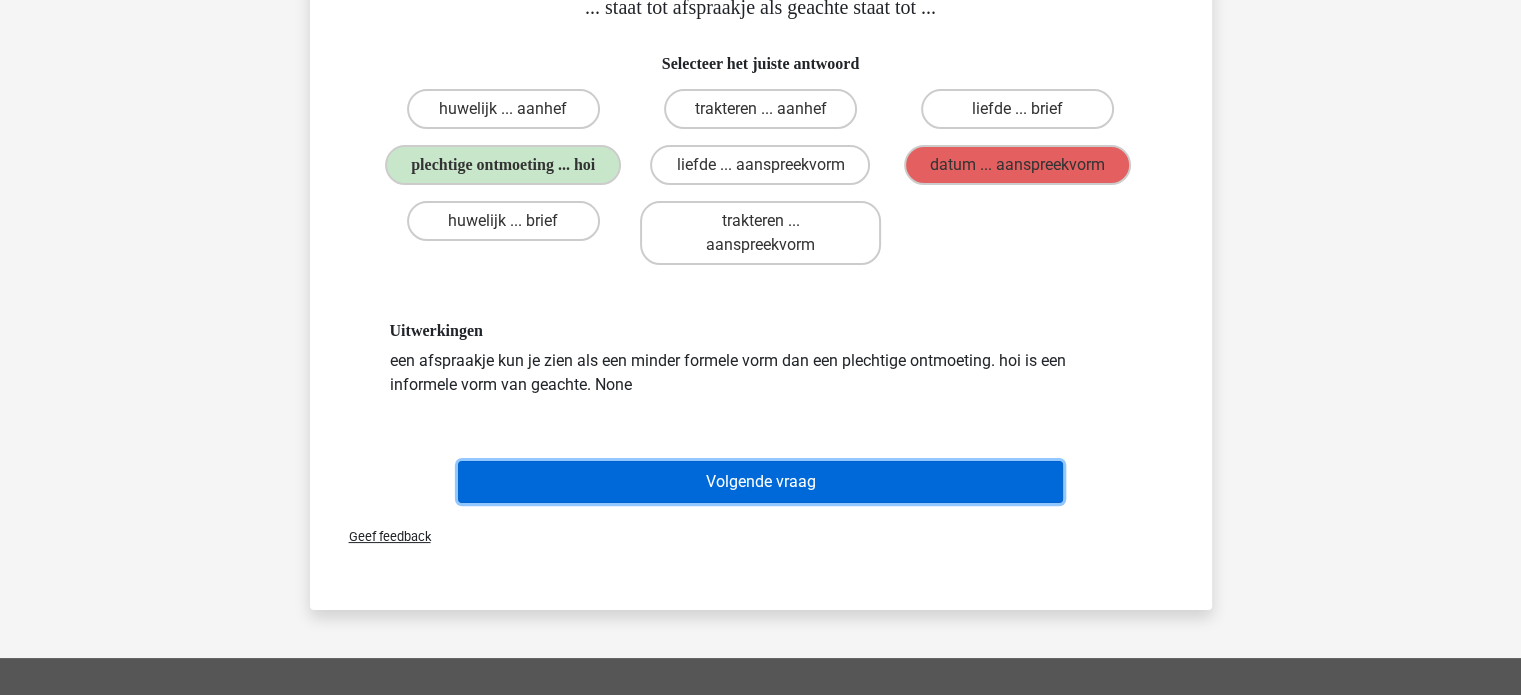 click on "Volgende vraag" at bounding box center [760, 482] 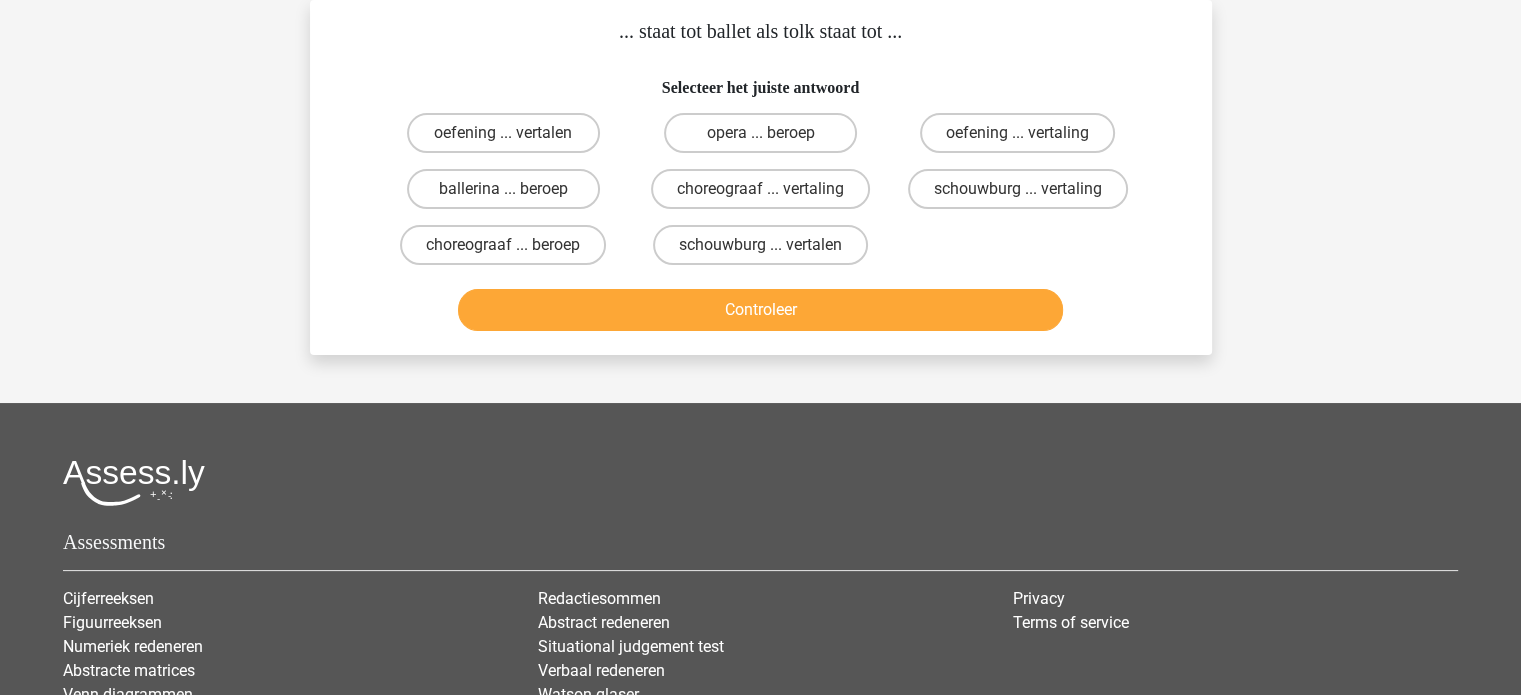 scroll, scrollTop: 0, scrollLeft: 0, axis: both 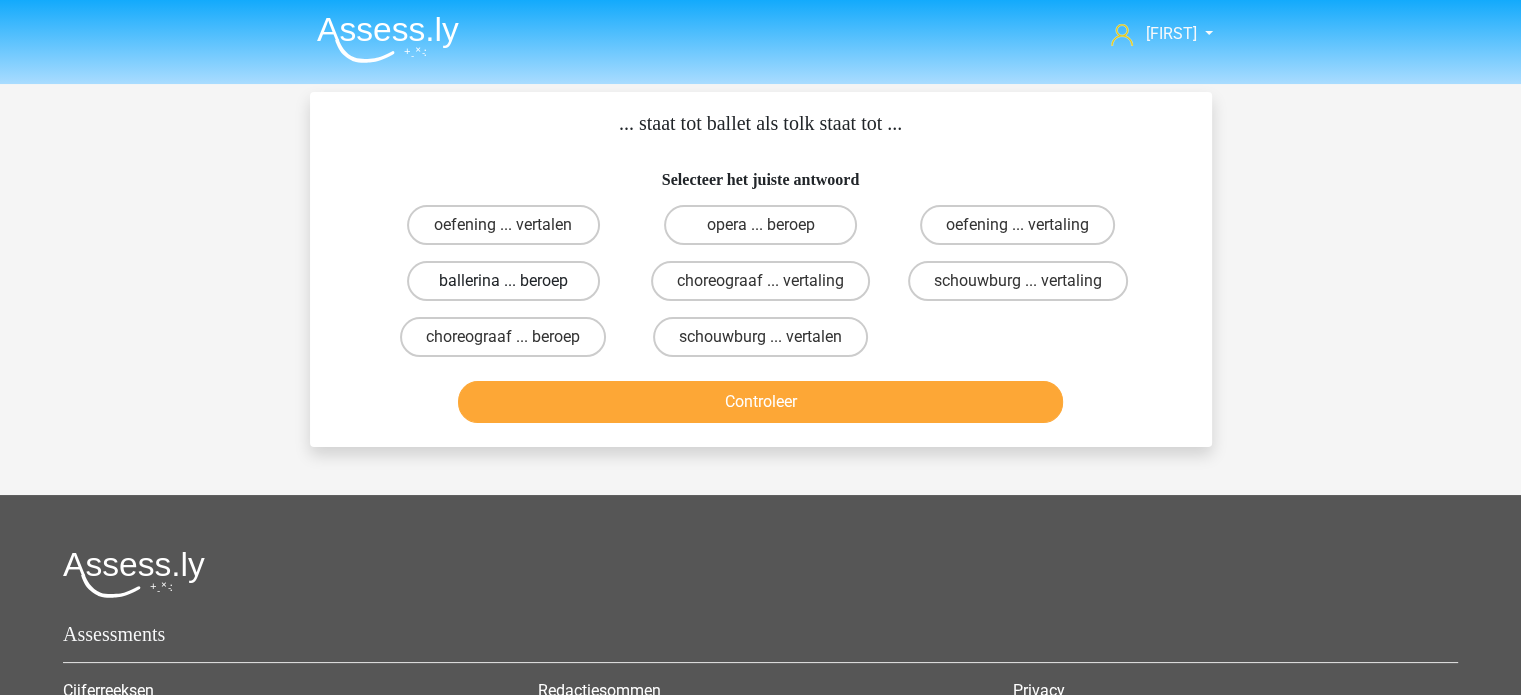 click on "ballerina ... beroep" at bounding box center (503, 281) 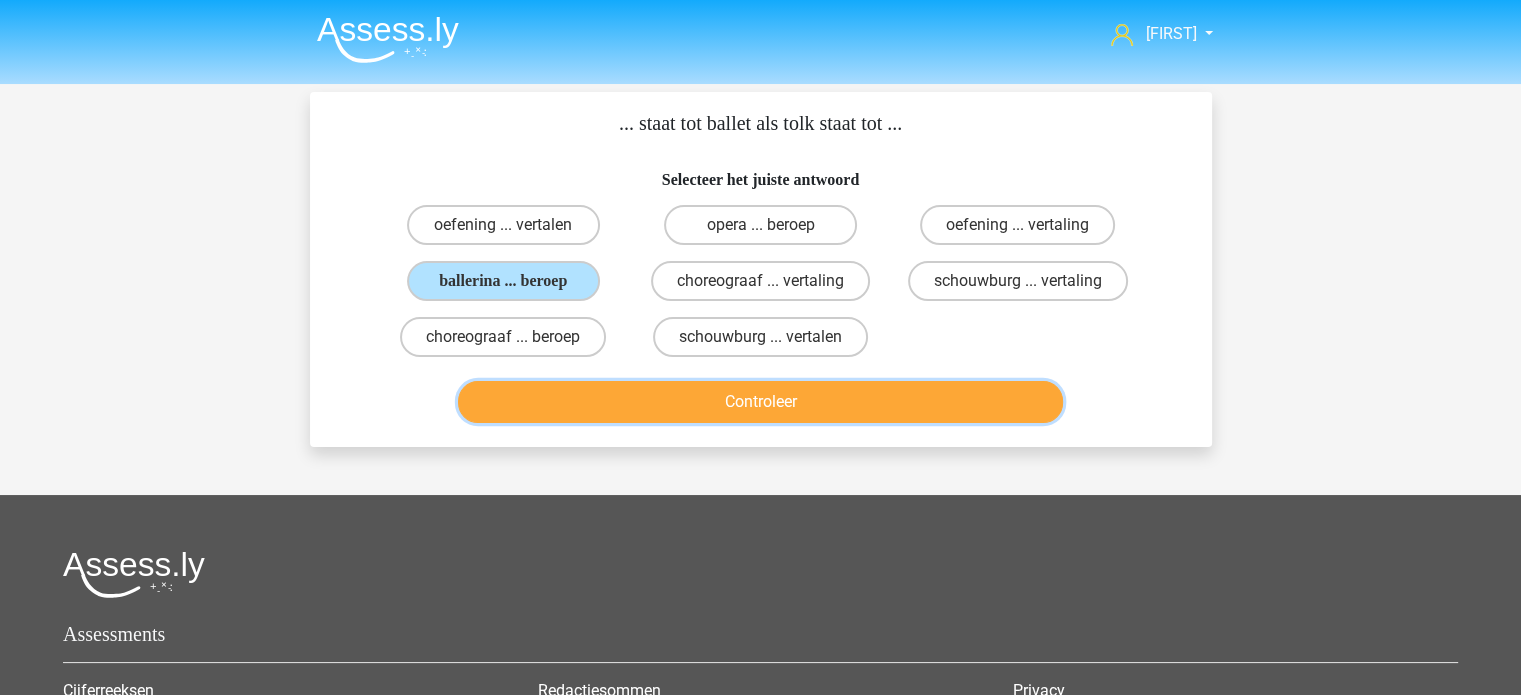 click on "Controleer" at bounding box center [760, 402] 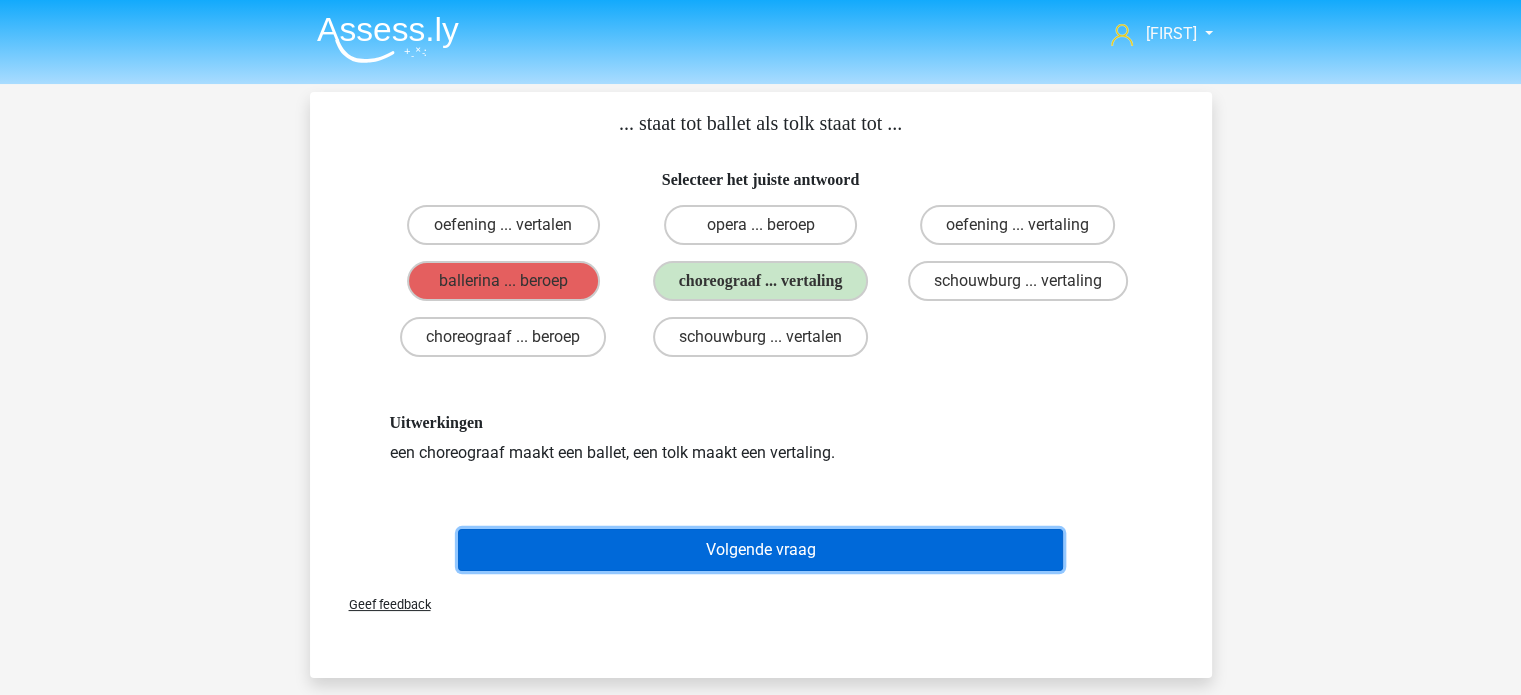 click on "Volgende vraag" at bounding box center [760, 550] 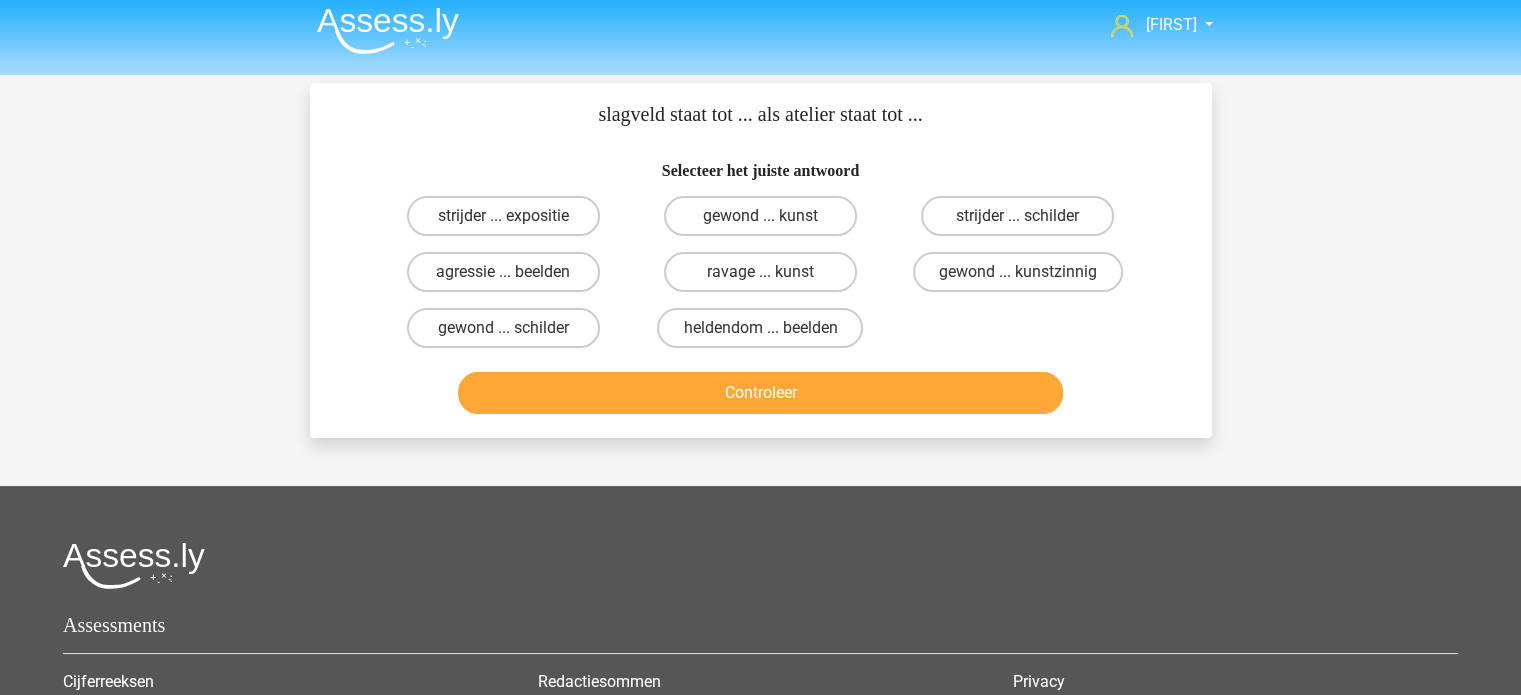 scroll, scrollTop: 8, scrollLeft: 0, axis: vertical 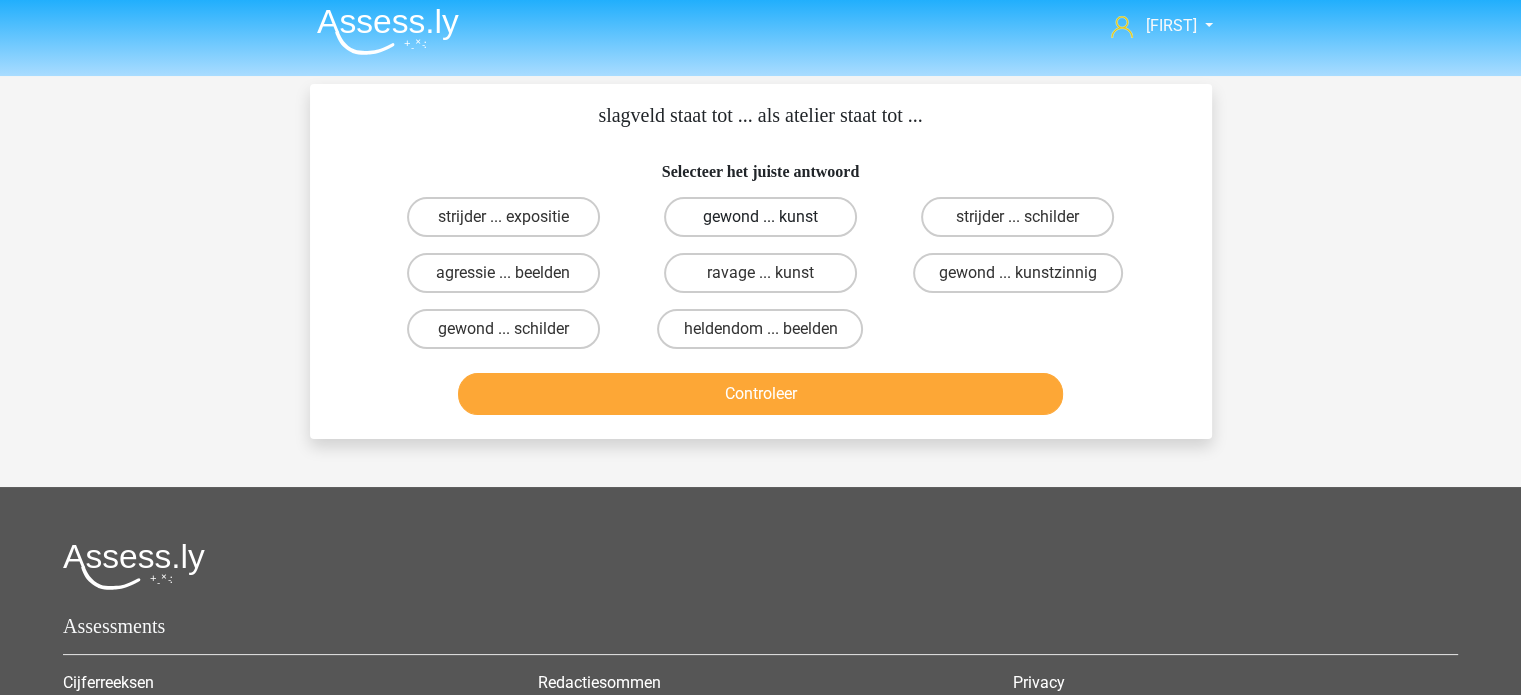 click on "gewond ... kunst" at bounding box center (760, 217) 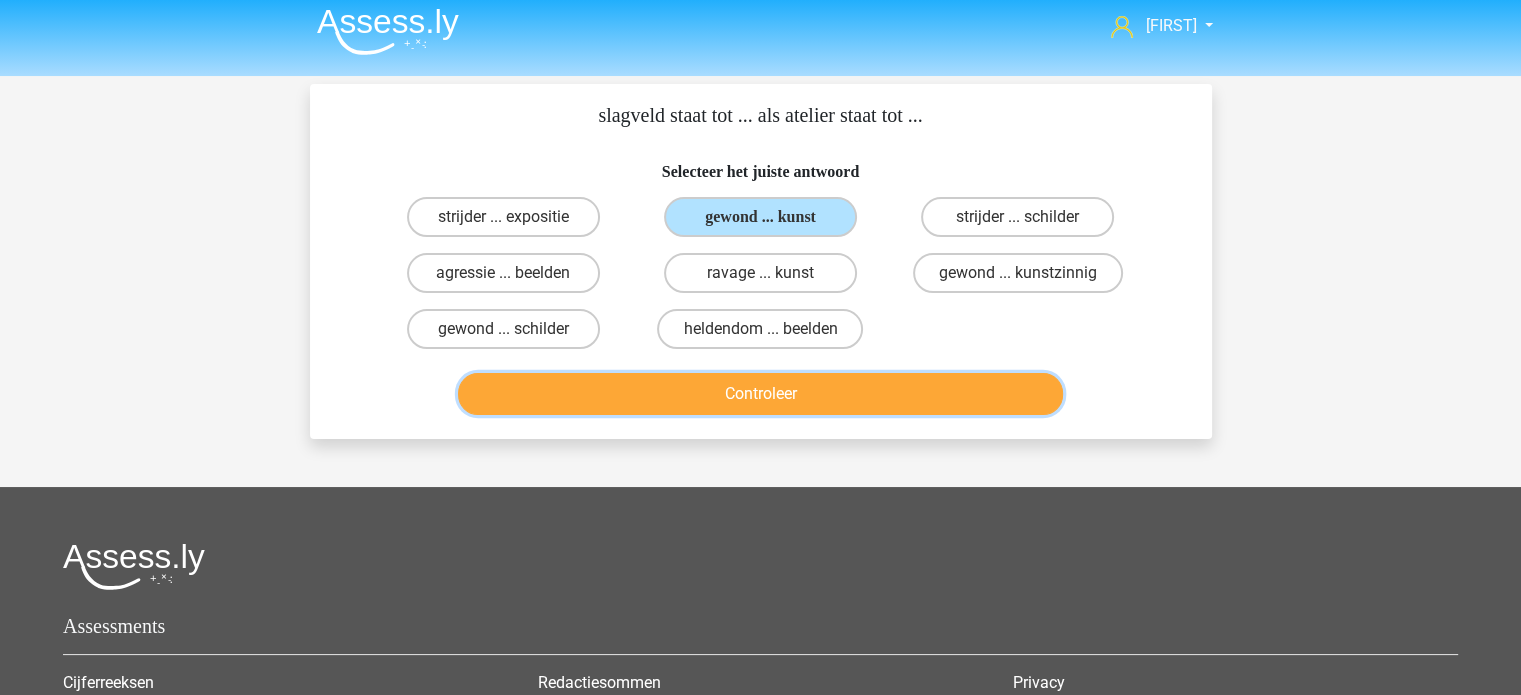 click on "Controleer" at bounding box center [760, 394] 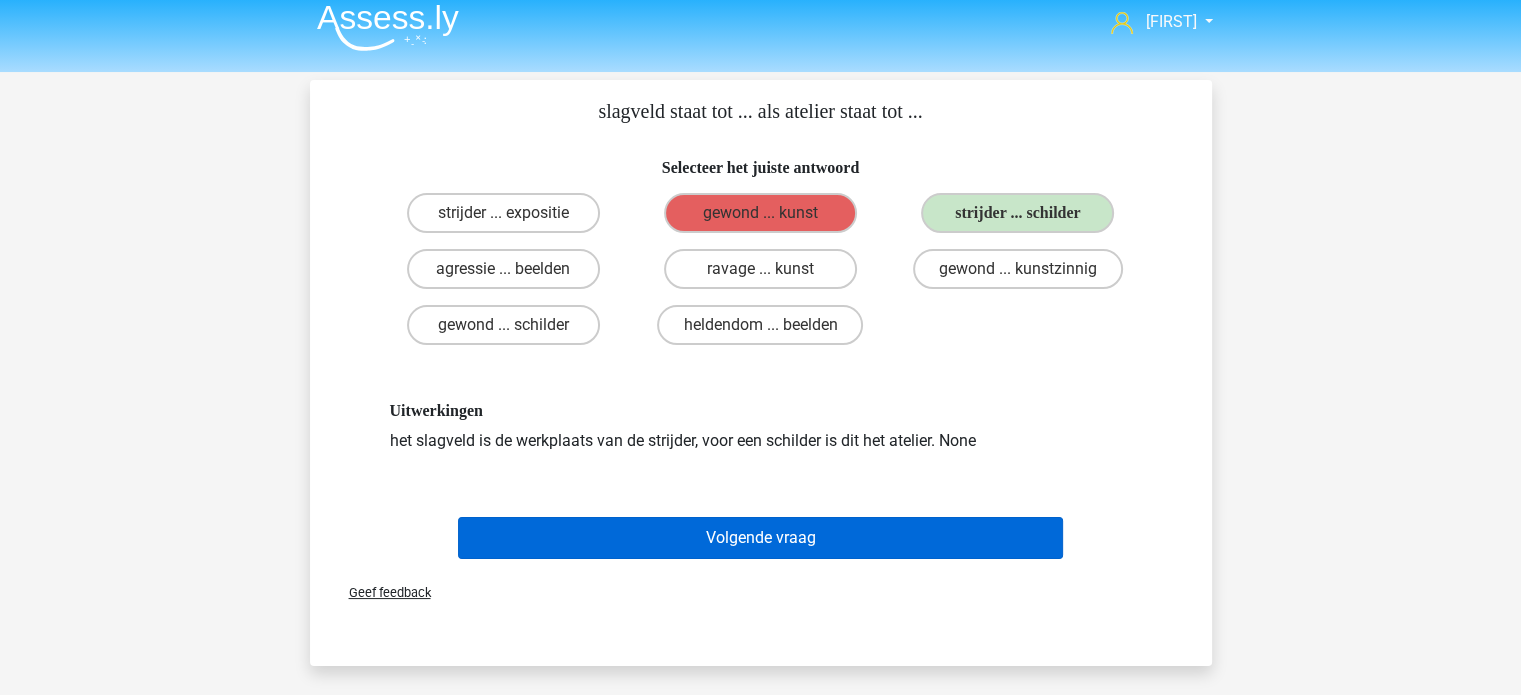 scroll, scrollTop: 14, scrollLeft: 0, axis: vertical 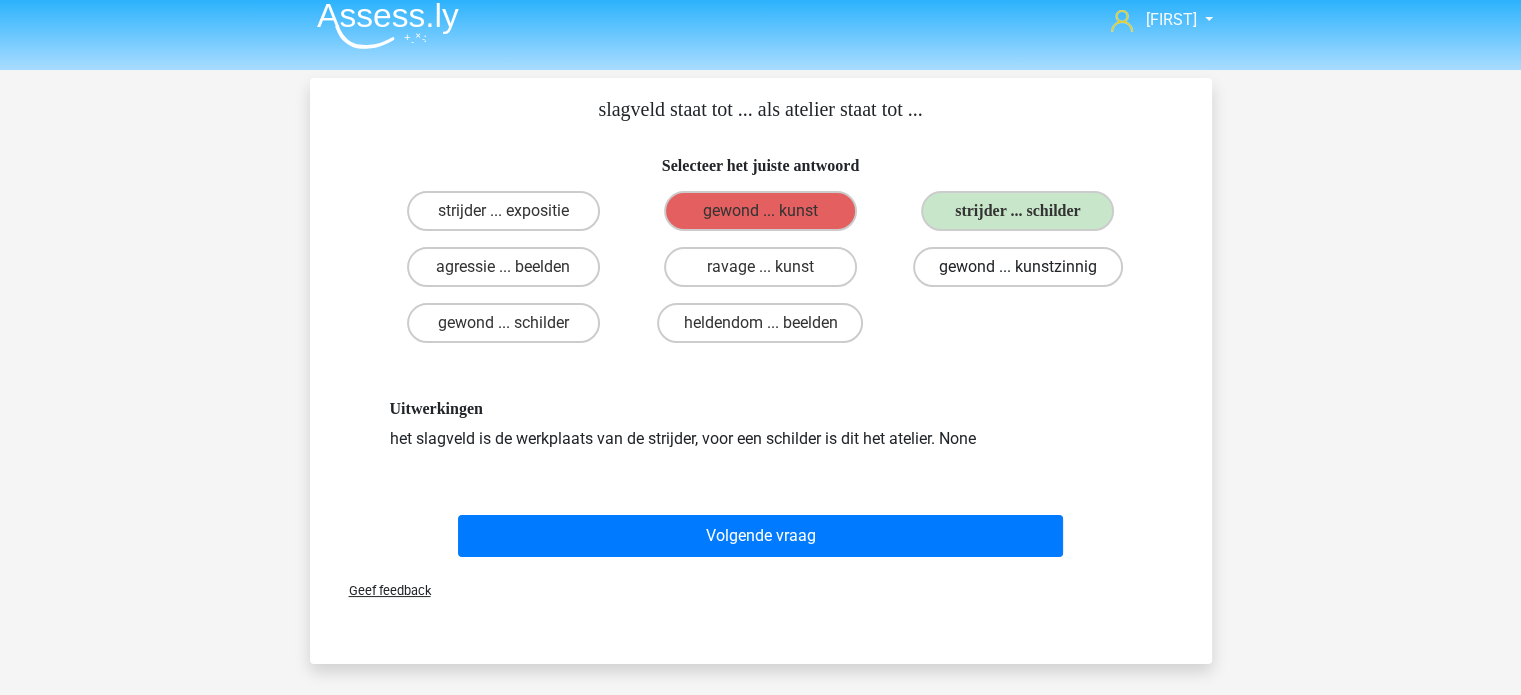 click on "gewond ... kunstzinnig" at bounding box center (1018, 267) 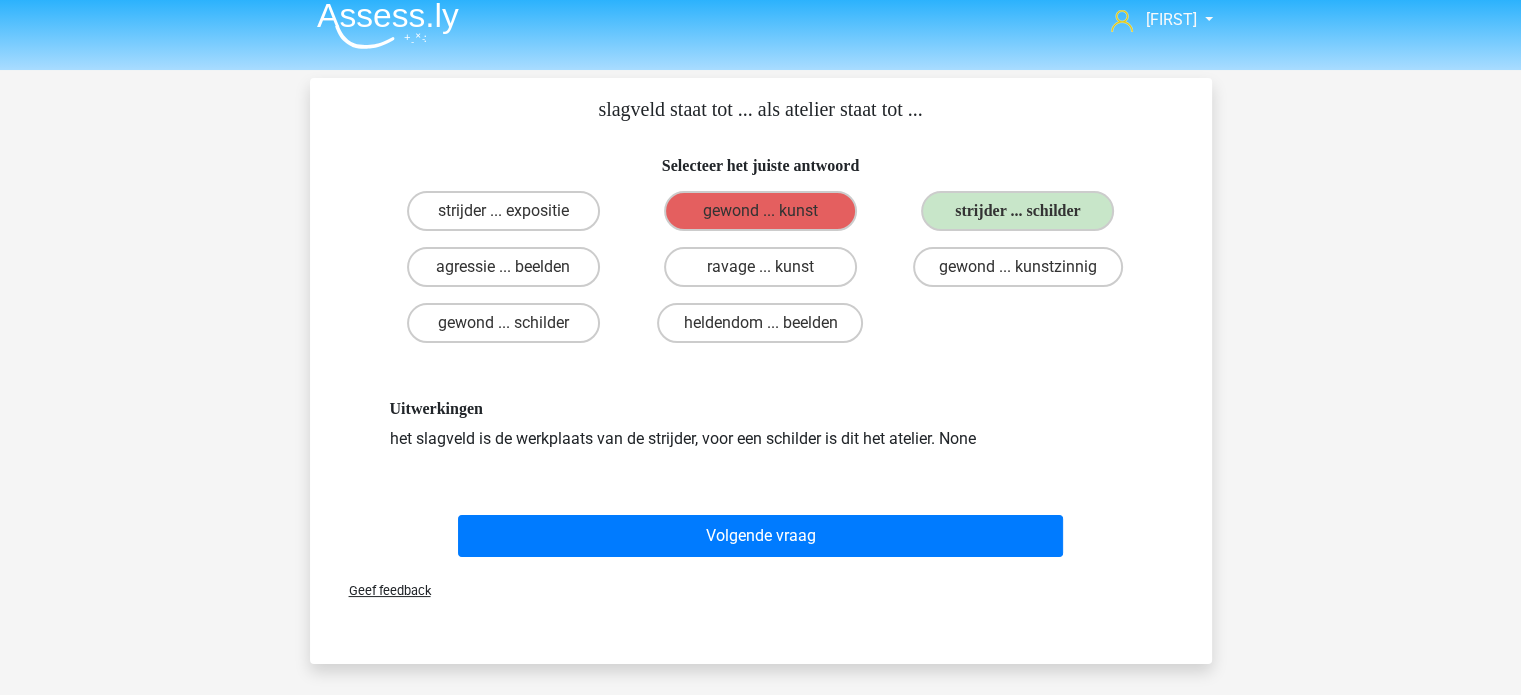 click on "Volgende vraag" at bounding box center (761, 540) 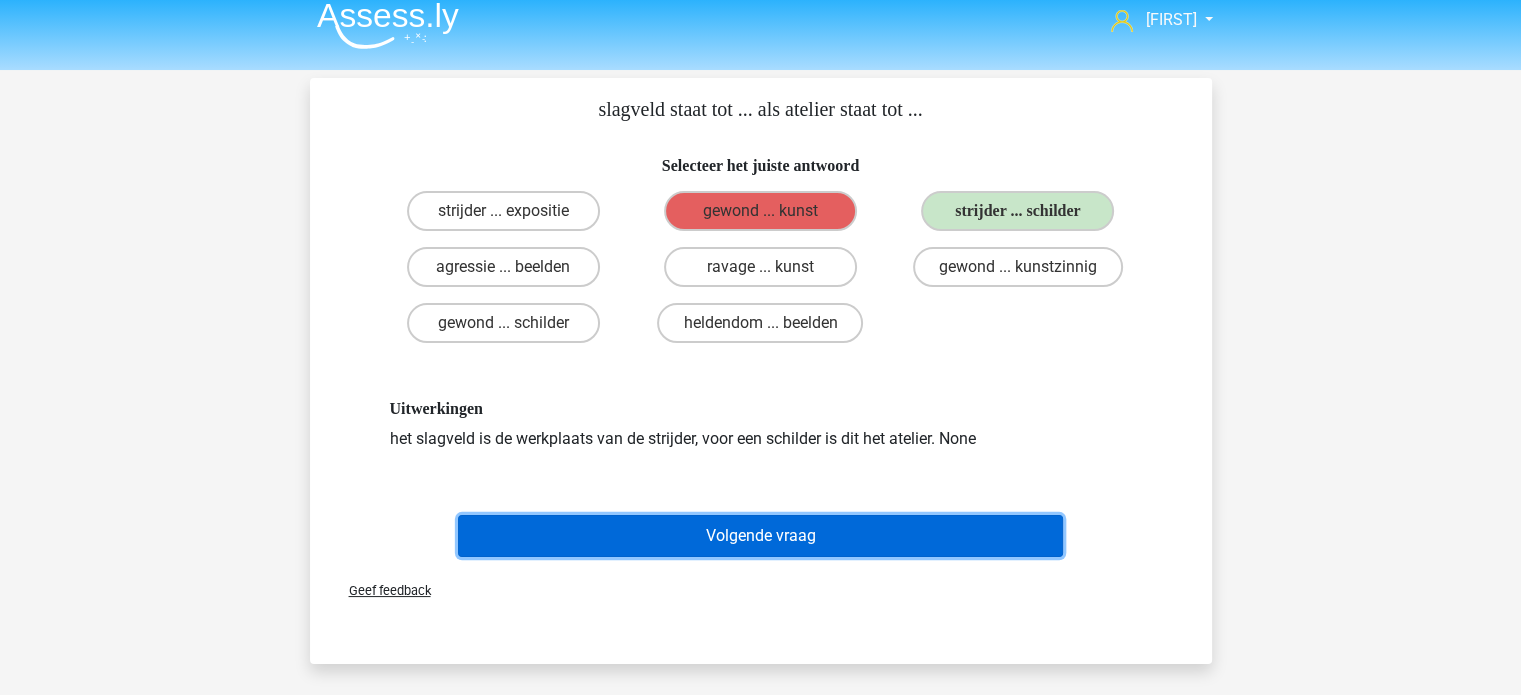 click on "Volgende vraag" at bounding box center (760, 536) 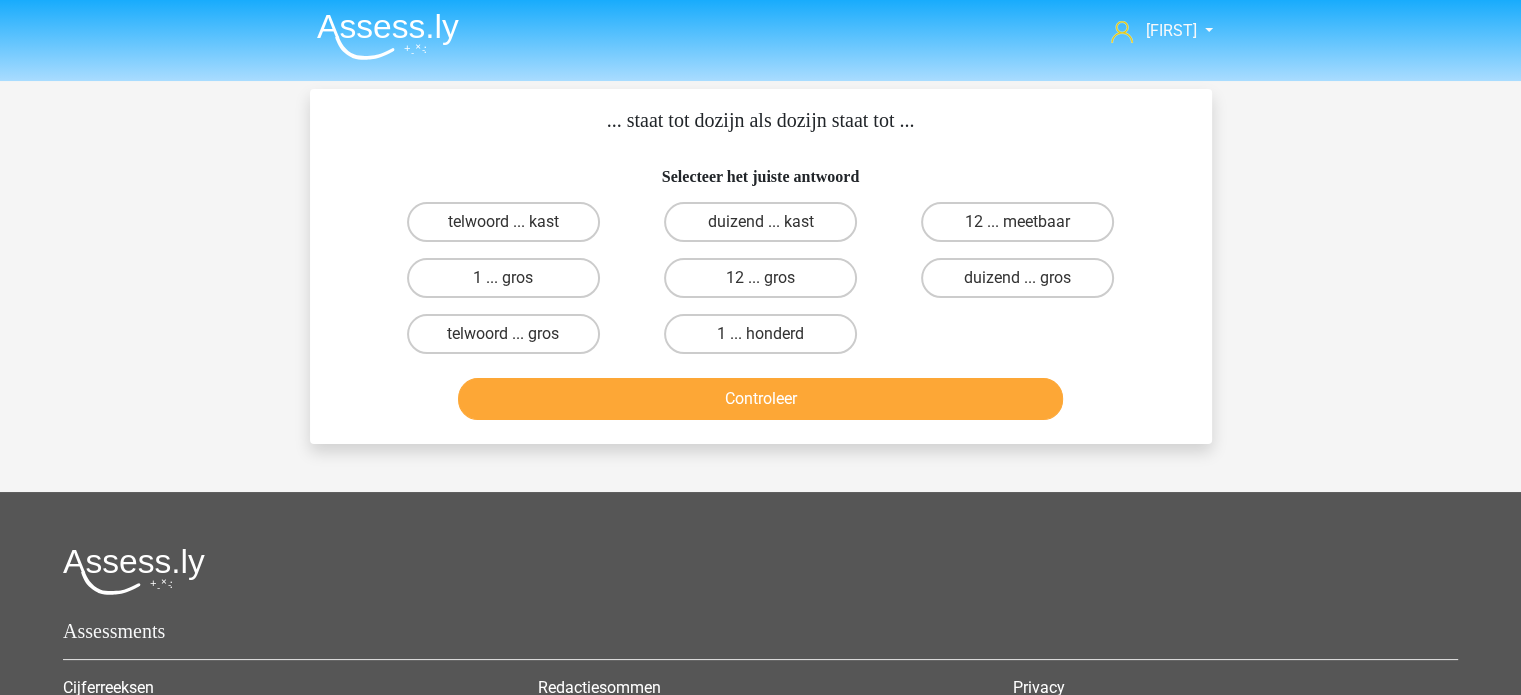 scroll, scrollTop: 0, scrollLeft: 0, axis: both 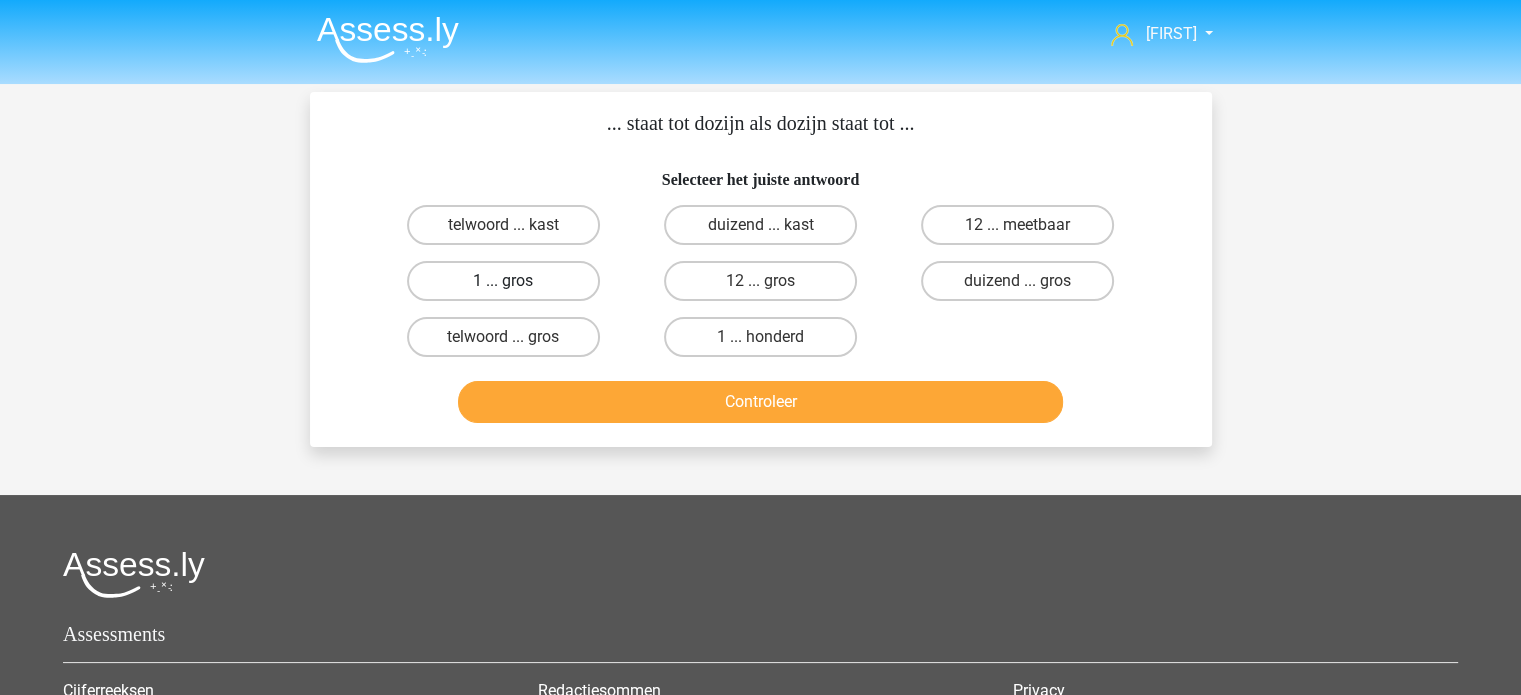 click on "1 ... gros" at bounding box center (503, 281) 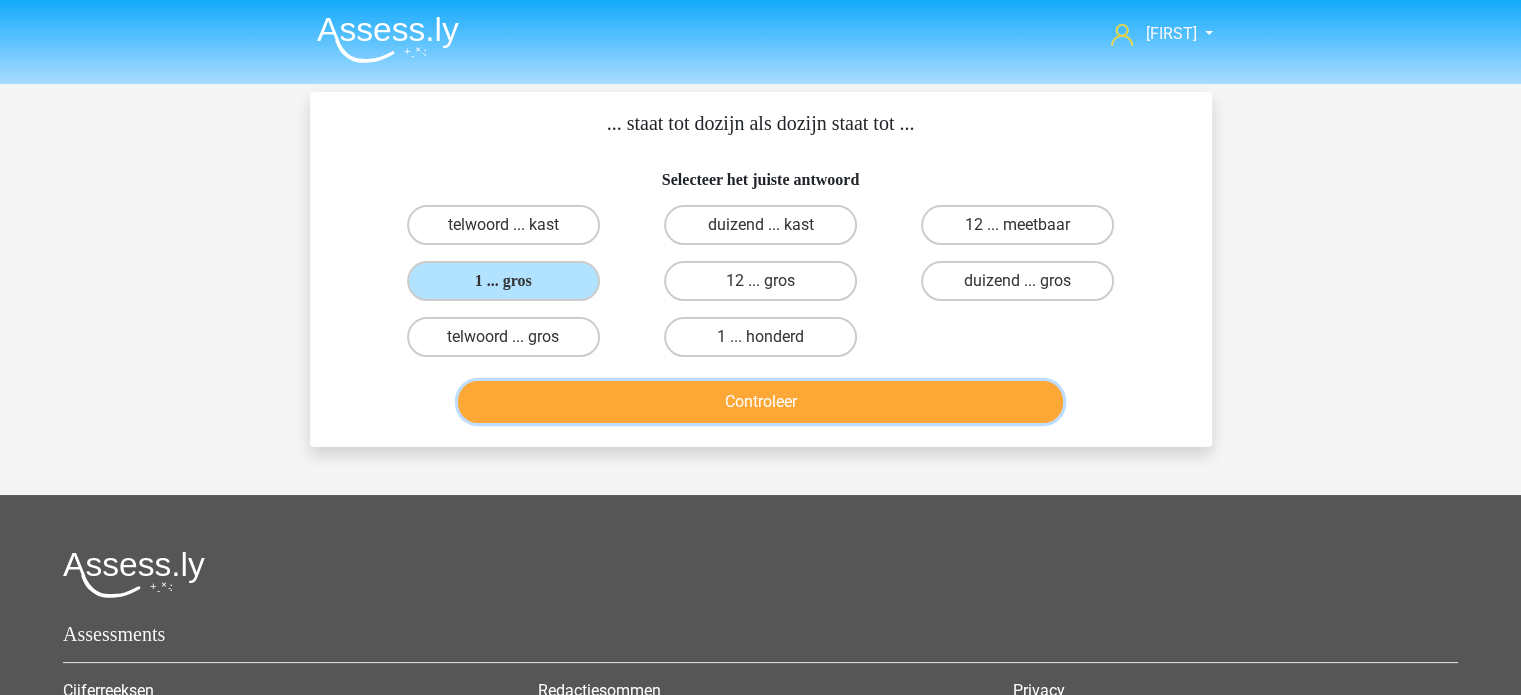 click on "Controleer" at bounding box center [760, 402] 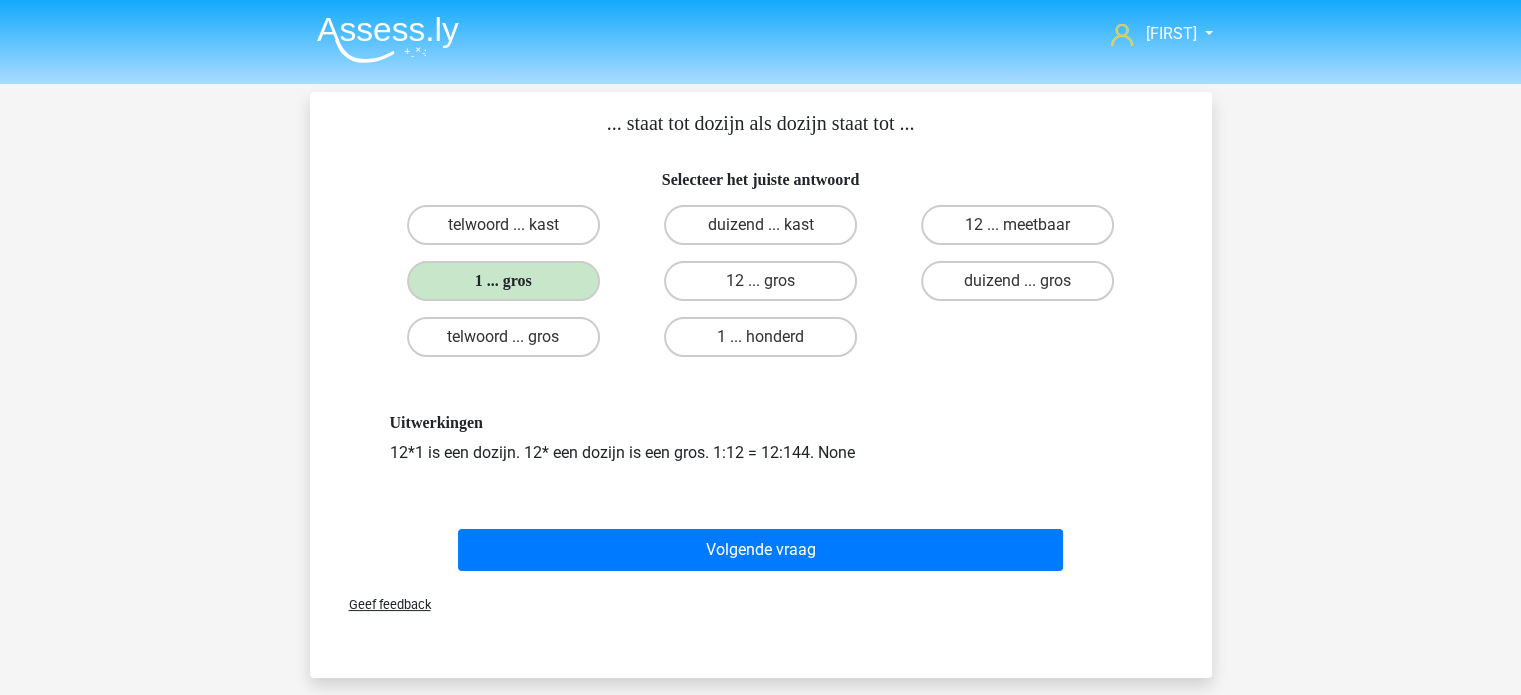 click on "1 ... gros" at bounding box center [503, 281] 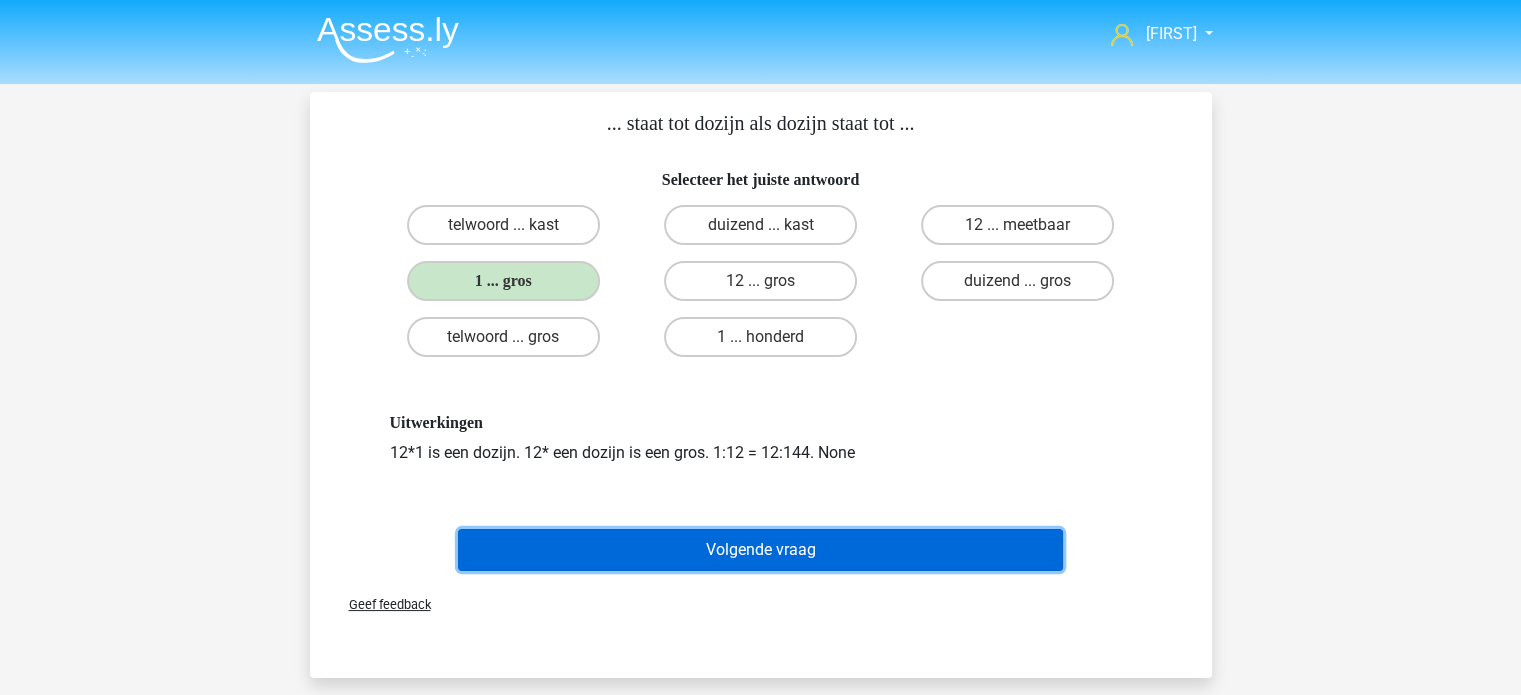 click on "Volgende vraag" at bounding box center [760, 550] 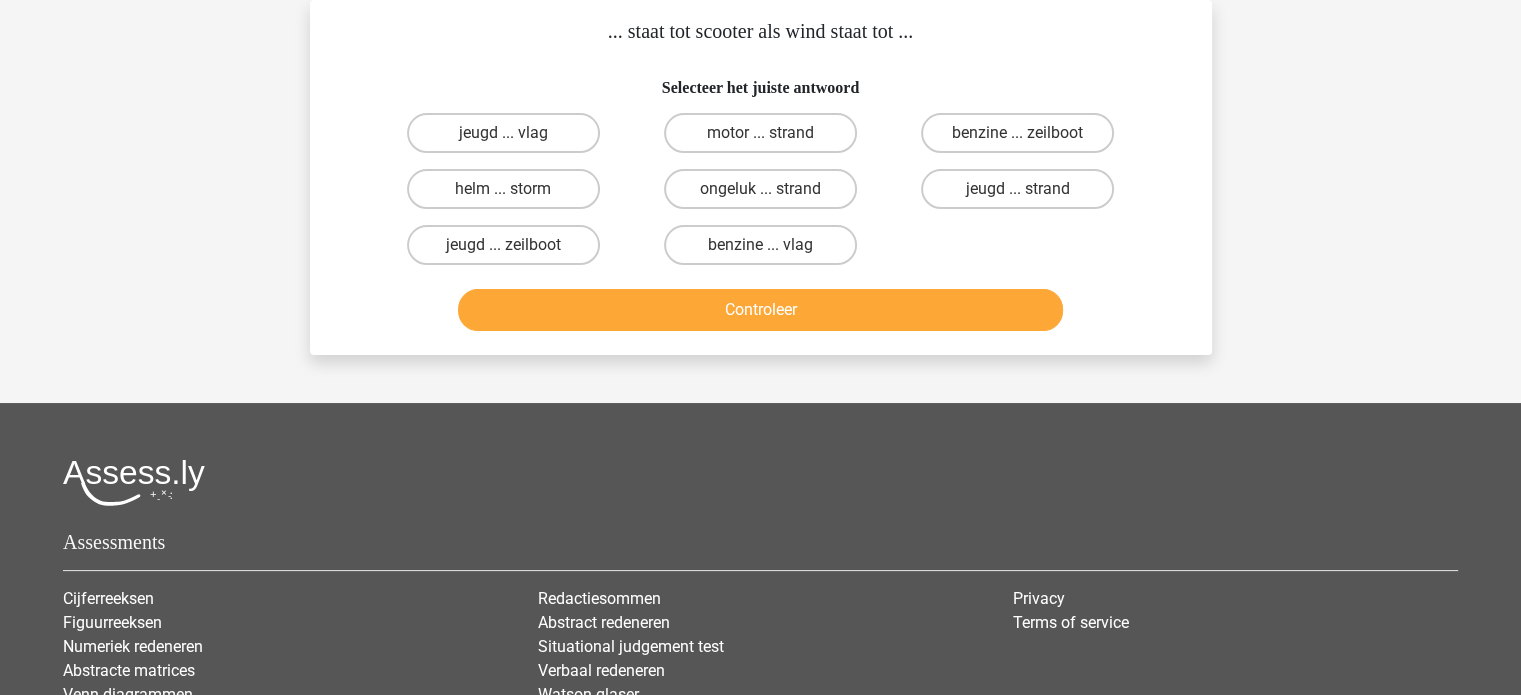 scroll, scrollTop: 0, scrollLeft: 0, axis: both 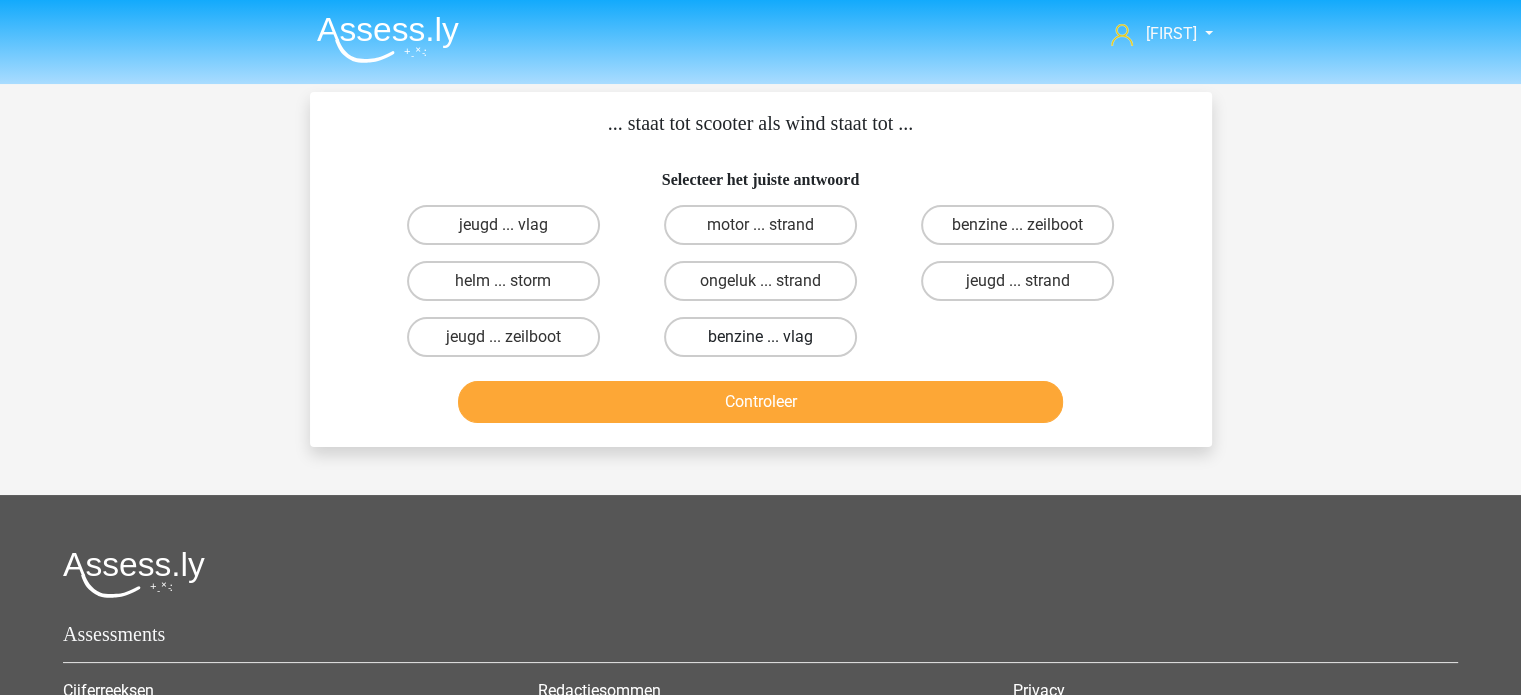 click on "benzine ... vlag" at bounding box center [760, 337] 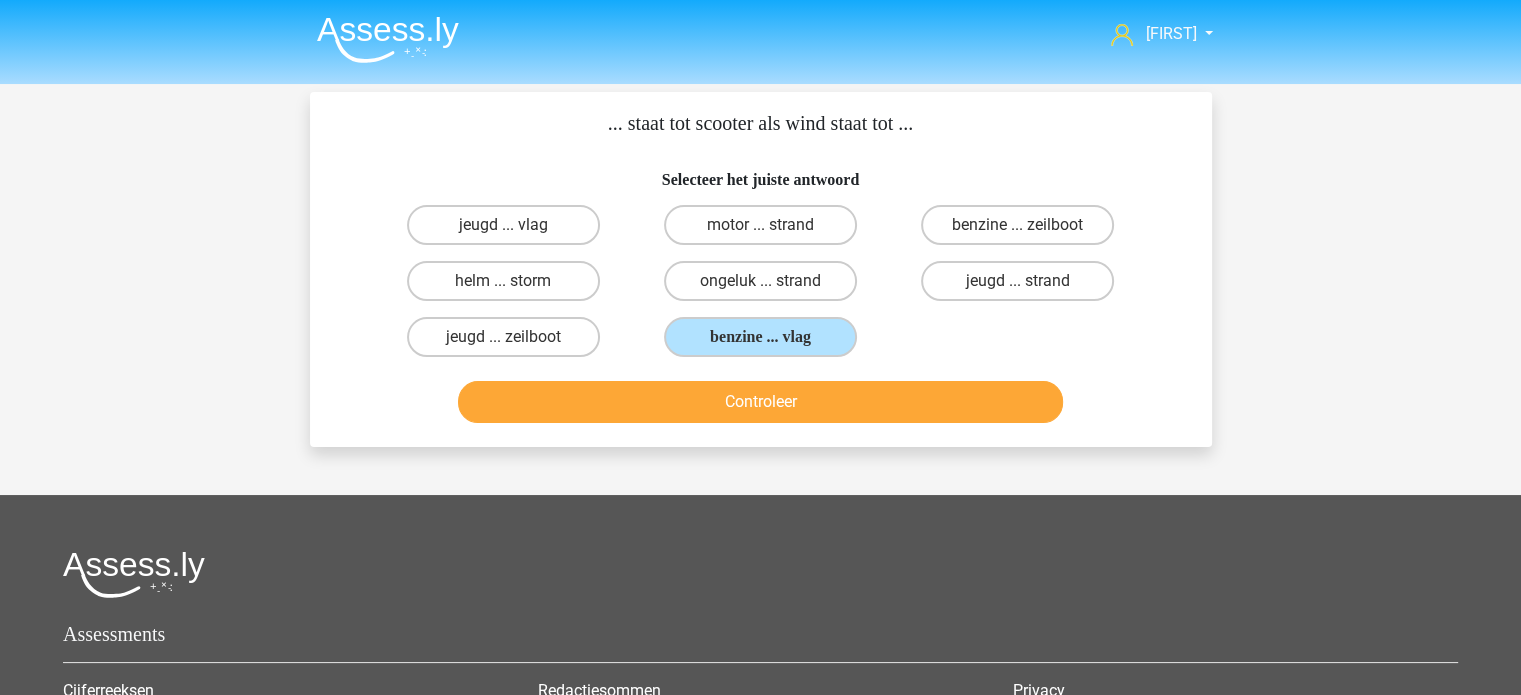 click on "... staat tot scooter als wind staat tot ...
Selecteer het juiste antwoord
jeugd ... vlag
motor ... strand
benzine ... zeilboot" at bounding box center (761, 269) 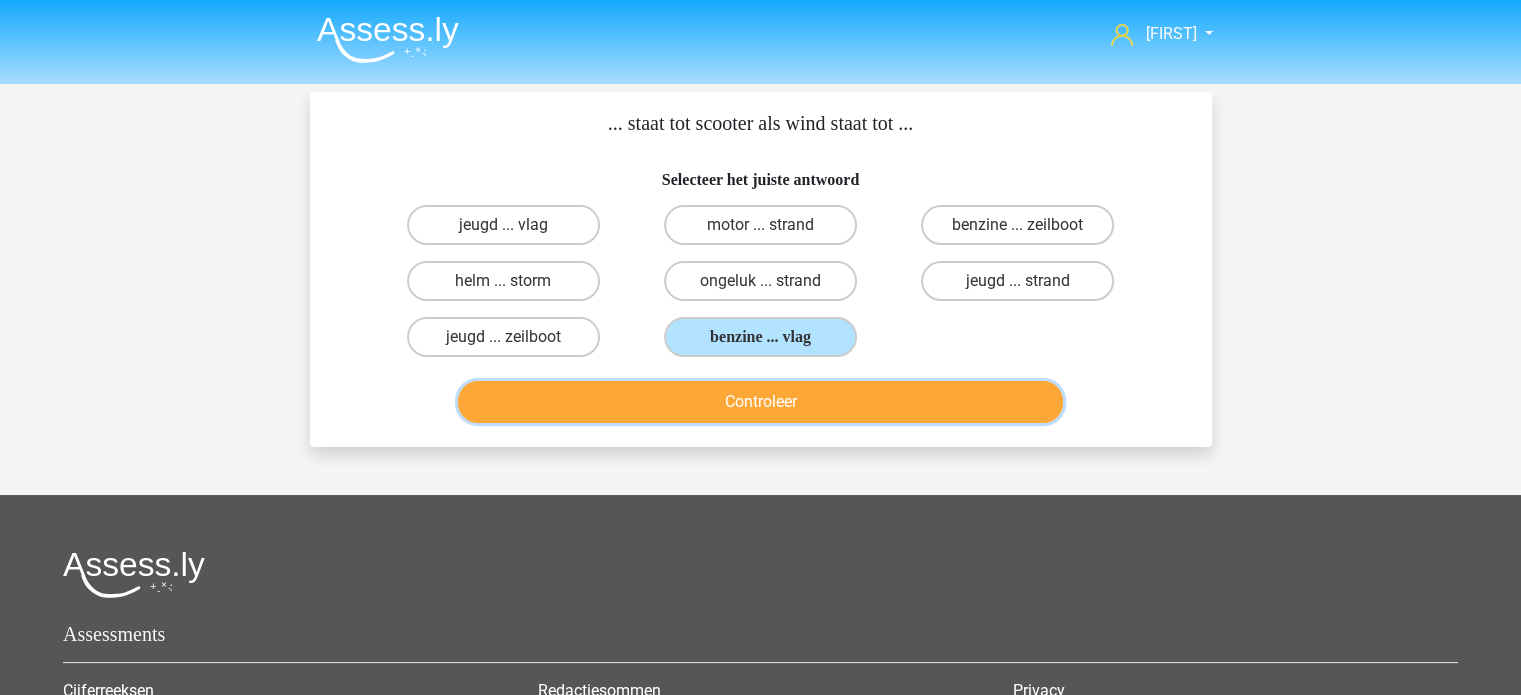 click on "Controleer" at bounding box center (760, 402) 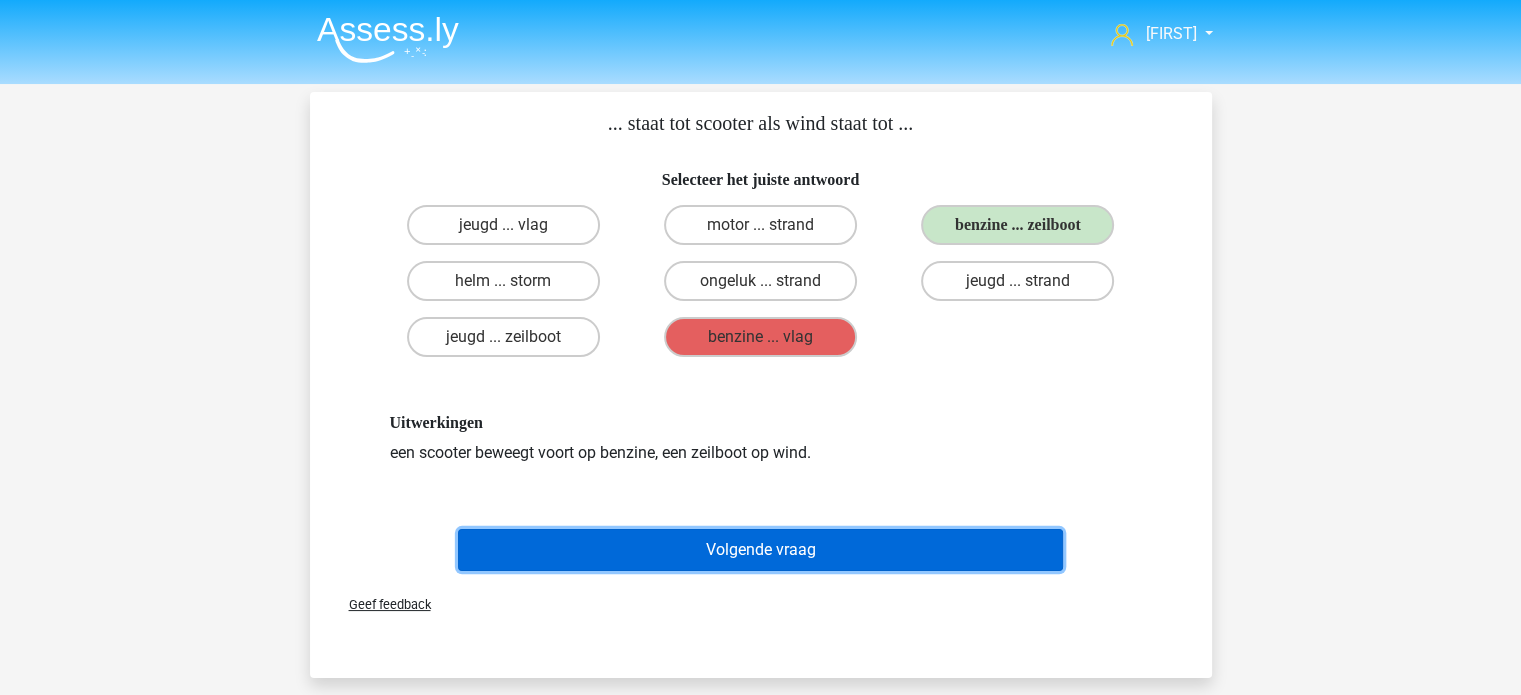 click on "Volgende vraag" at bounding box center [760, 550] 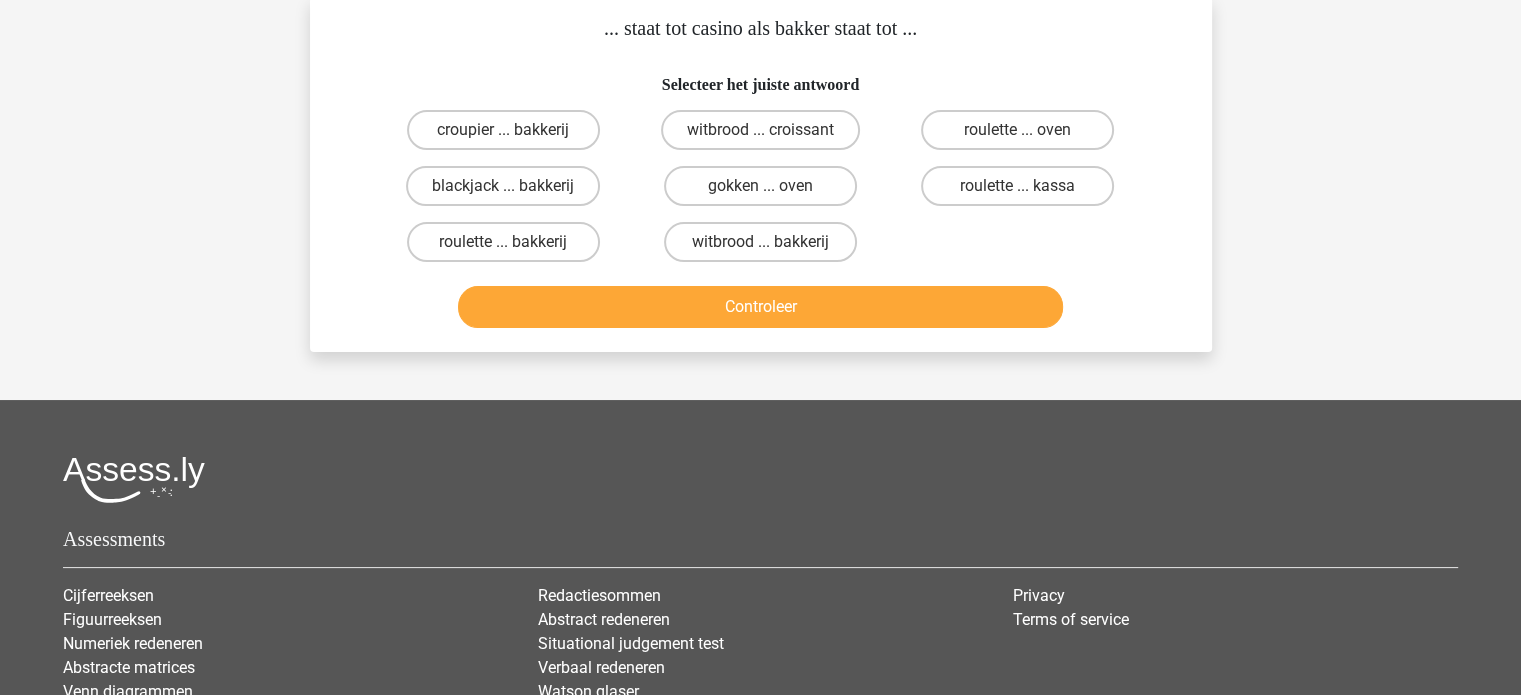 scroll, scrollTop: 96, scrollLeft: 0, axis: vertical 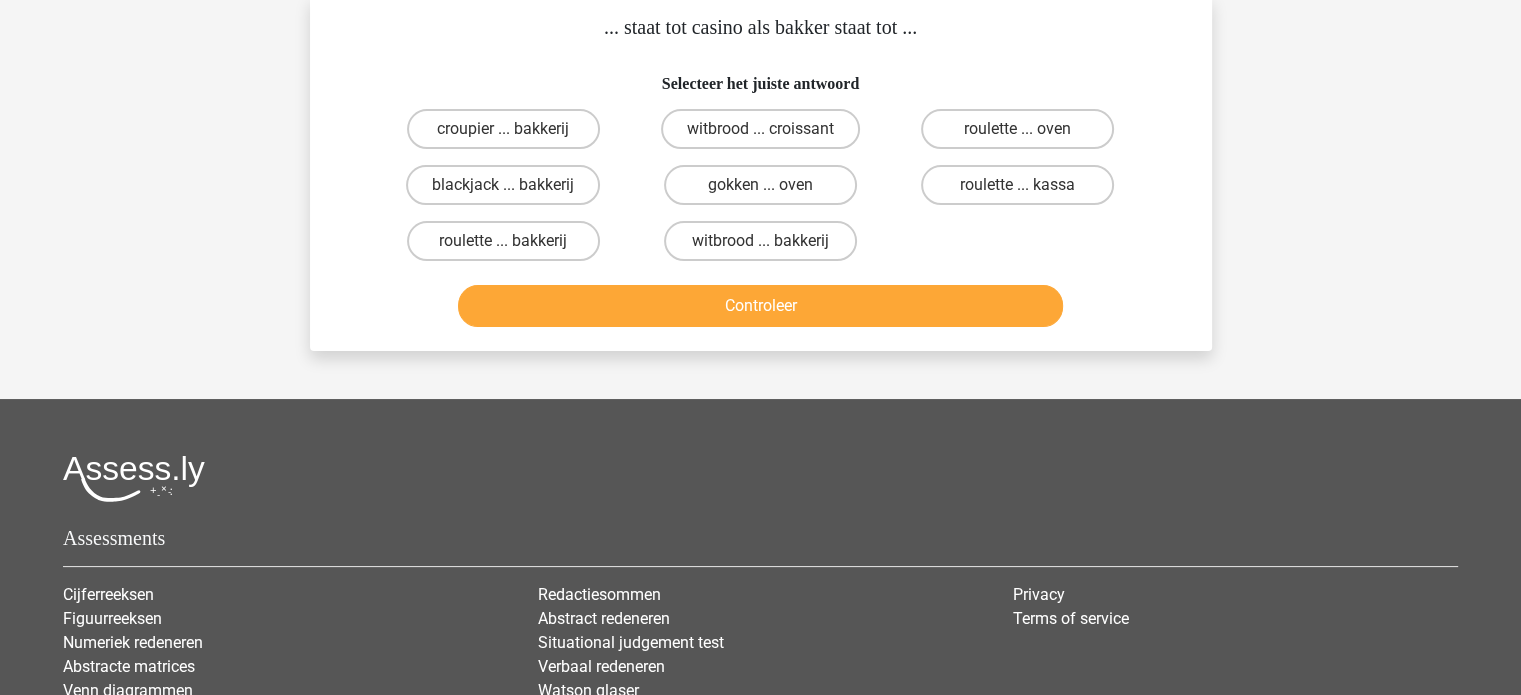 click on "croupier ... bakkerij" at bounding box center [509, 135] 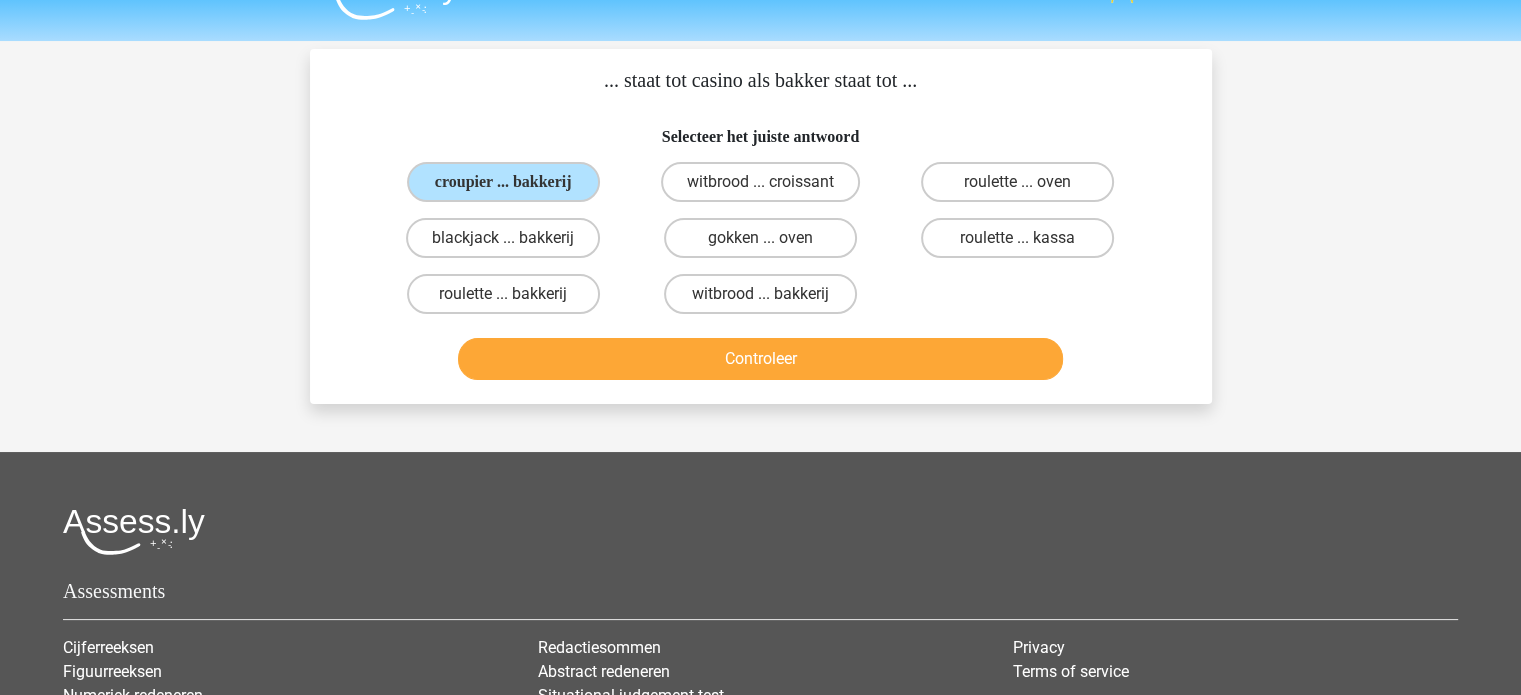 scroll, scrollTop: 42, scrollLeft: 0, axis: vertical 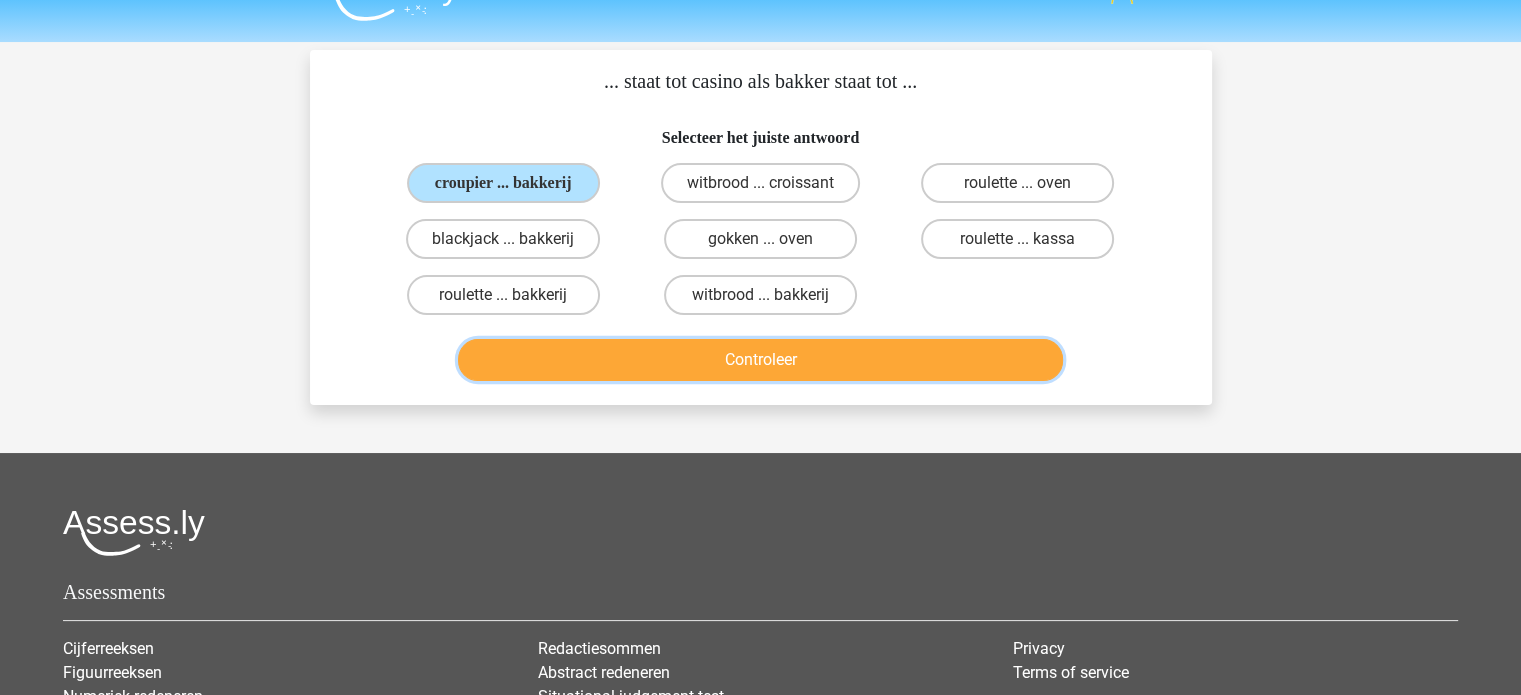 click on "Controleer" at bounding box center (760, 360) 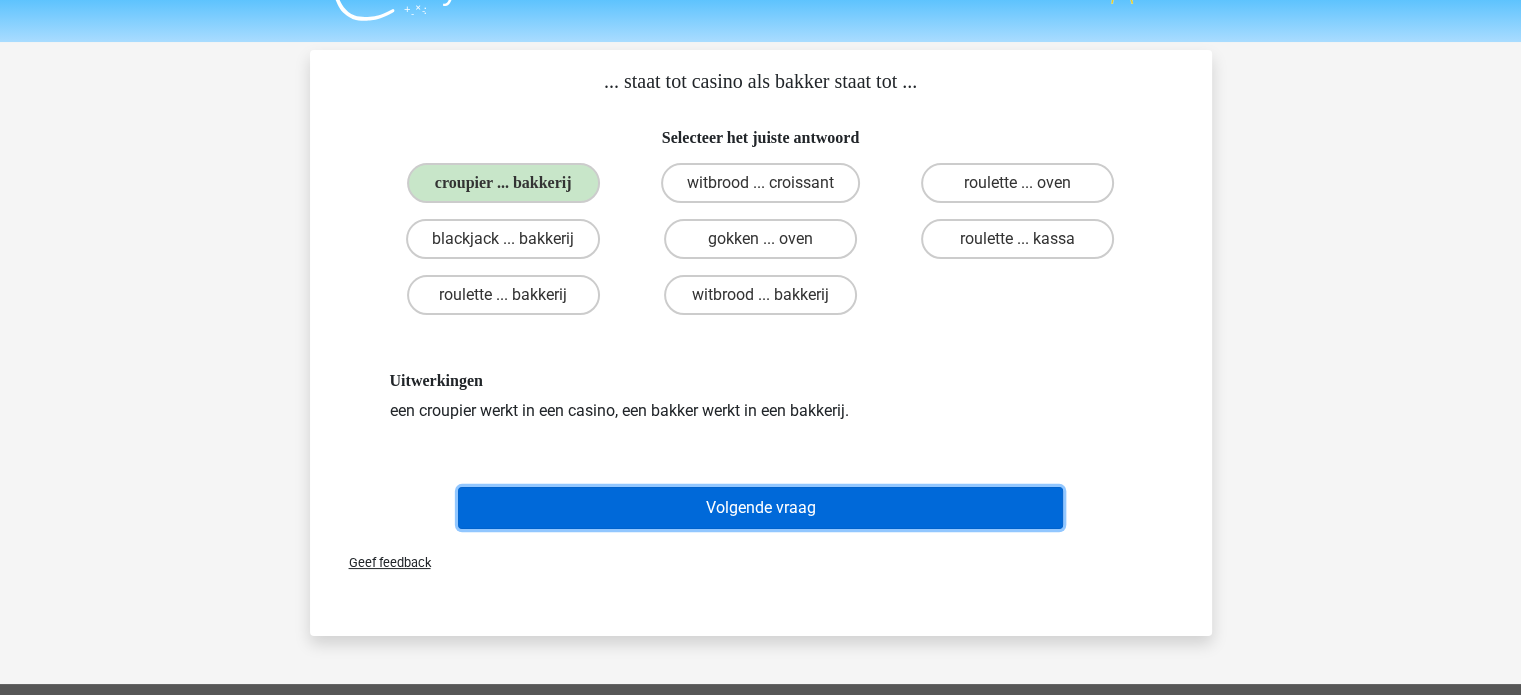 click on "Volgende vraag" at bounding box center (760, 508) 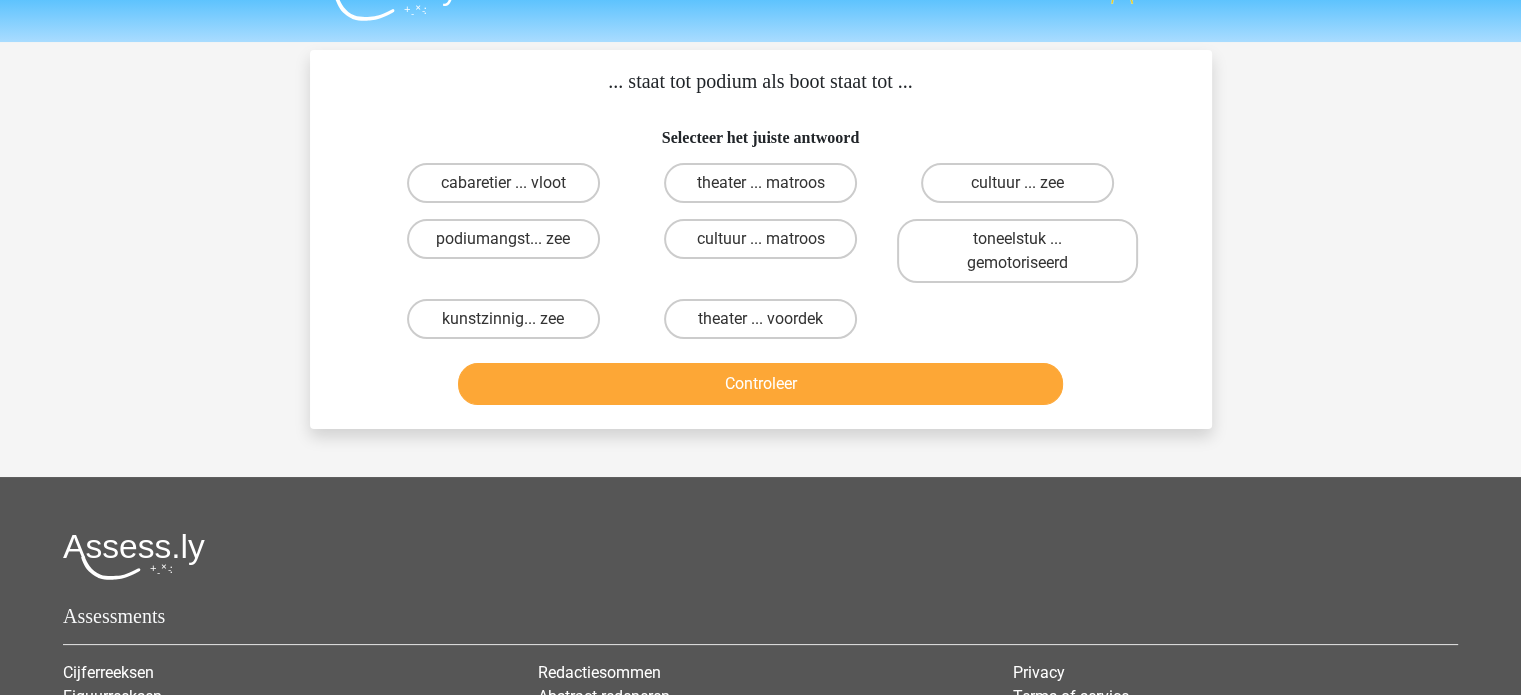 scroll, scrollTop: 92, scrollLeft: 0, axis: vertical 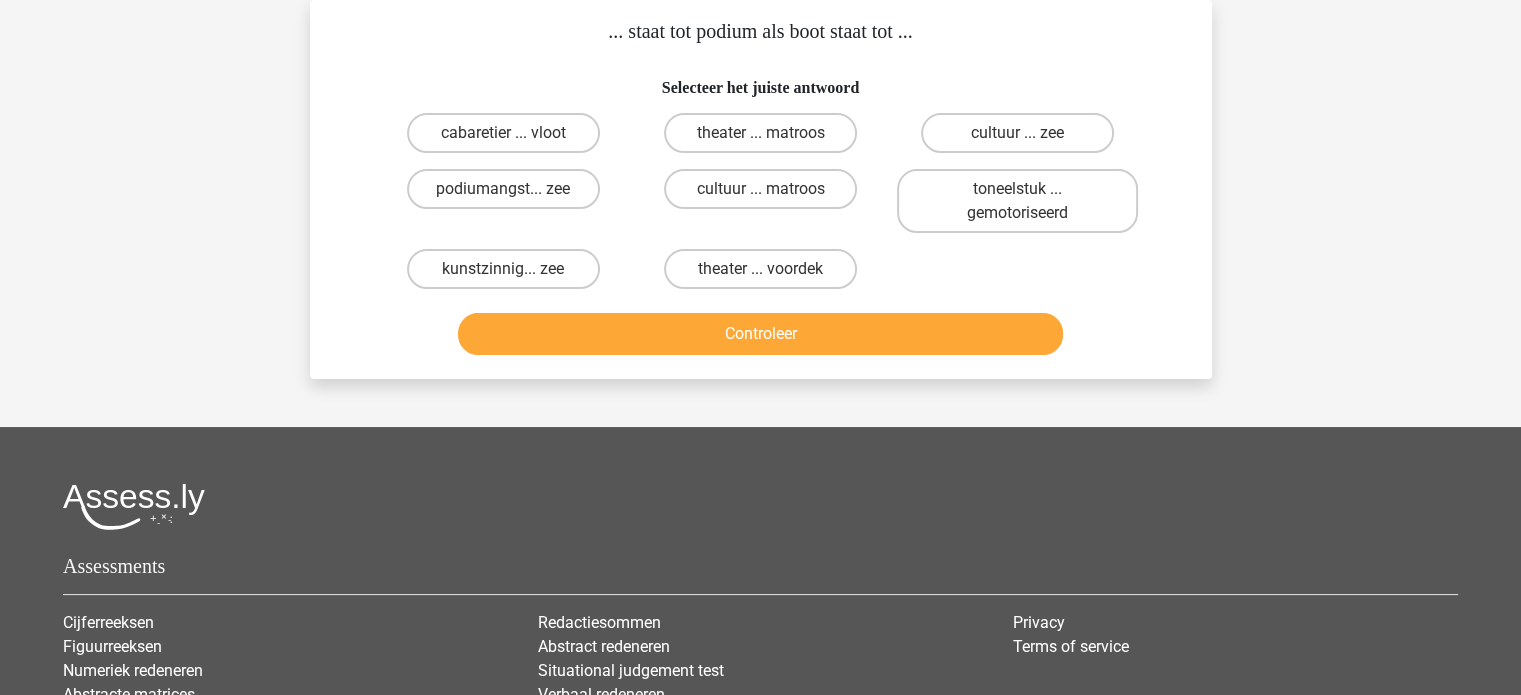 click on "... staat tot podium als boot staat tot ...
Selecteer het juiste antwoord
cabaretier ... vloot
theater ... matroos
cultuur ... zee" at bounding box center [761, 189] 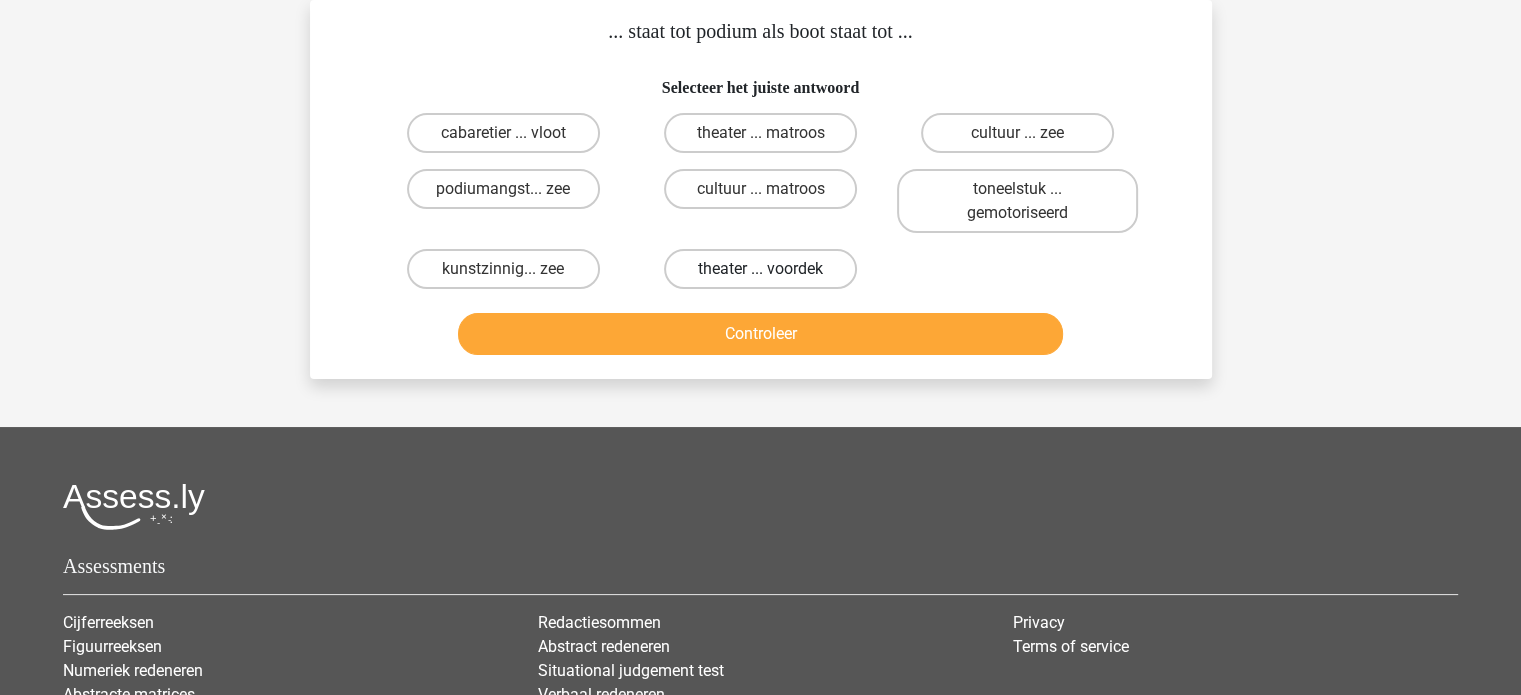 click on "theater ... voordek" at bounding box center (760, 269) 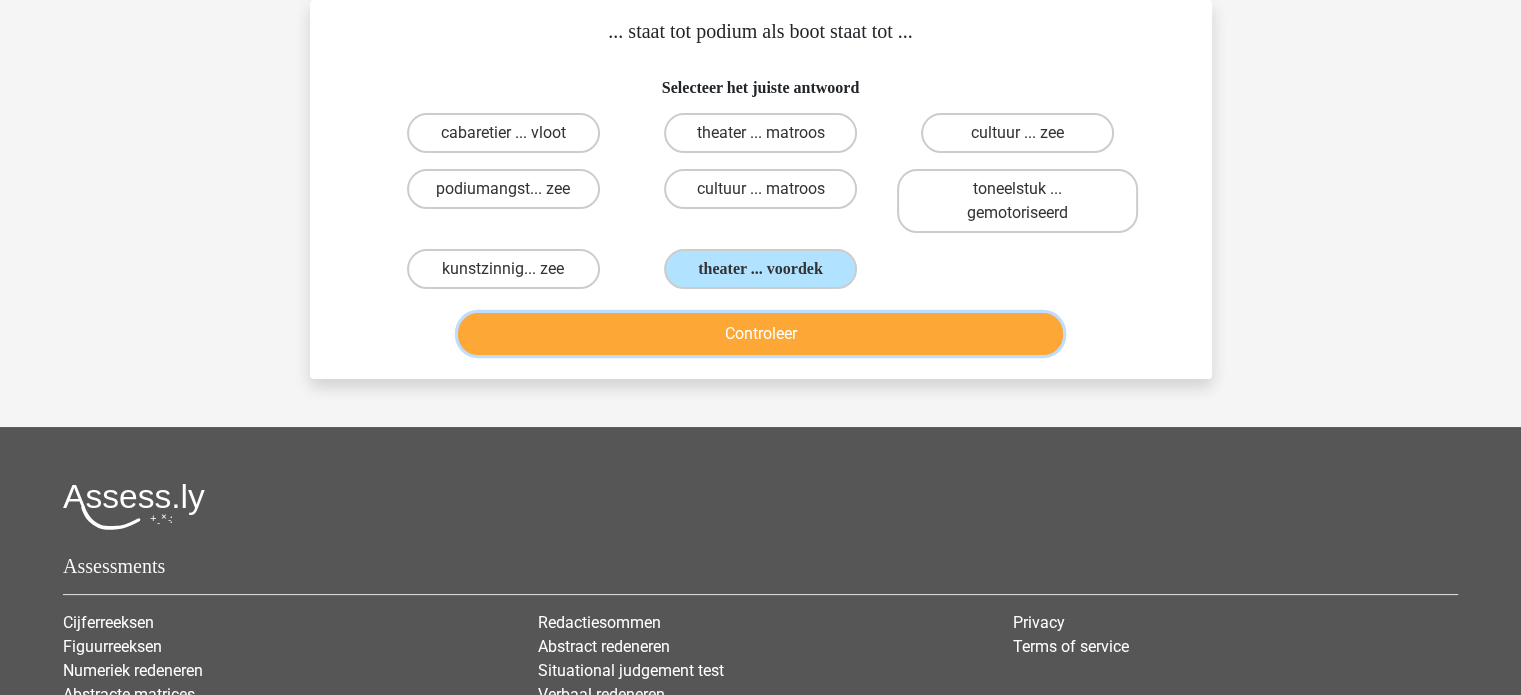 click on "Controleer" at bounding box center (760, 334) 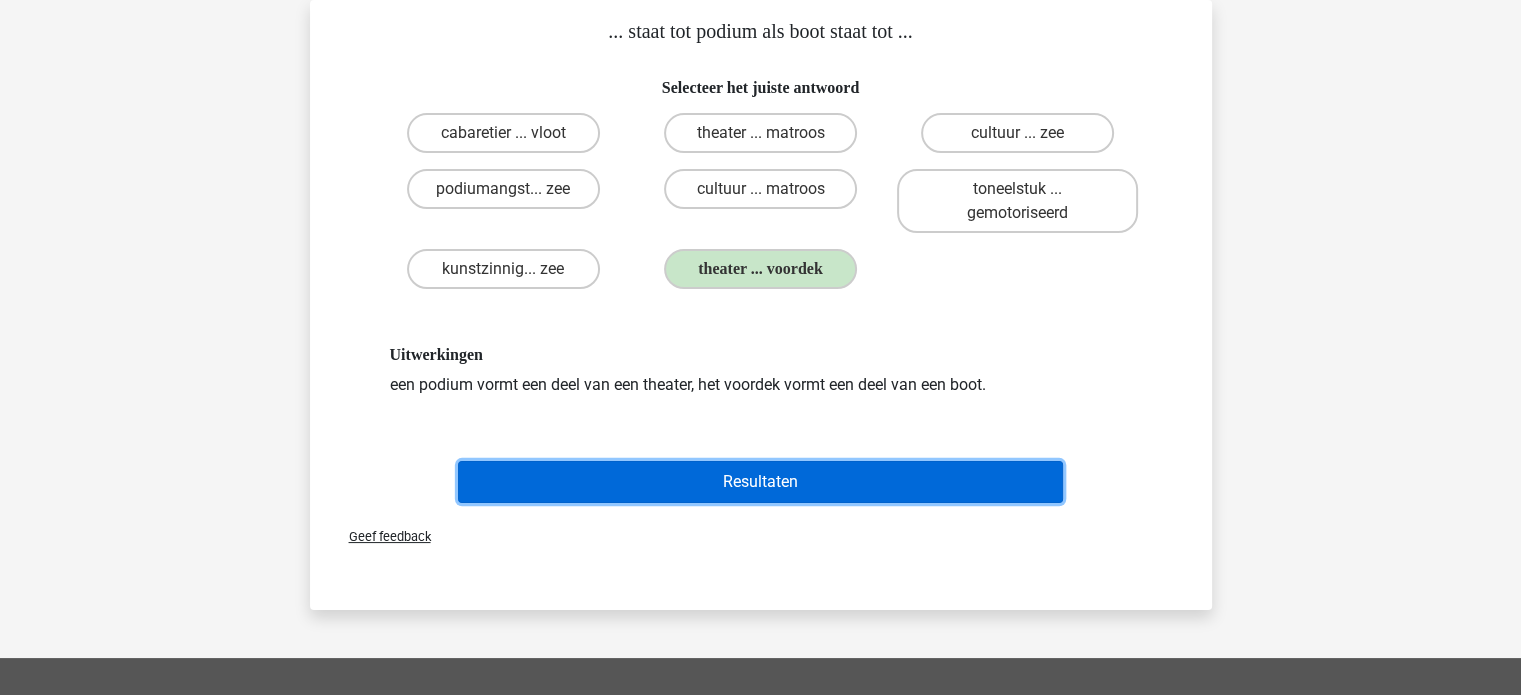 click on "Resultaten" at bounding box center (760, 482) 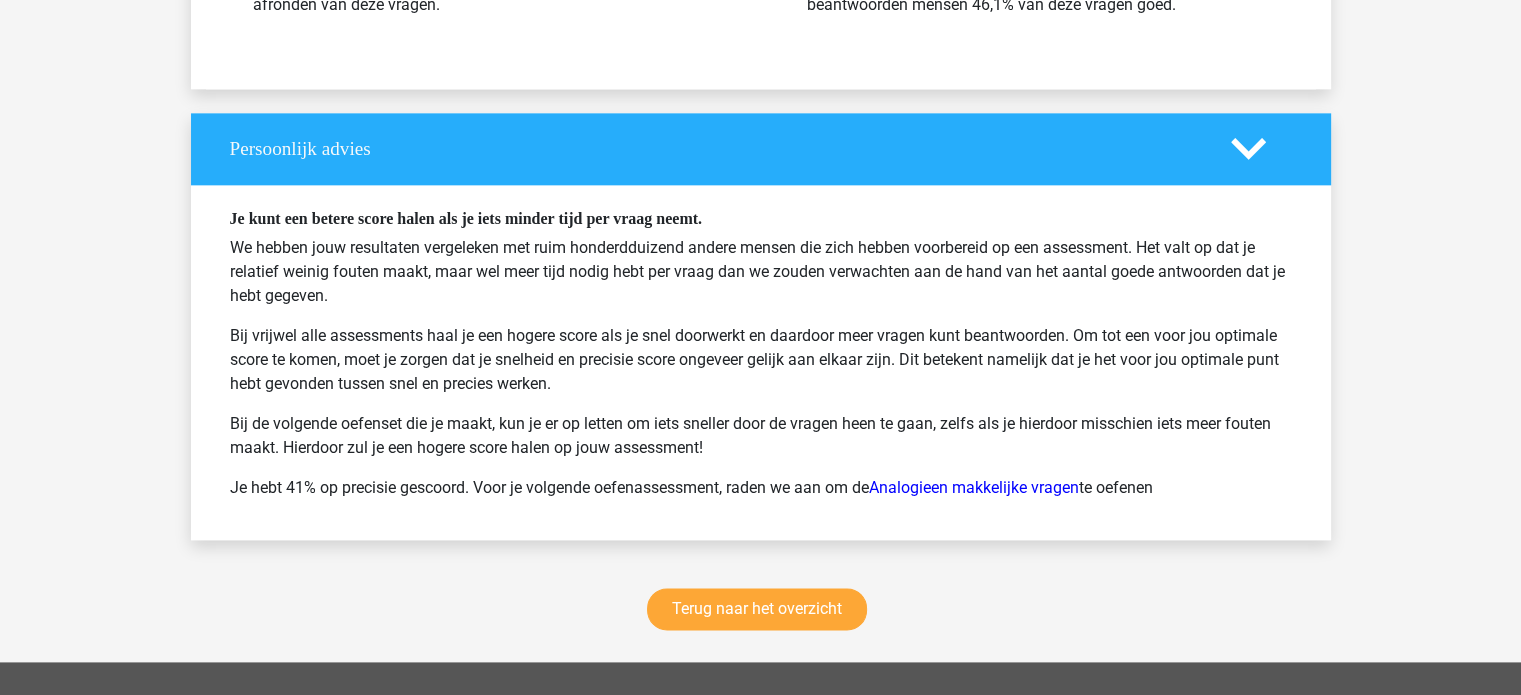 scroll, scrollTop: 2500, scrollLeft: 0, axis: vertical 